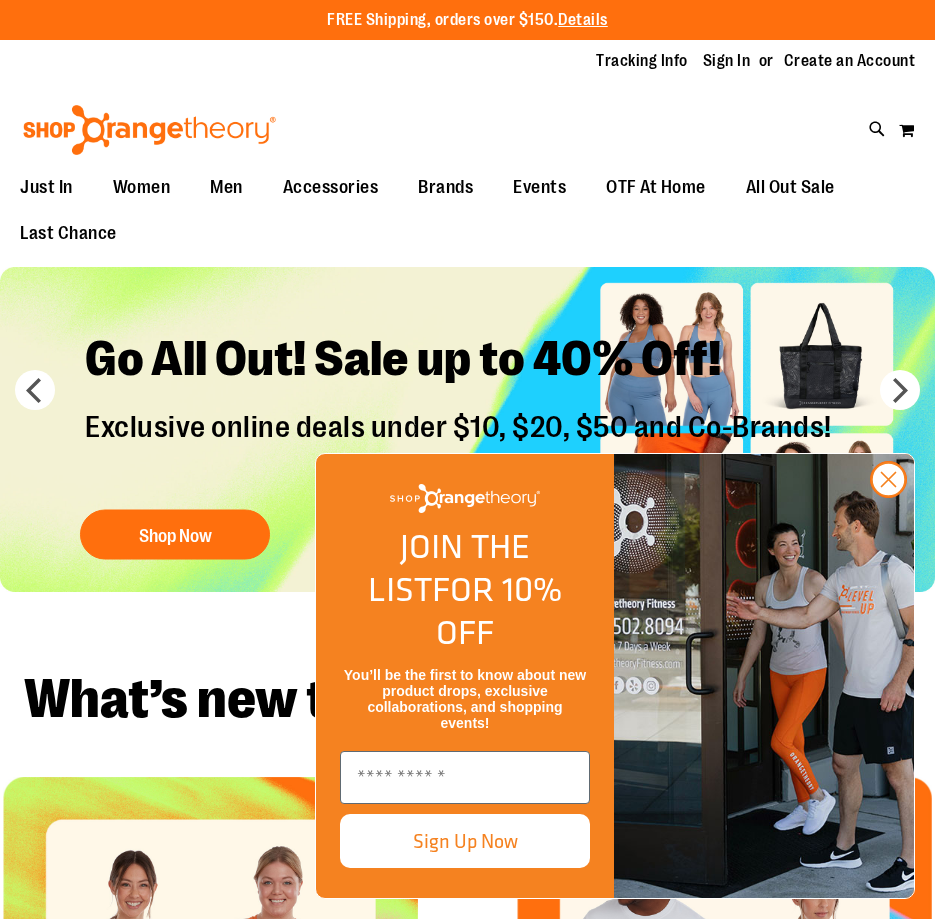 scroll, scrollTop: 0, scrollLeft: 0, axis: both 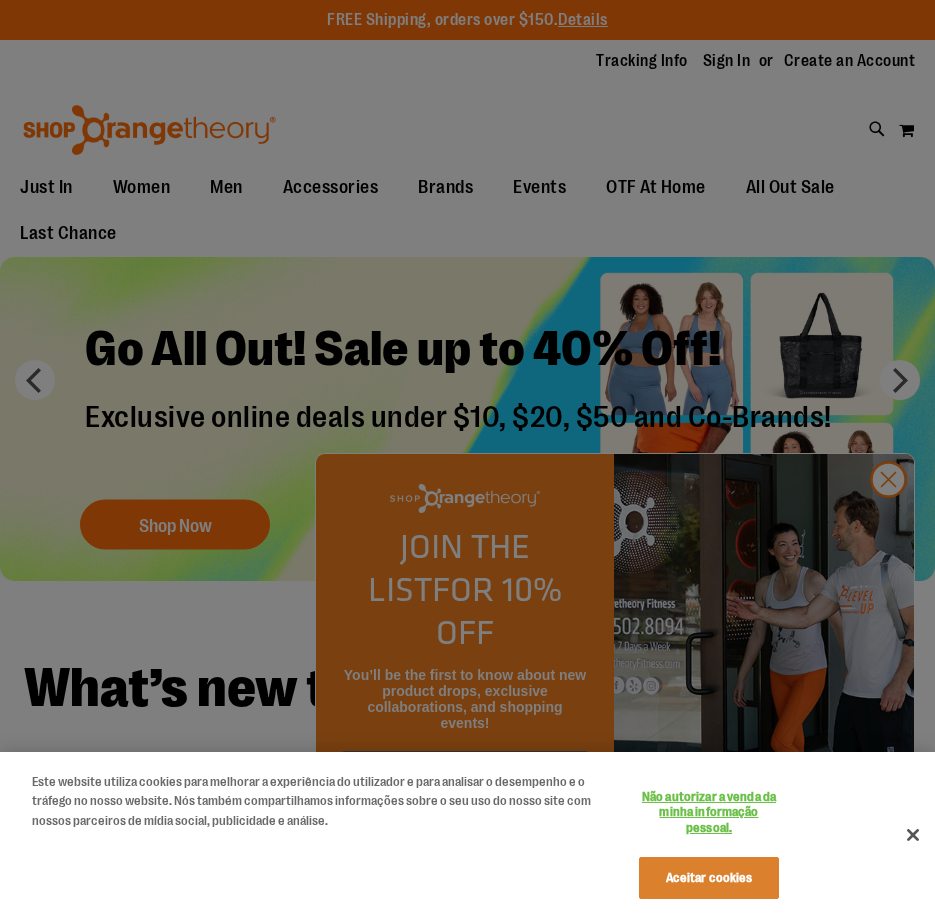 click at bounding box center (467, 459) 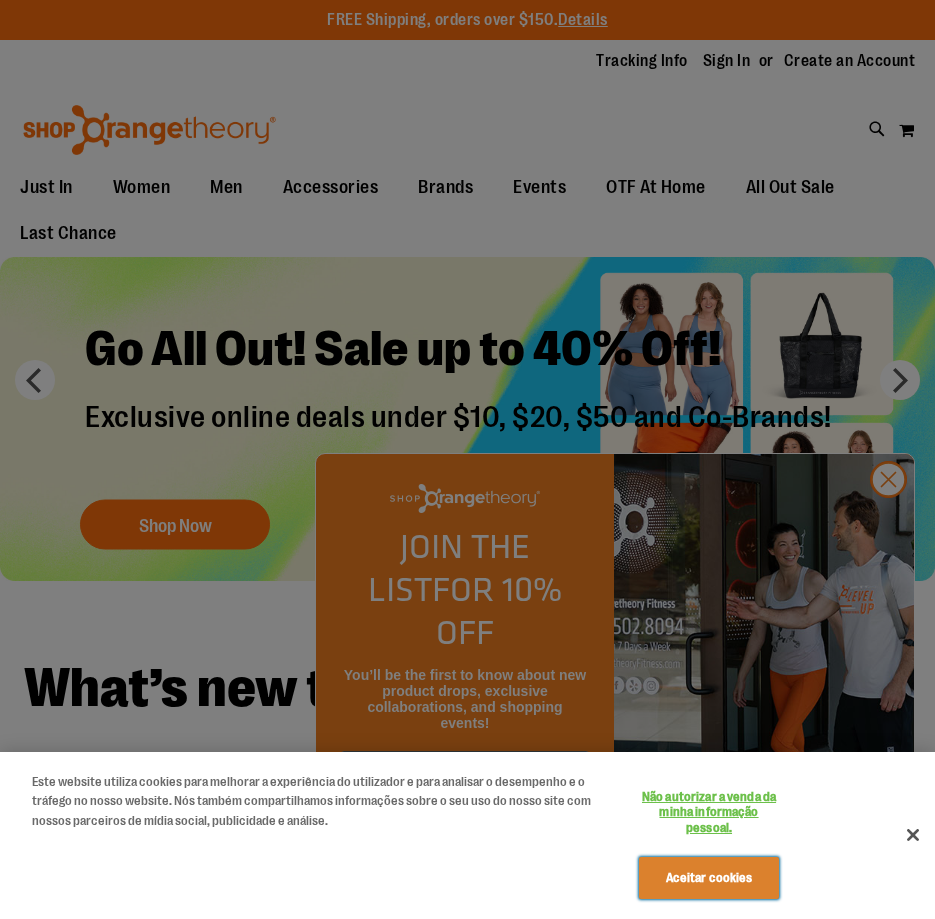 click on "Aceitar cookies" at bounding box center [709, 878] 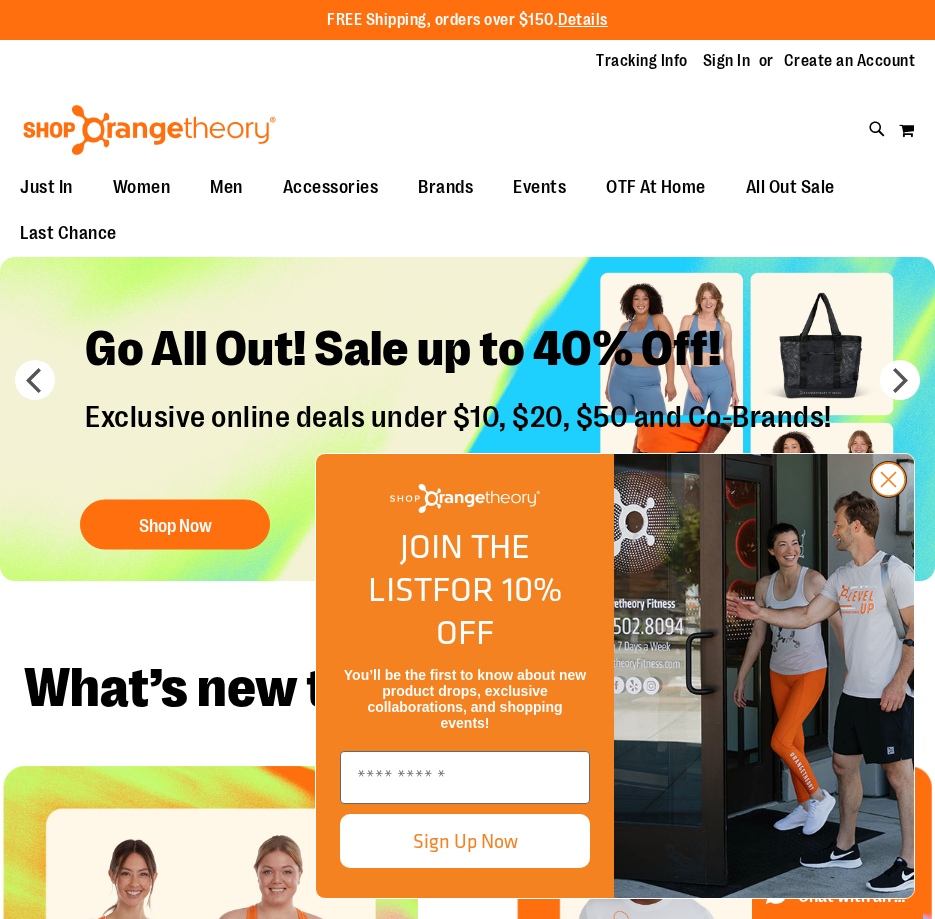 click 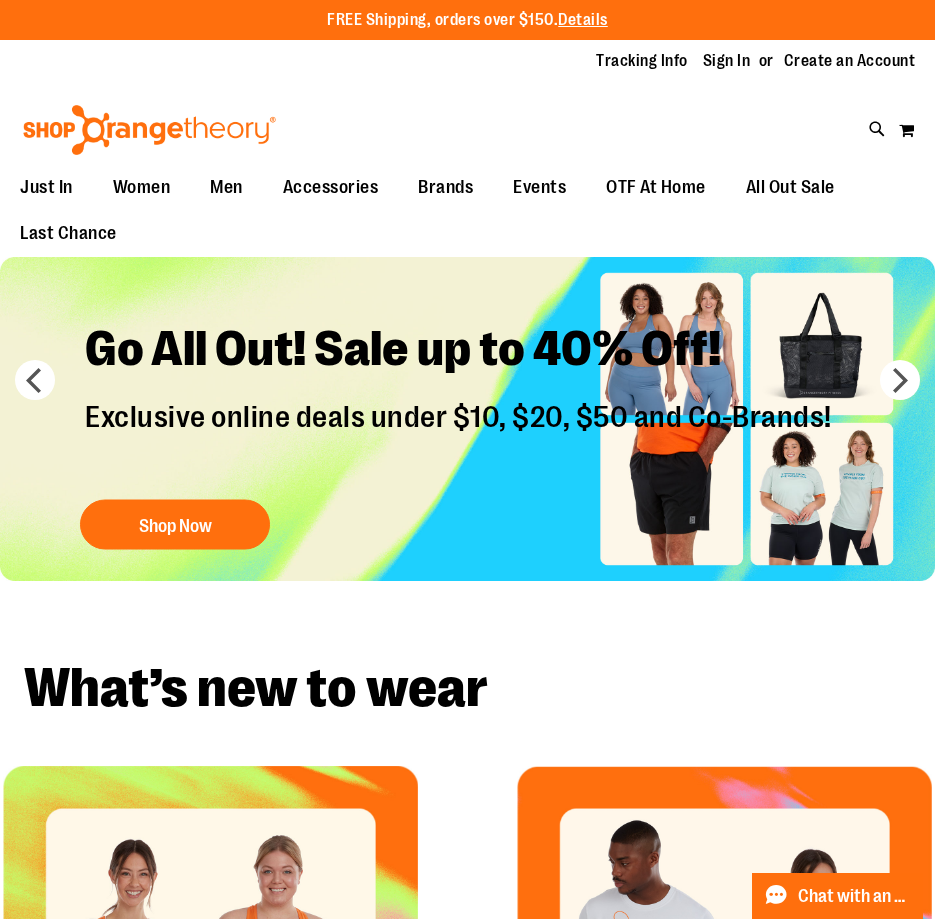 click on "Go All Out! Sale up to 40% Off!
Exclusive online deals under $10, $20, $50 and Co-Brands!
Shop Now" at bounding box center [461, 432] 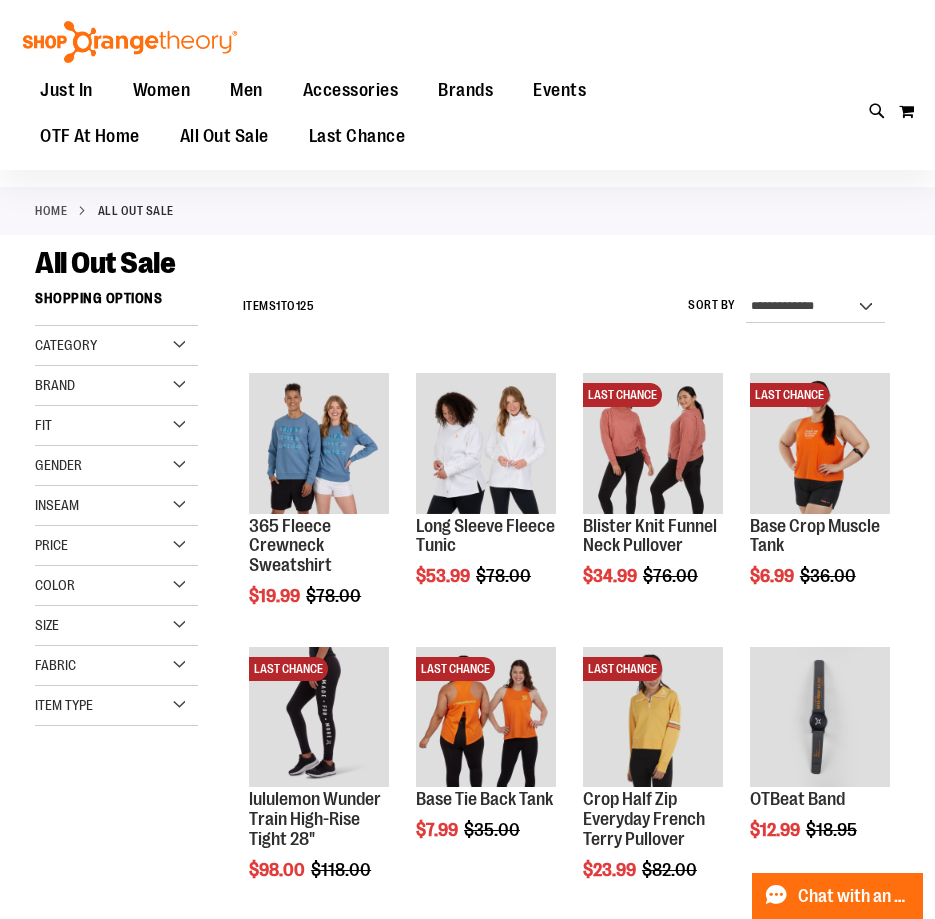 scroll, scrollTop: 121, scrollLeft: 0, axis: vertical 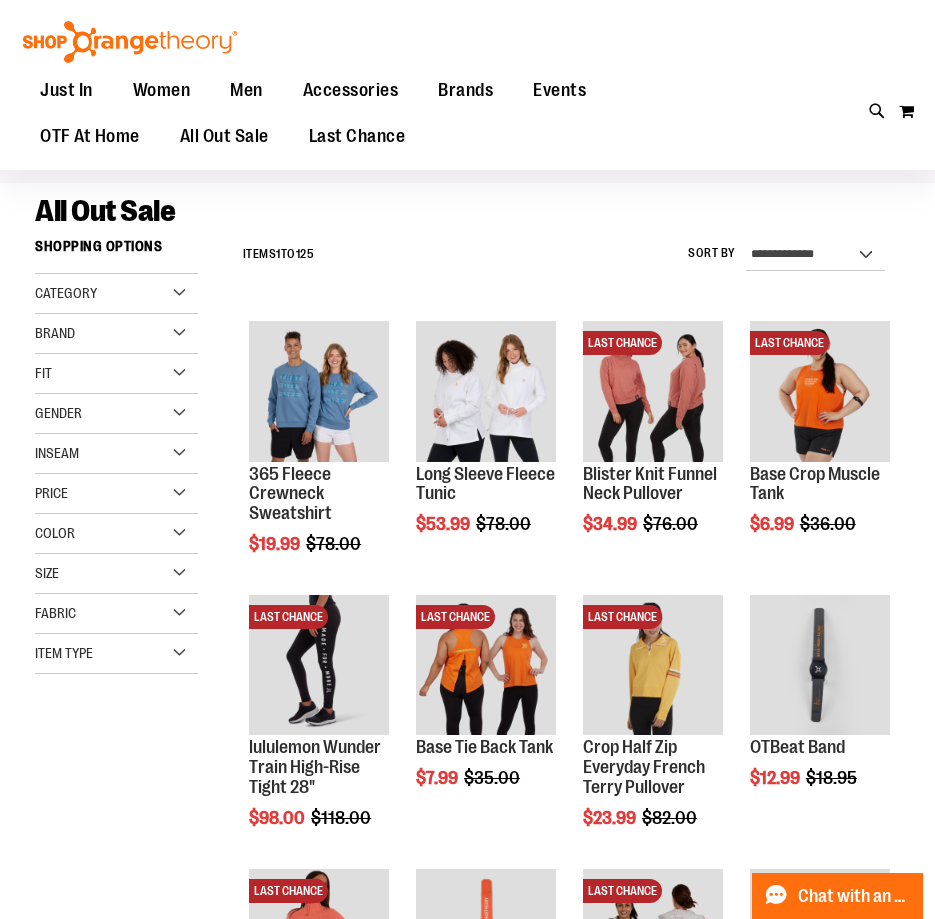 click on "Gender" at bounding box center (58, 413) 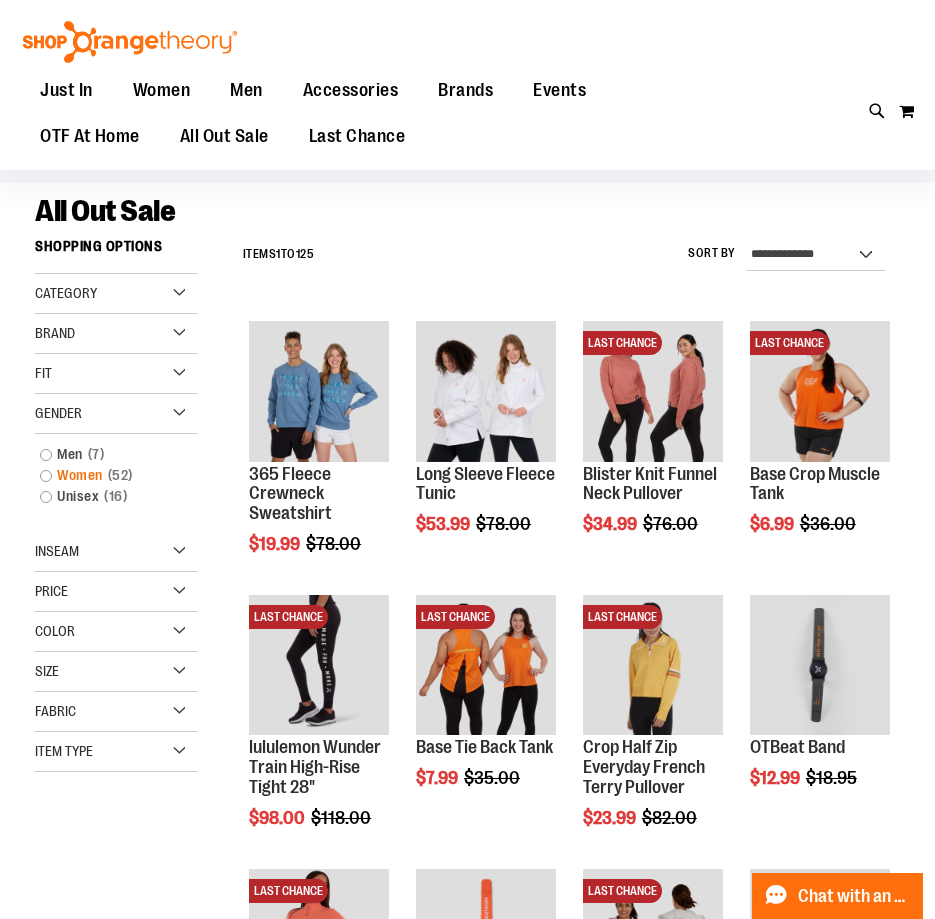 click on "Women                                             52
items" at bounding box center [108, 475] 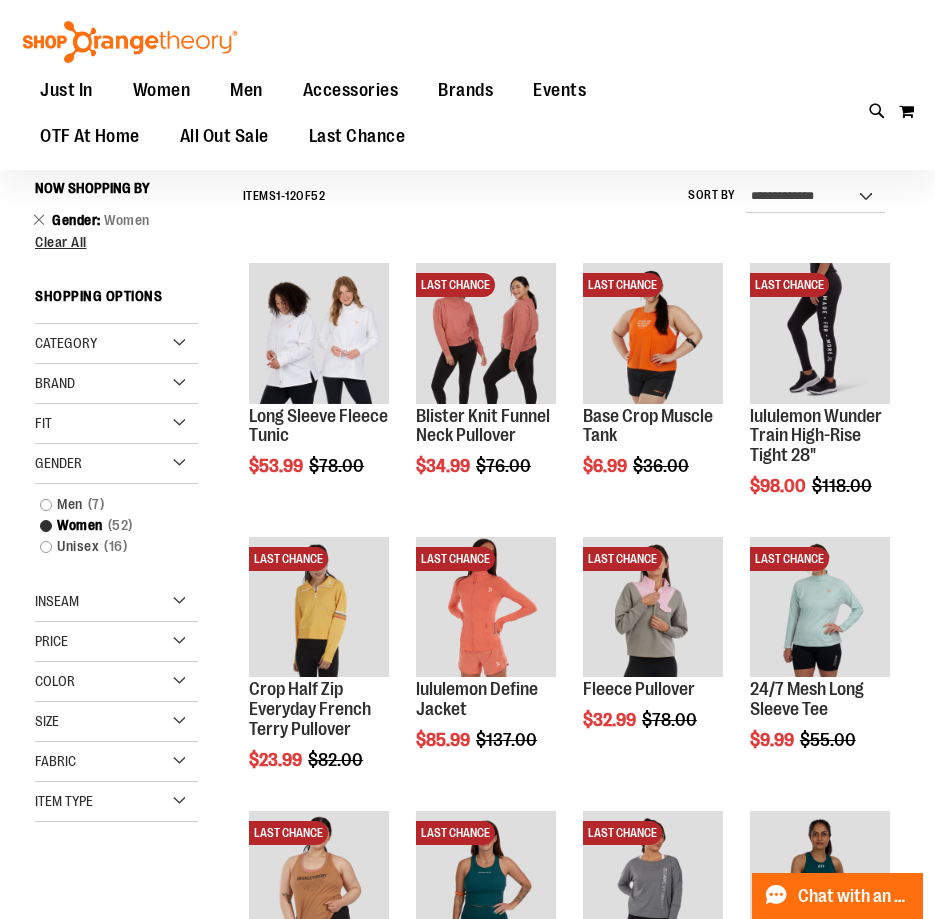 scroll, scrollTop: 181, scrollLeft: 0, axis: vertical 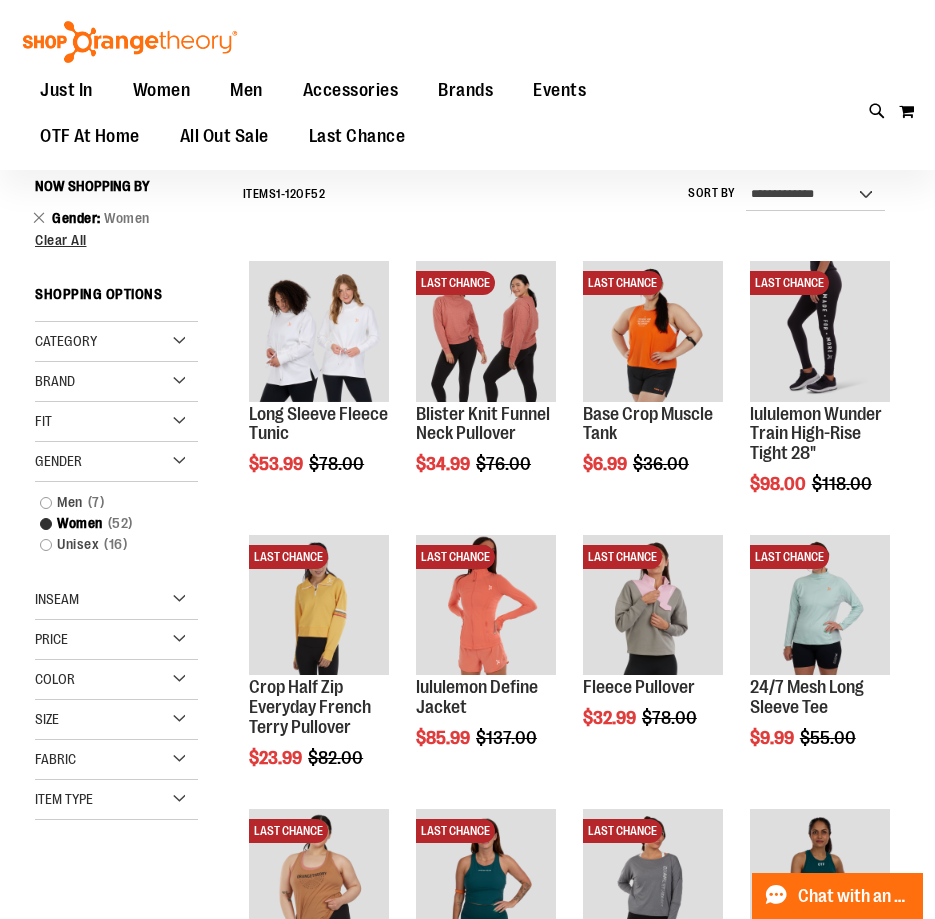 click on "Fit" at bounding box center [116, 422] 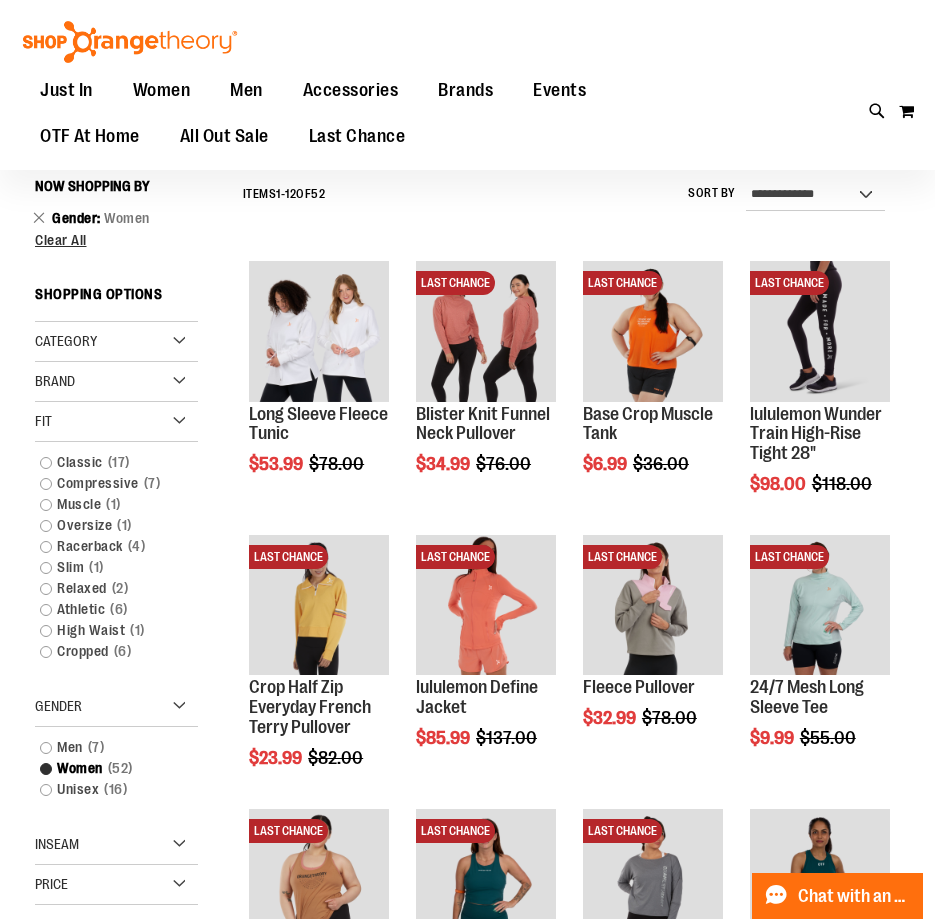 click on "Category" at bounding box center [66, 341] 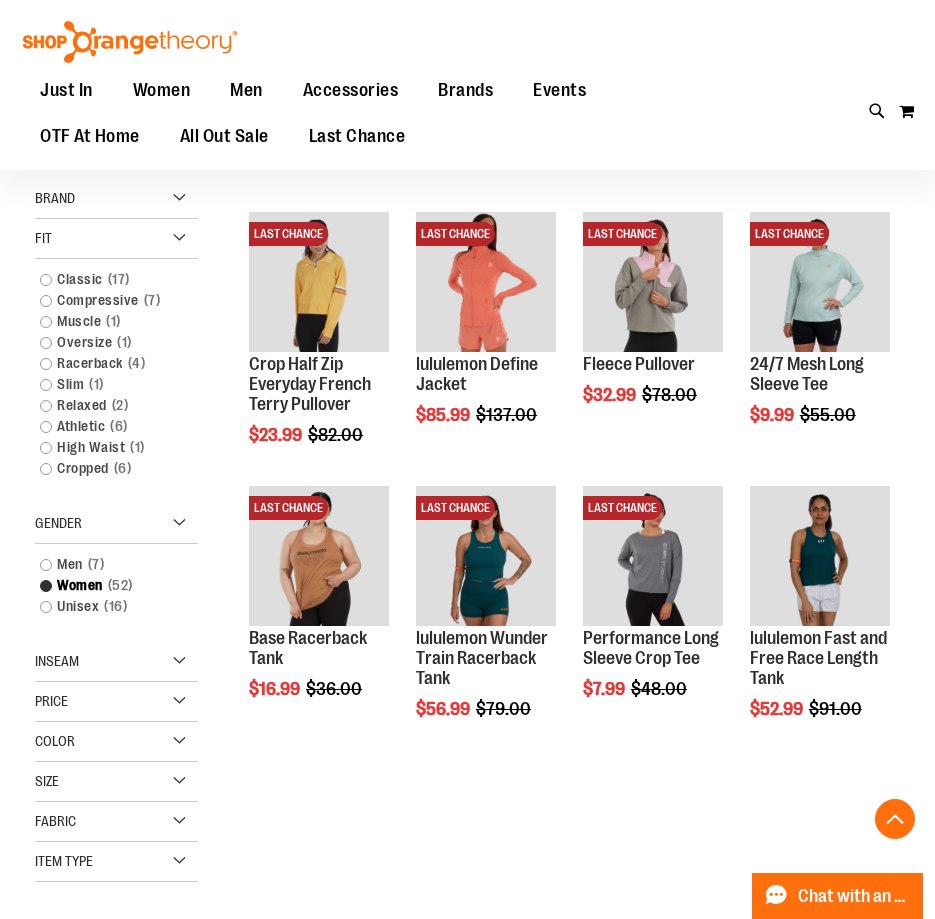 scroll, scrollTop: 546, scrollLeft: 0, axis: vertical 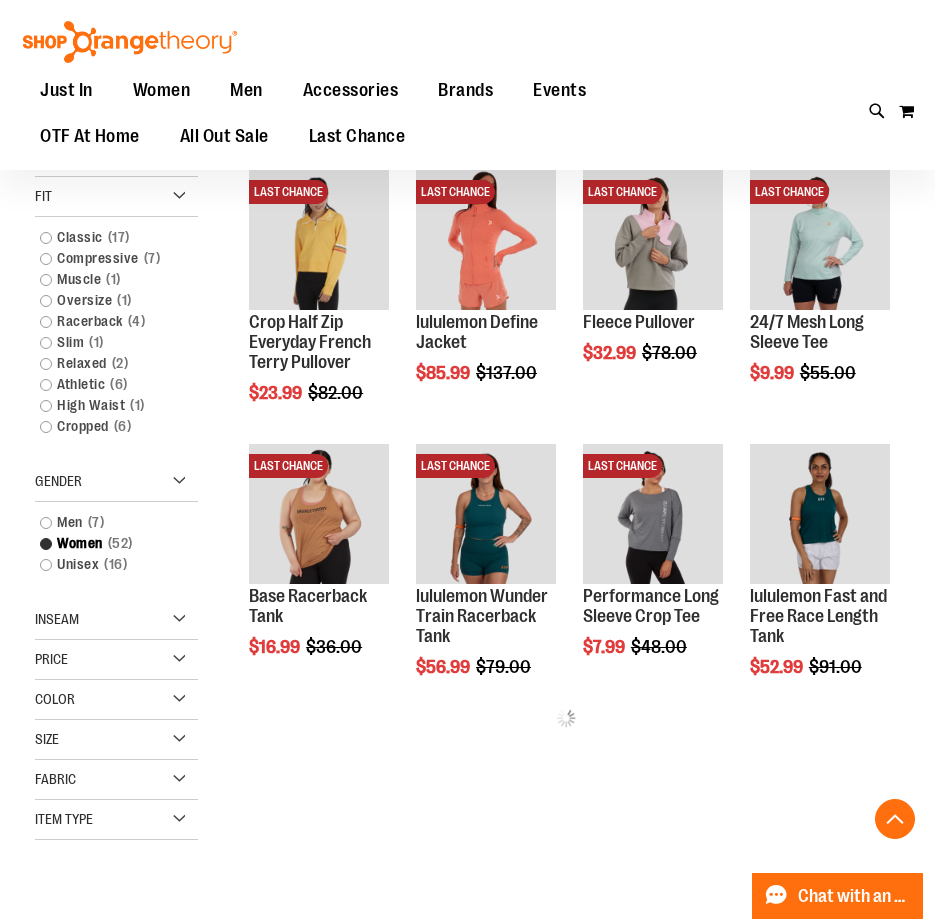 click on "Size" at bounding box center [116, 740] 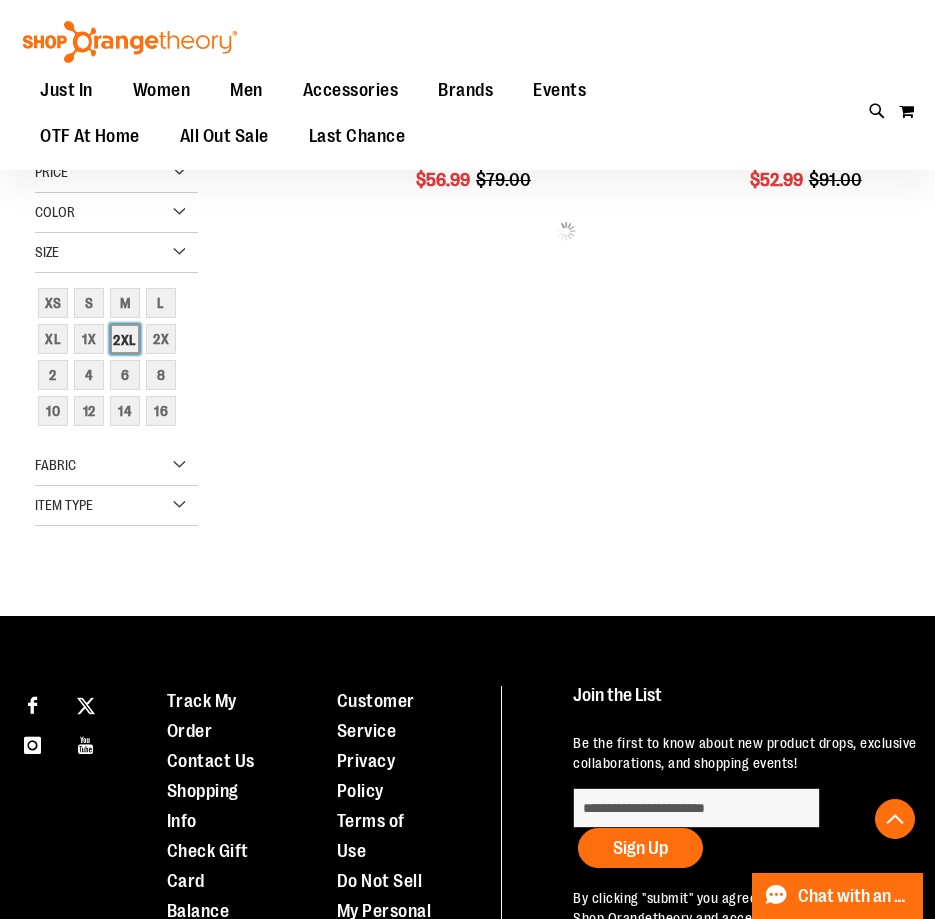 click on "2XL" at bounding box center [125, 339] 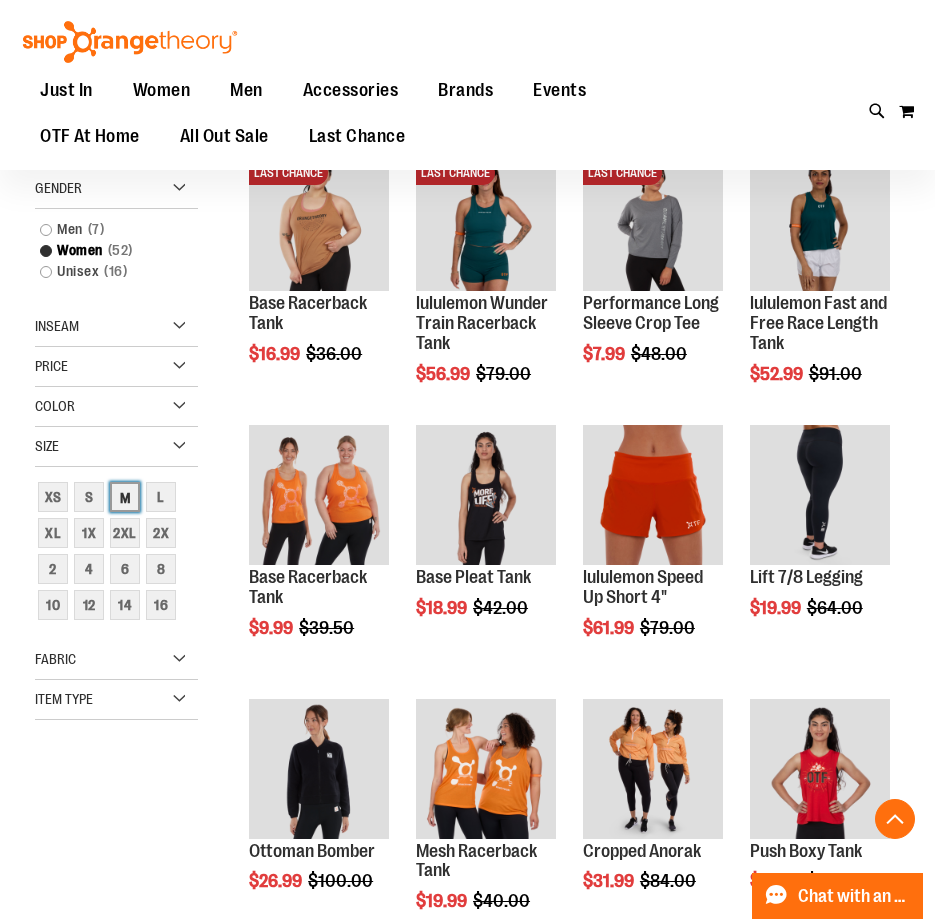 click on "M" at bounding box center [125, 497] 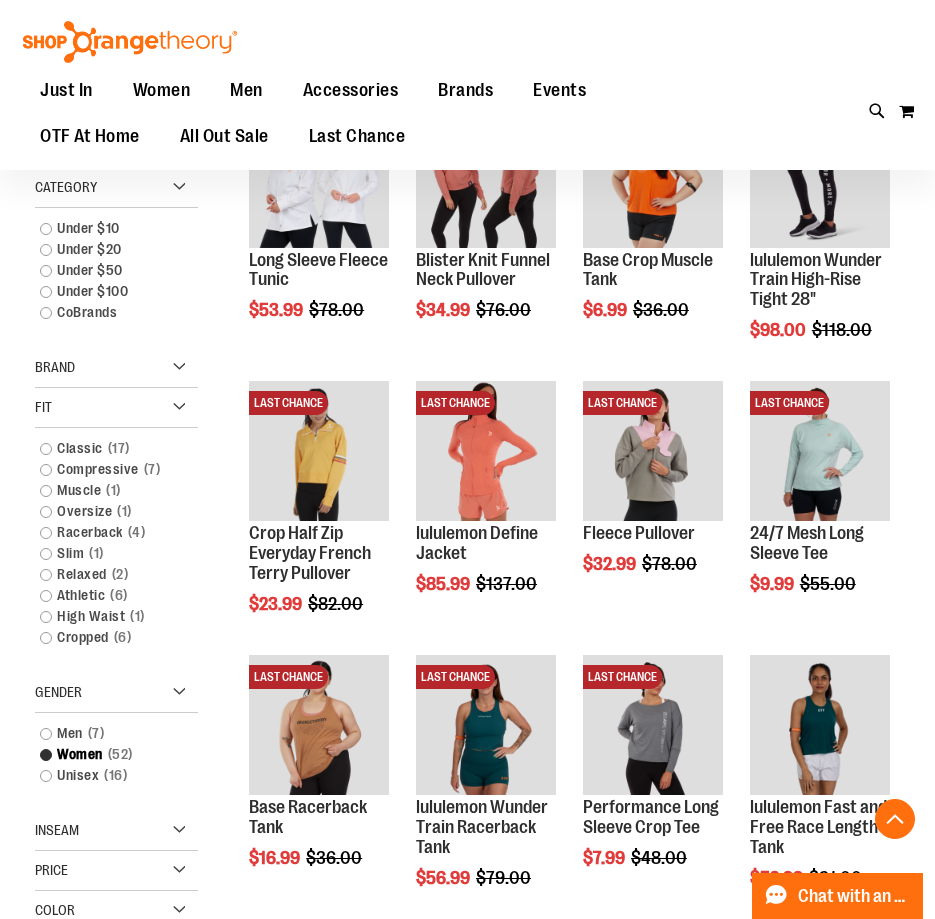 scroll, scrollTop: 863, scrollLeft: 0, axis: vertical 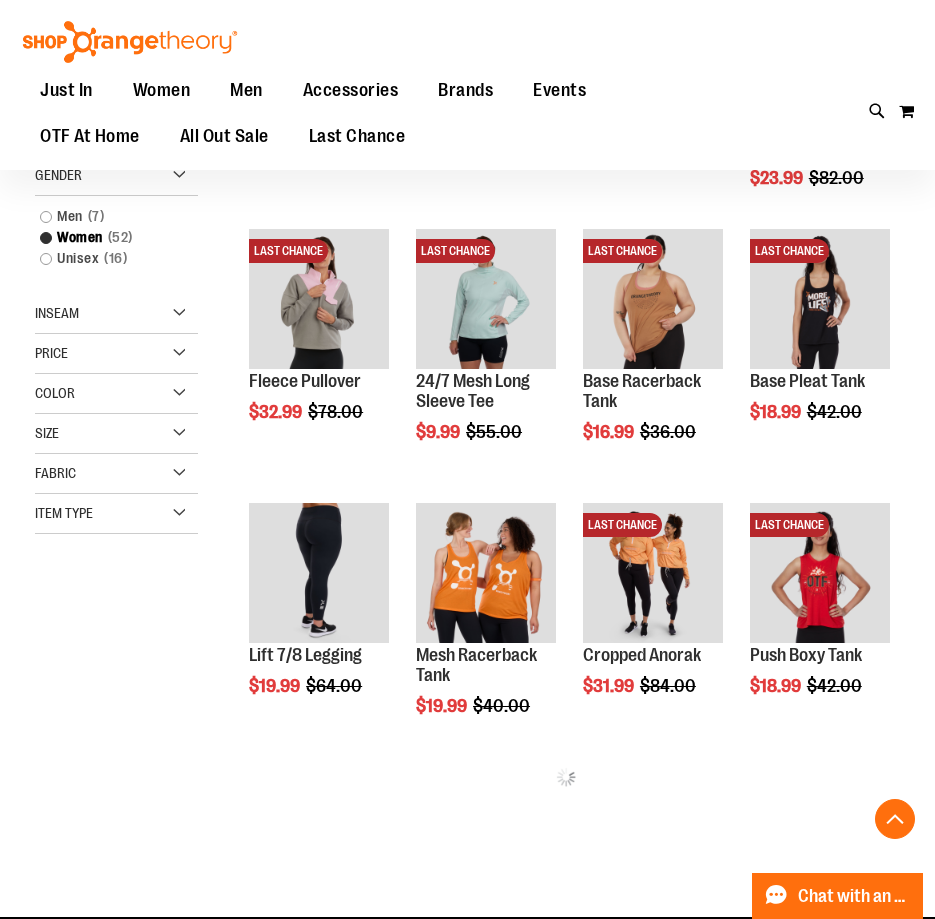 click on "Size" at bounding box center [116, 434] 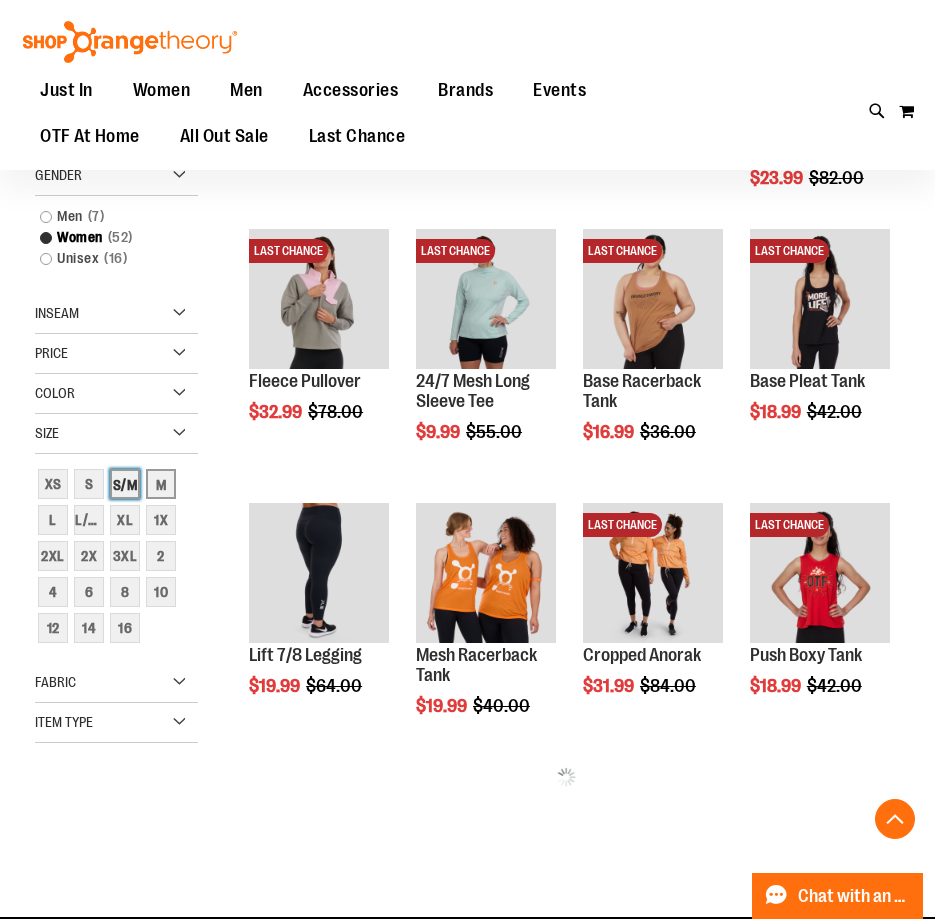 click on "S/M" at bounding box center (125, 484) 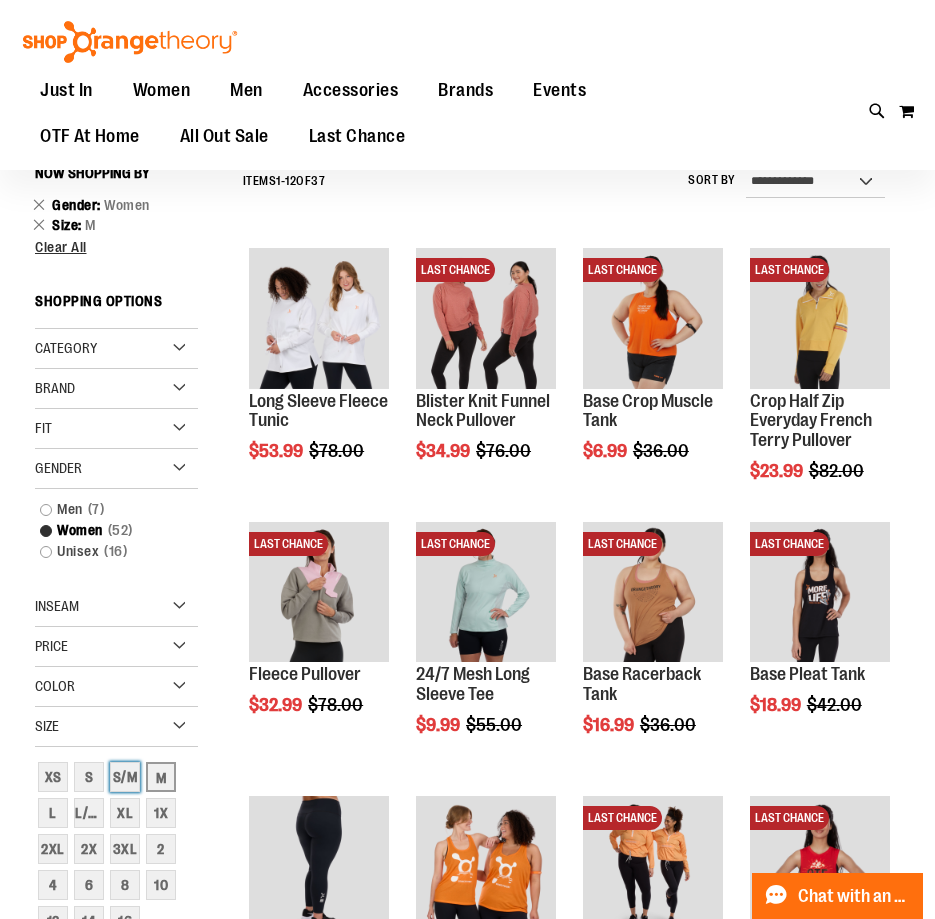 scroll, scrollTop: 222, scrollLeft: 0, axis: vertical 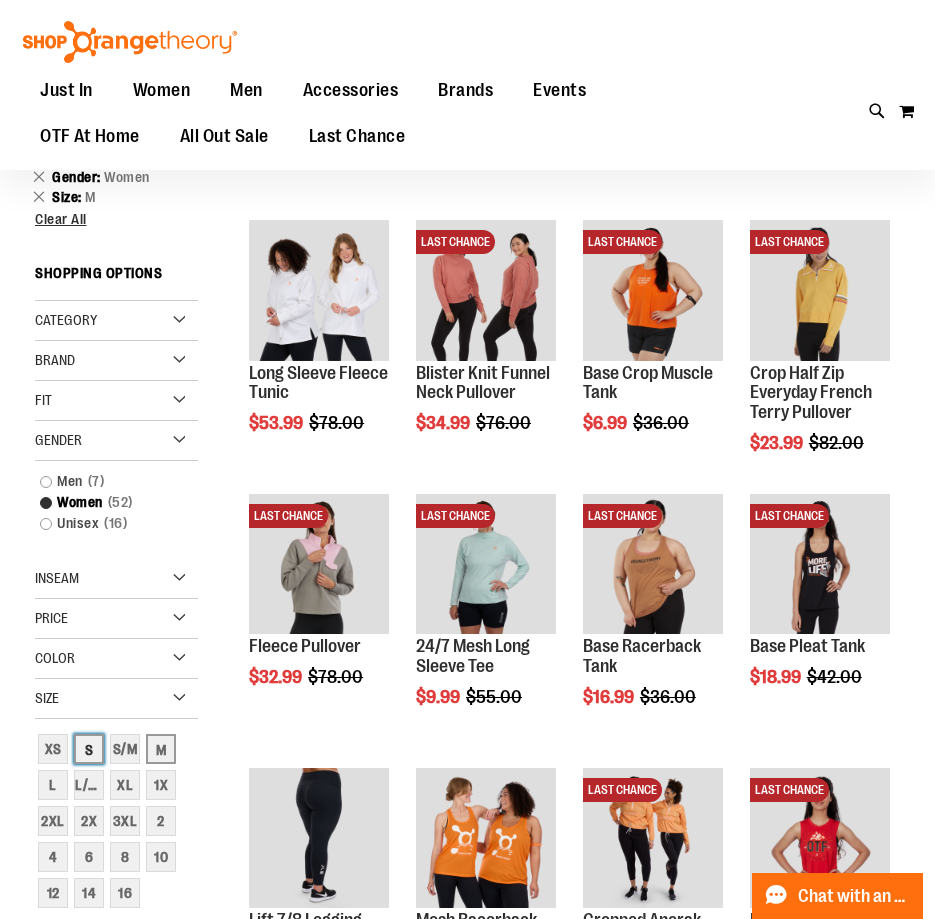 click on "S" at bounding box center (89, 749) 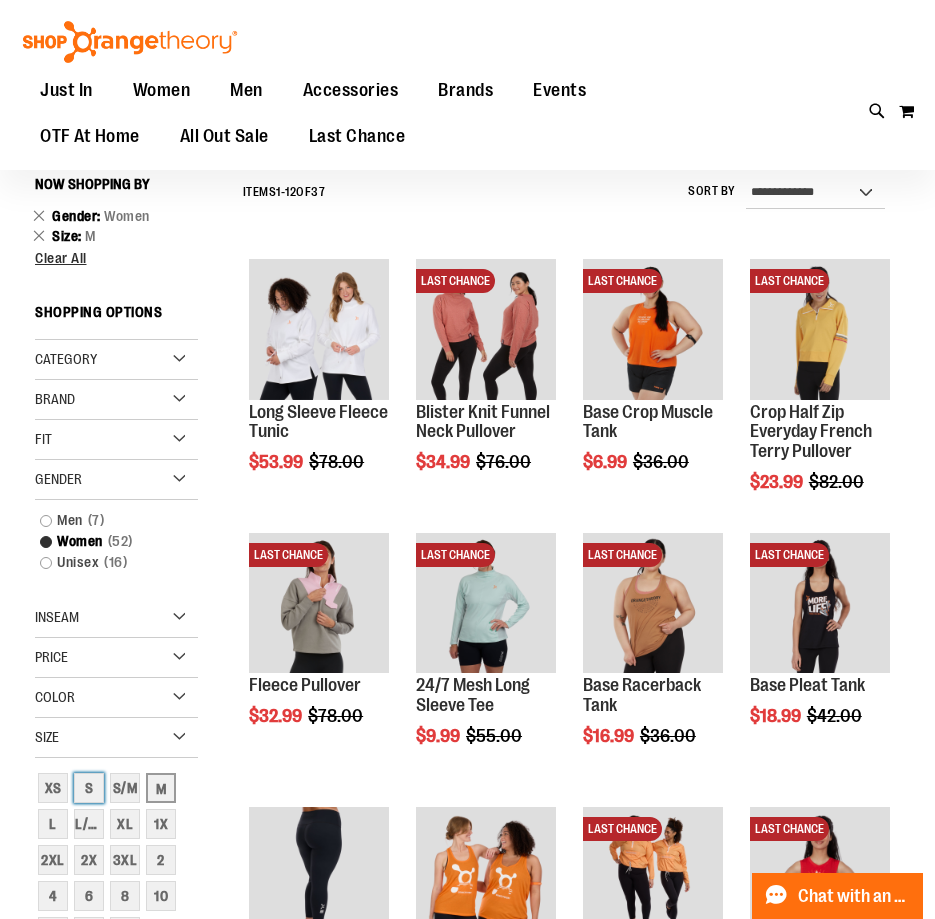 scroll, scrollTop: 184, scrollLeft: 0, axis: vertical 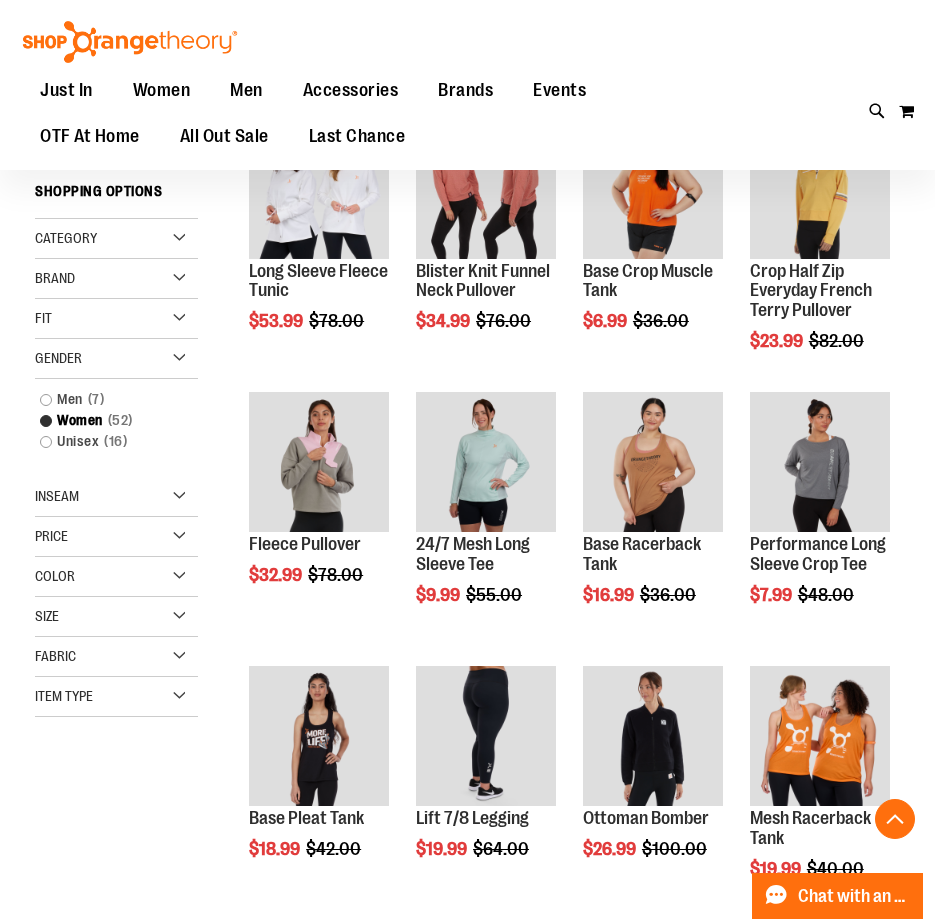 click on "Size" at bounding box center (47, 616) 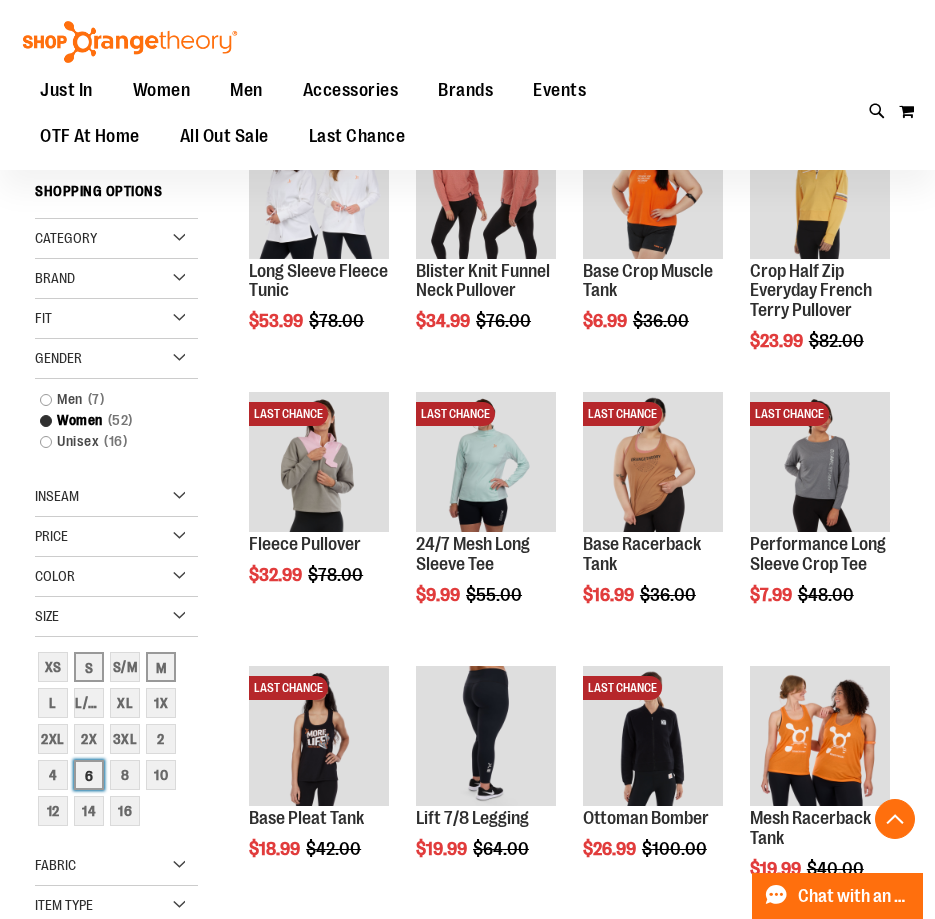 click on "6" at bounding box center [89, 775] 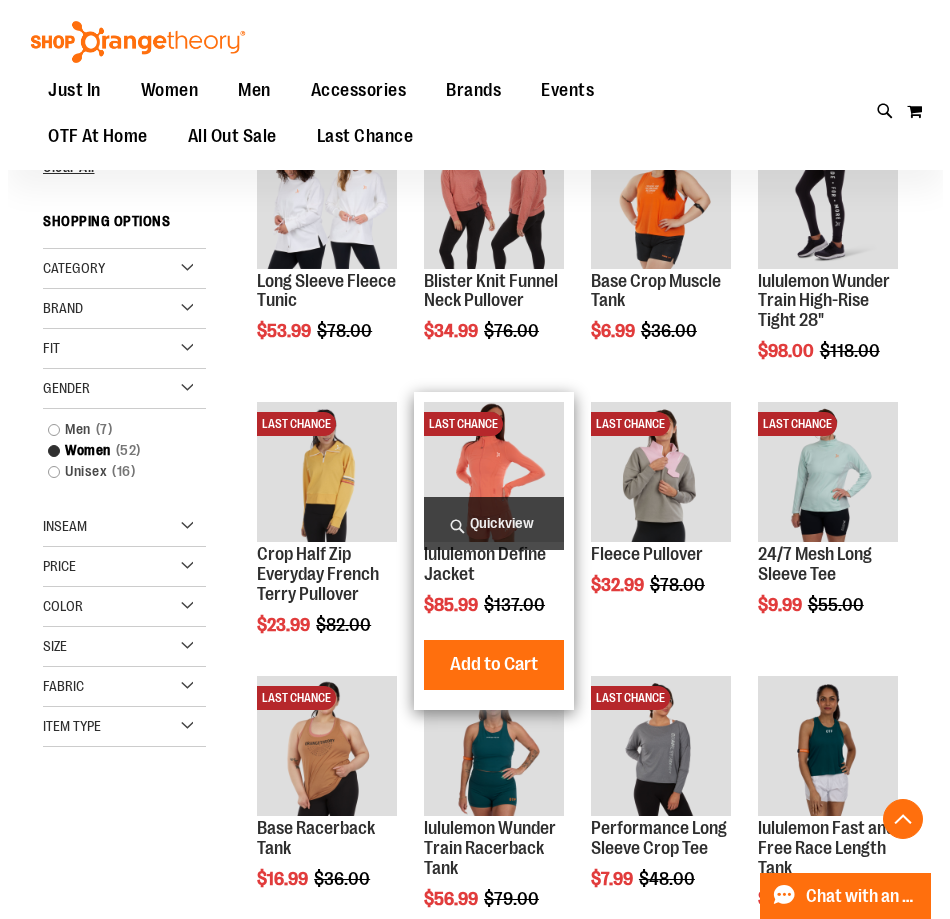 scroll, scrollTop: 592, scrollLeft: 0, axis: vertical 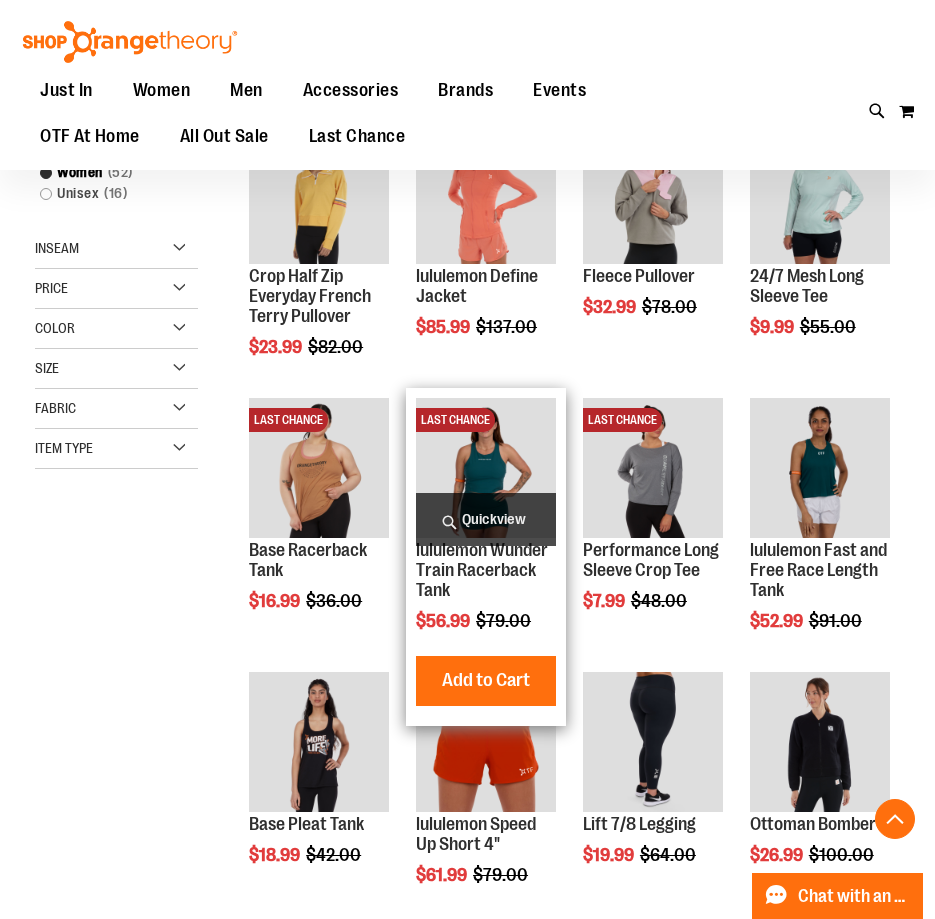 click on "Quickview" at bounding box center (486, 519) 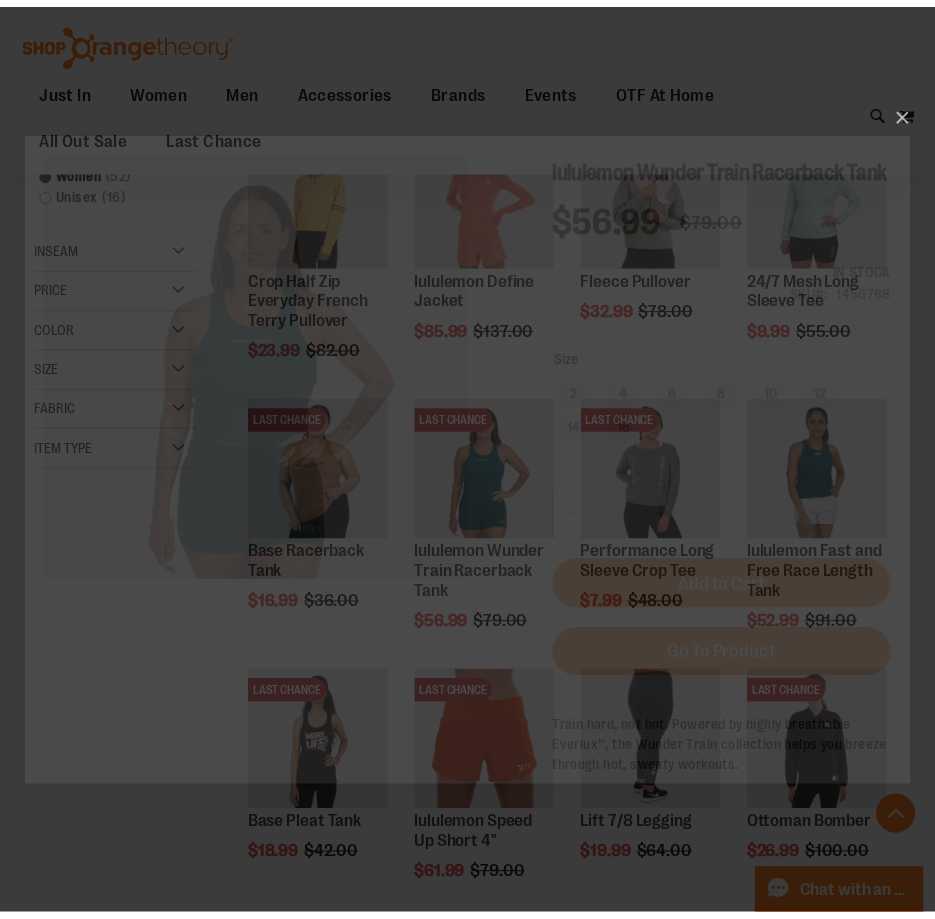 scroll, scrollTop: 0, scrollLeft: 0, axis: both 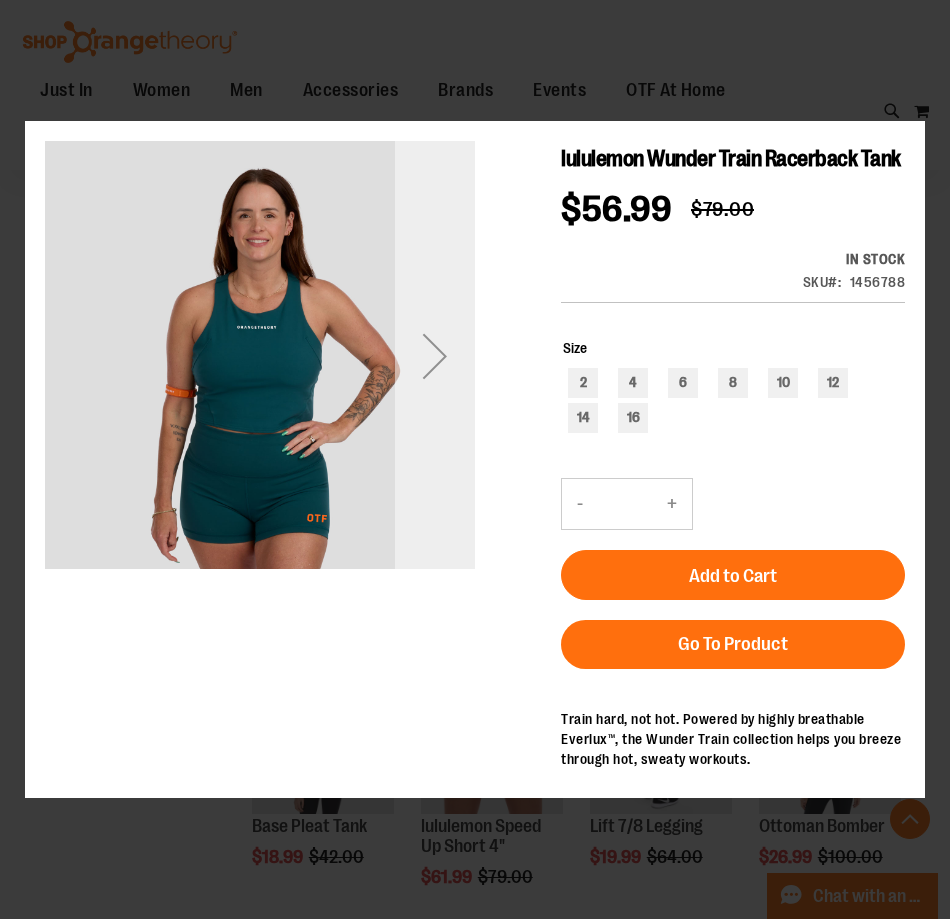 click at bounding box center [435, 355] 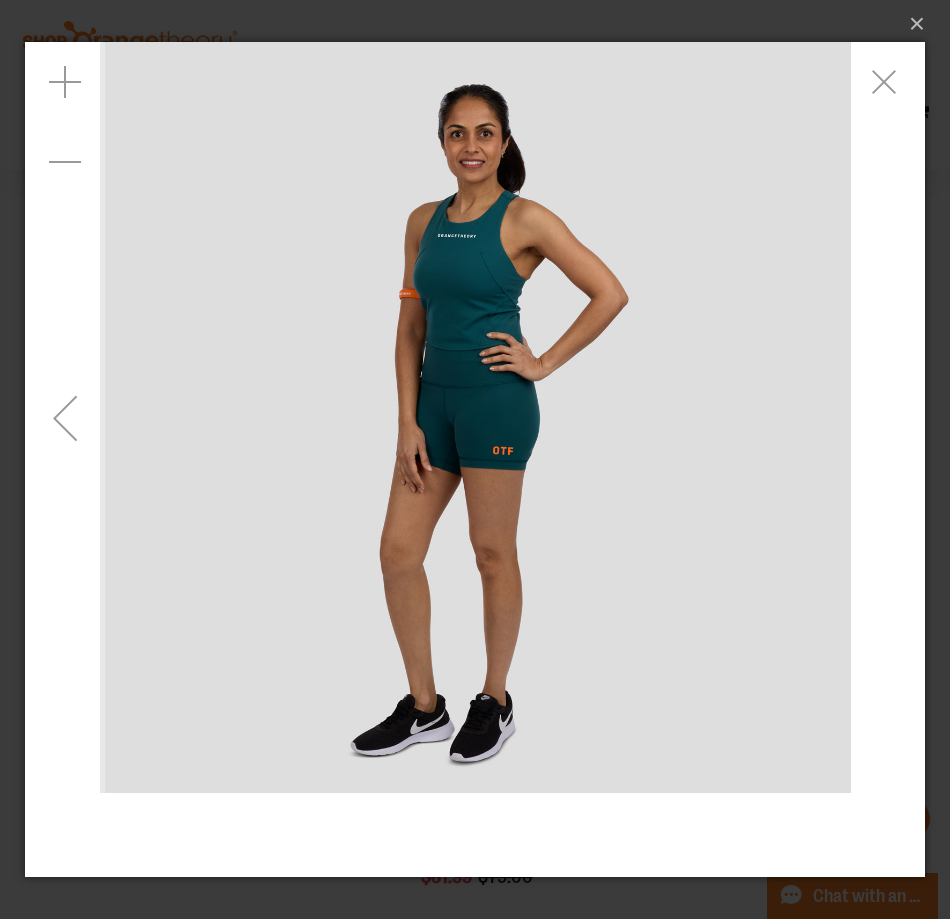 click at bounding box center (475, 416) 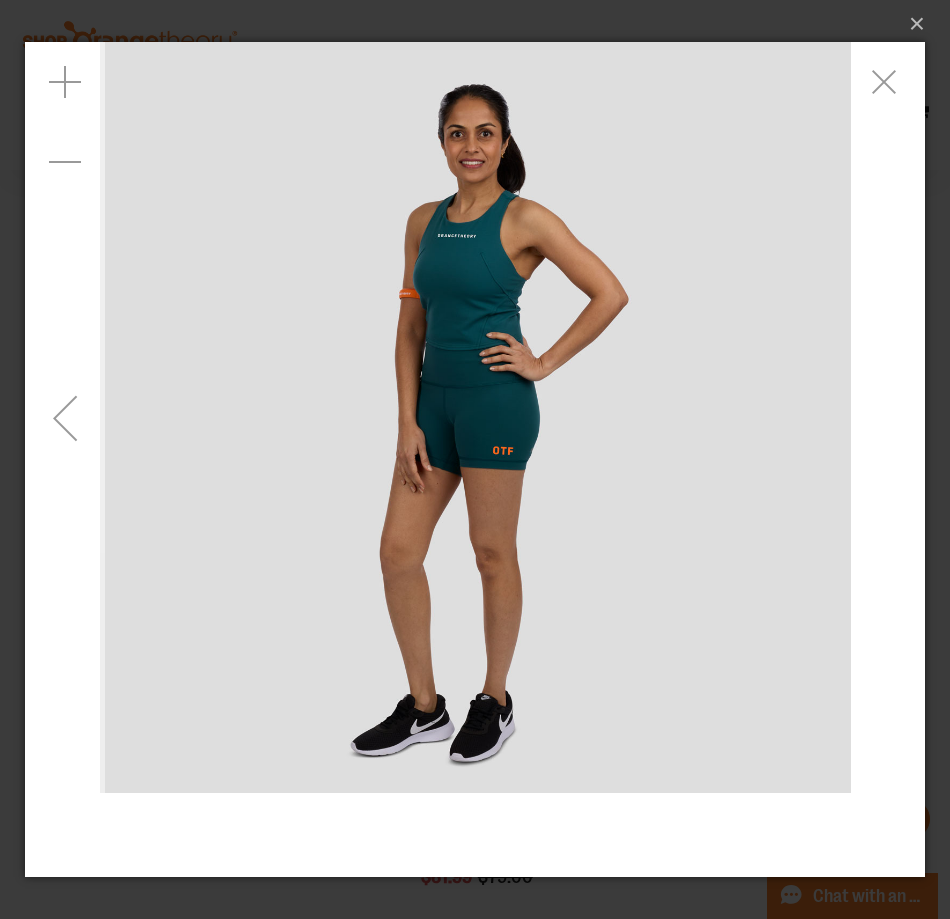 click at bounding box center [65, 417] 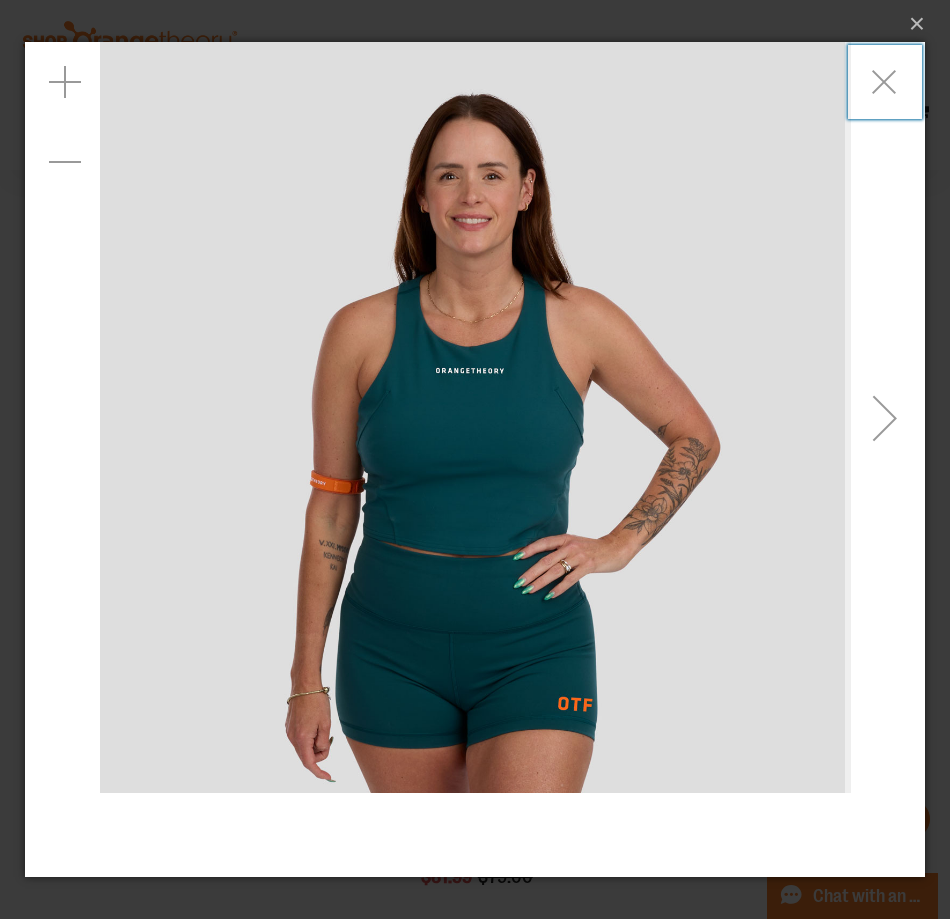 click at bounding box center [885, 417] 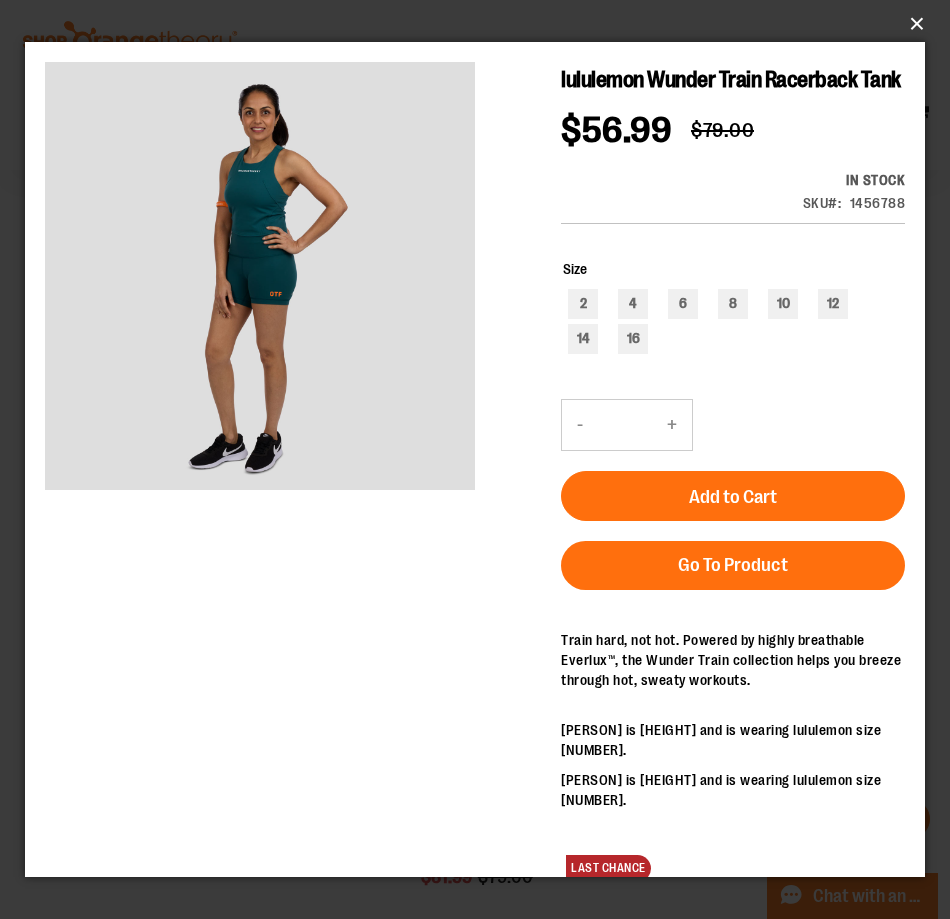 click on "×" at bounding box center [481, 24] 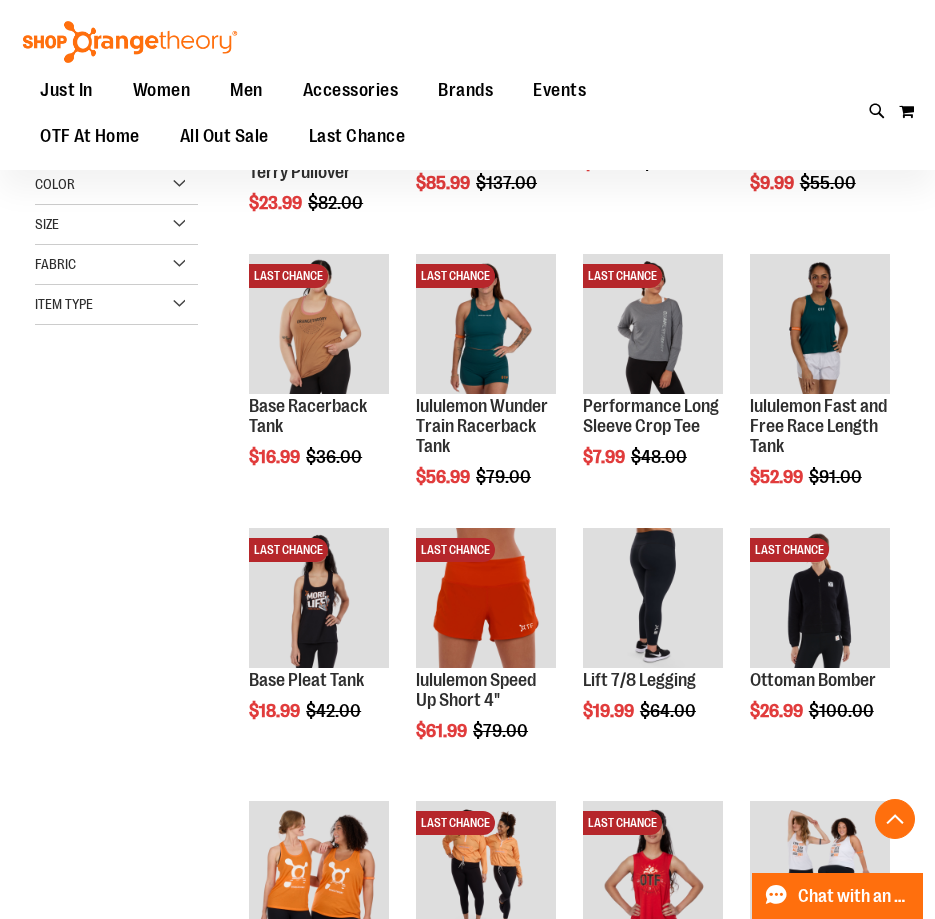 scroll, scrollTop: 732, scrollLeft: 0, axis: vertical 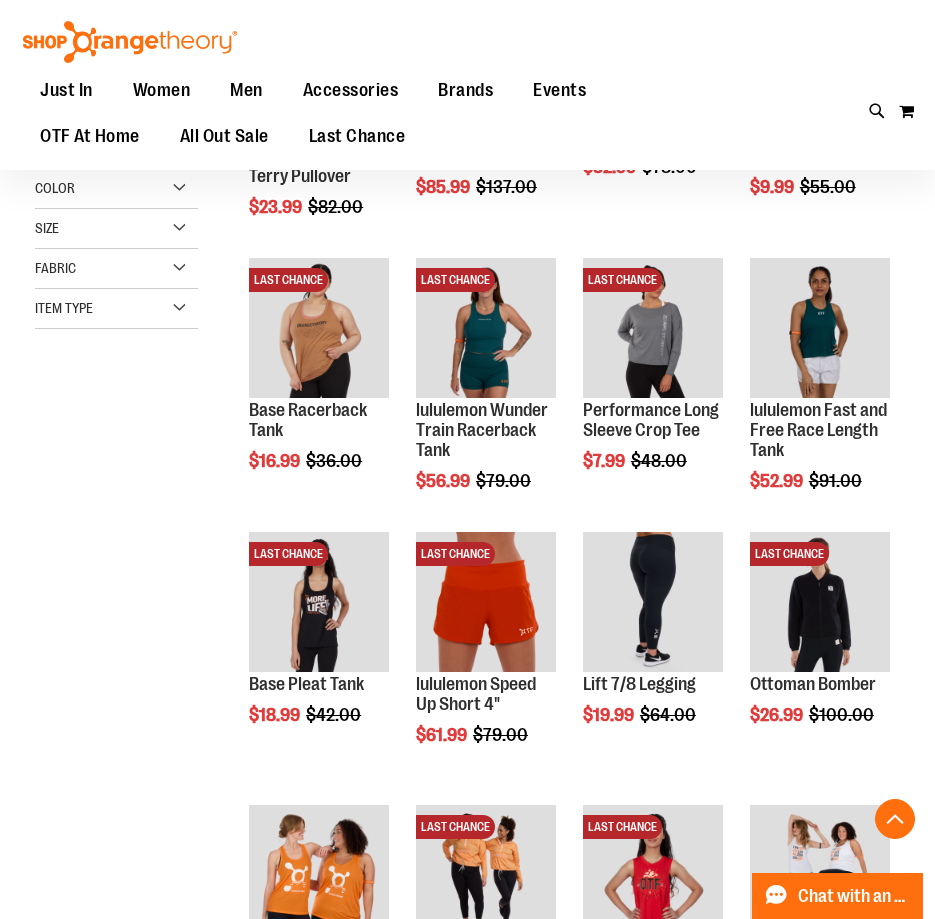click on "Color" at bounding box center [116, 189] 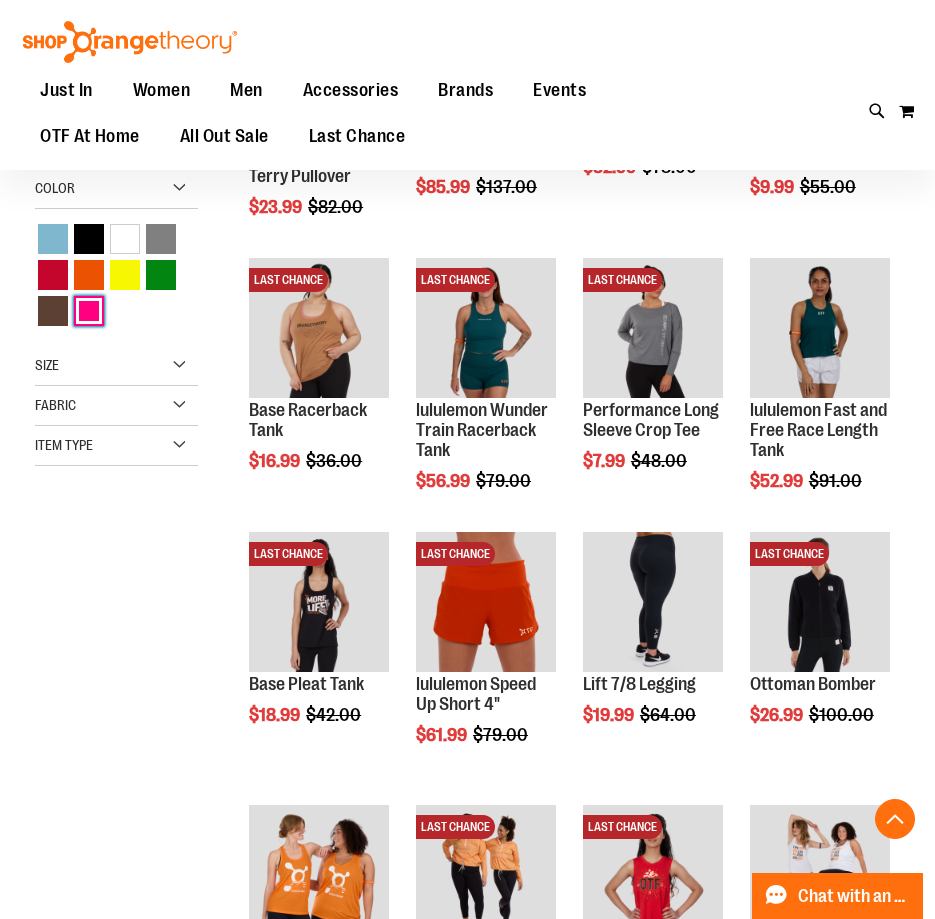 click at bounding box center (89, 311) 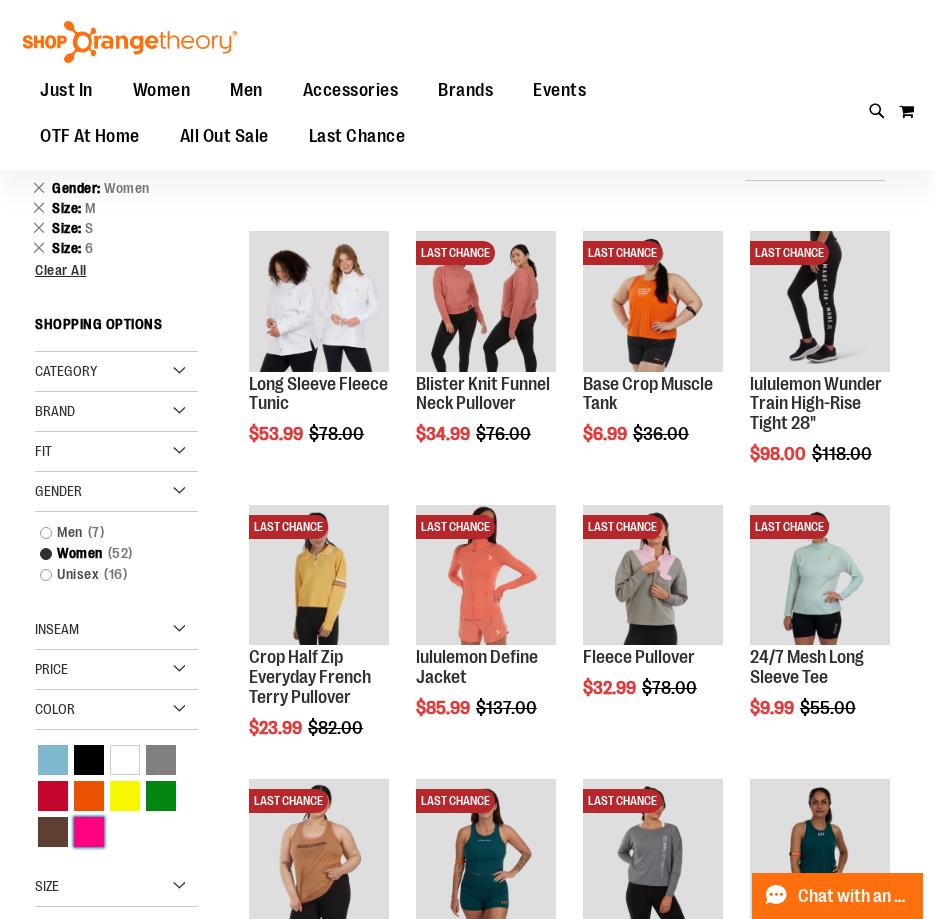 scroll, scrollTop: 181, scrollLeft: 0, axis: vertical 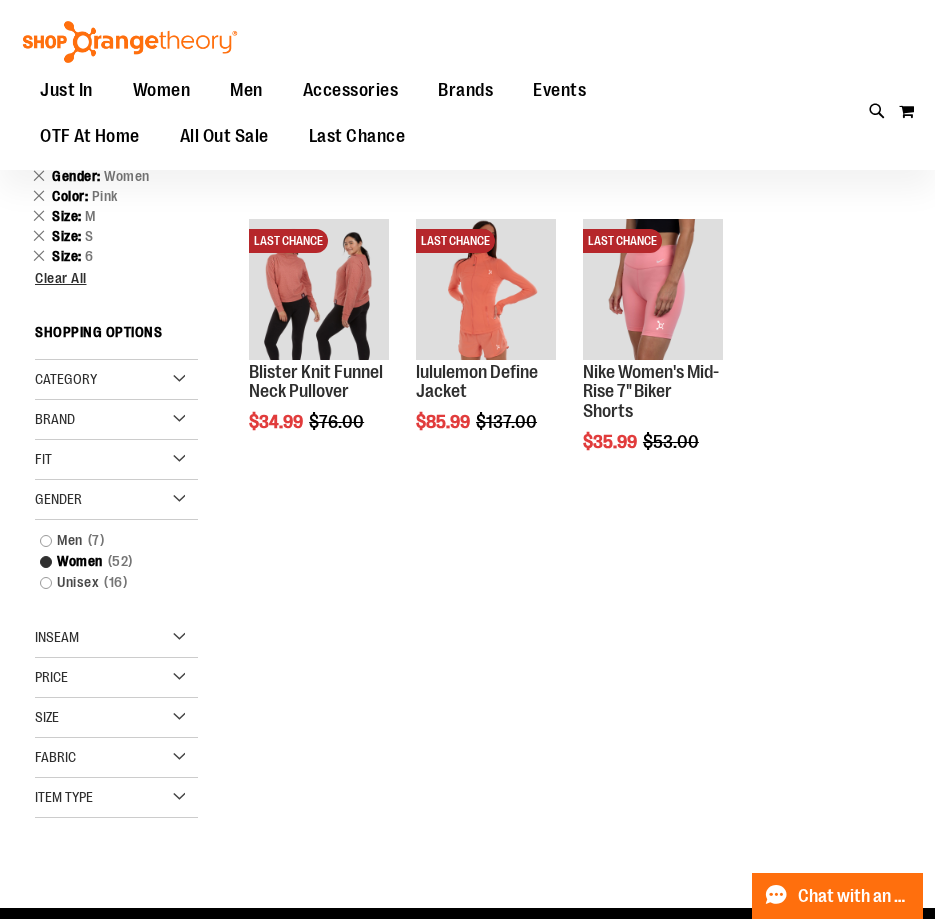 click on "Brand" at bounding box center (55, 419) 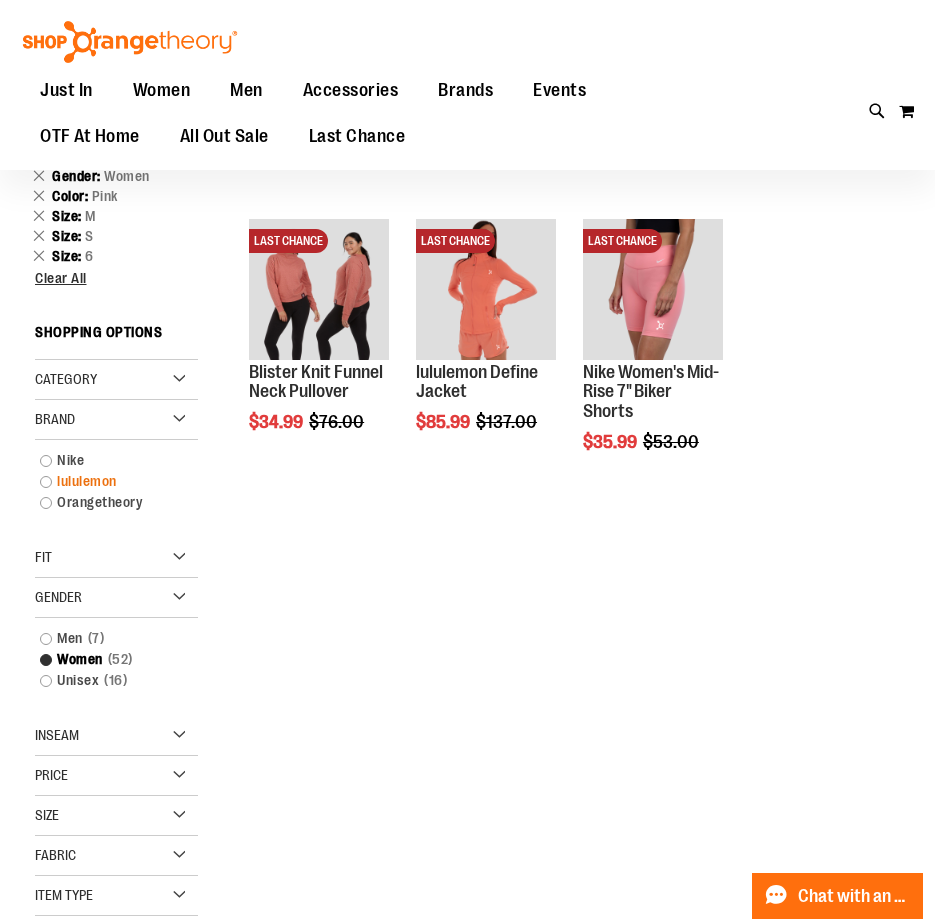 click on "lululemon" at bounding box center [108, 481] 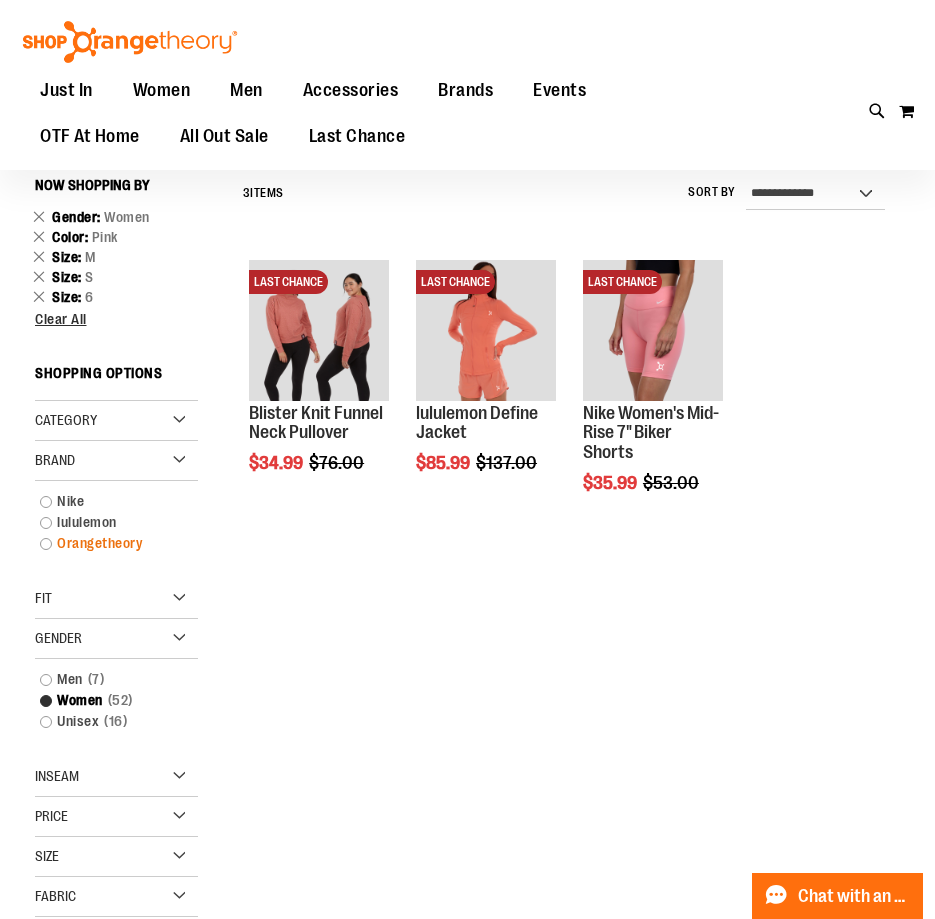 scroll, scrollTop: 181, scrollLeft: 0, axis: vertical 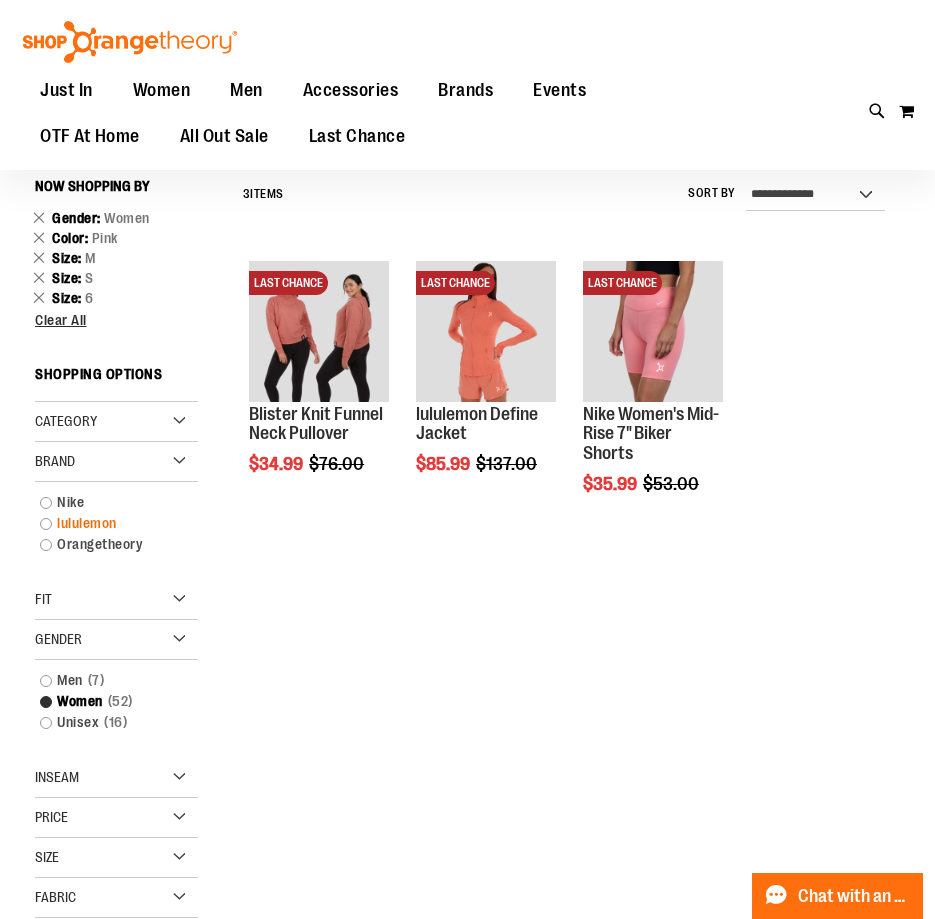 click on "lululemon" at bounding box center (108, 523) 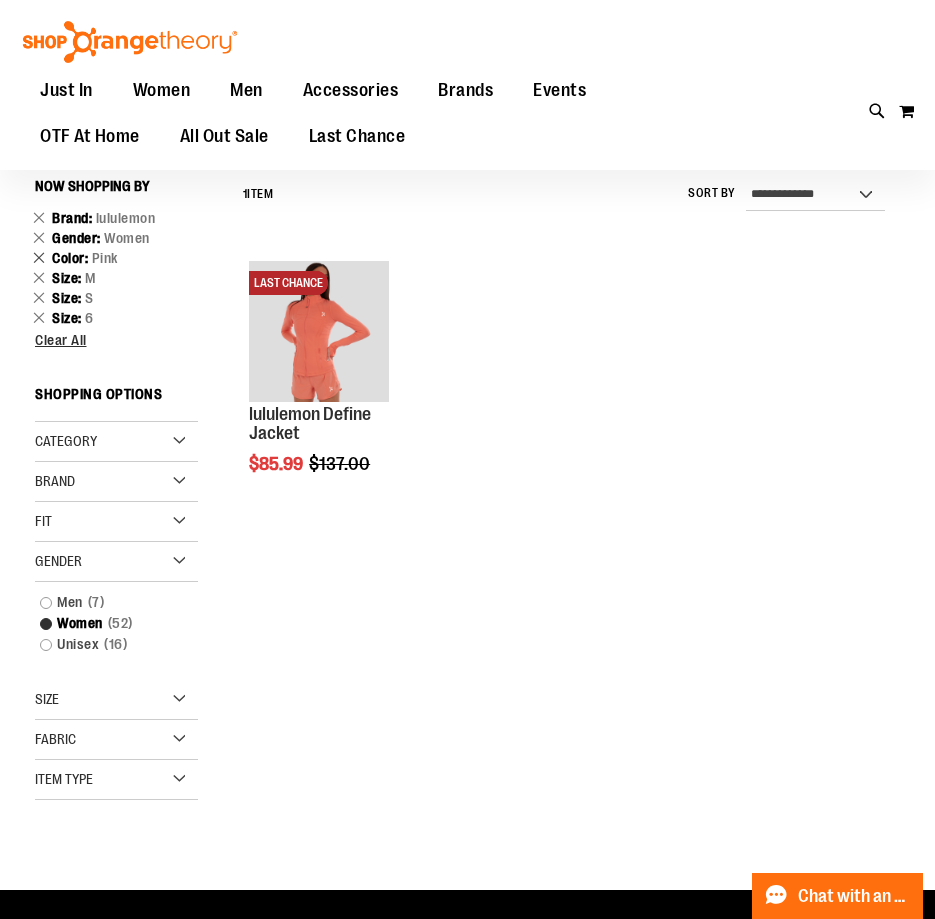 click on "Remove This Item" at bounding box center (39, 257) 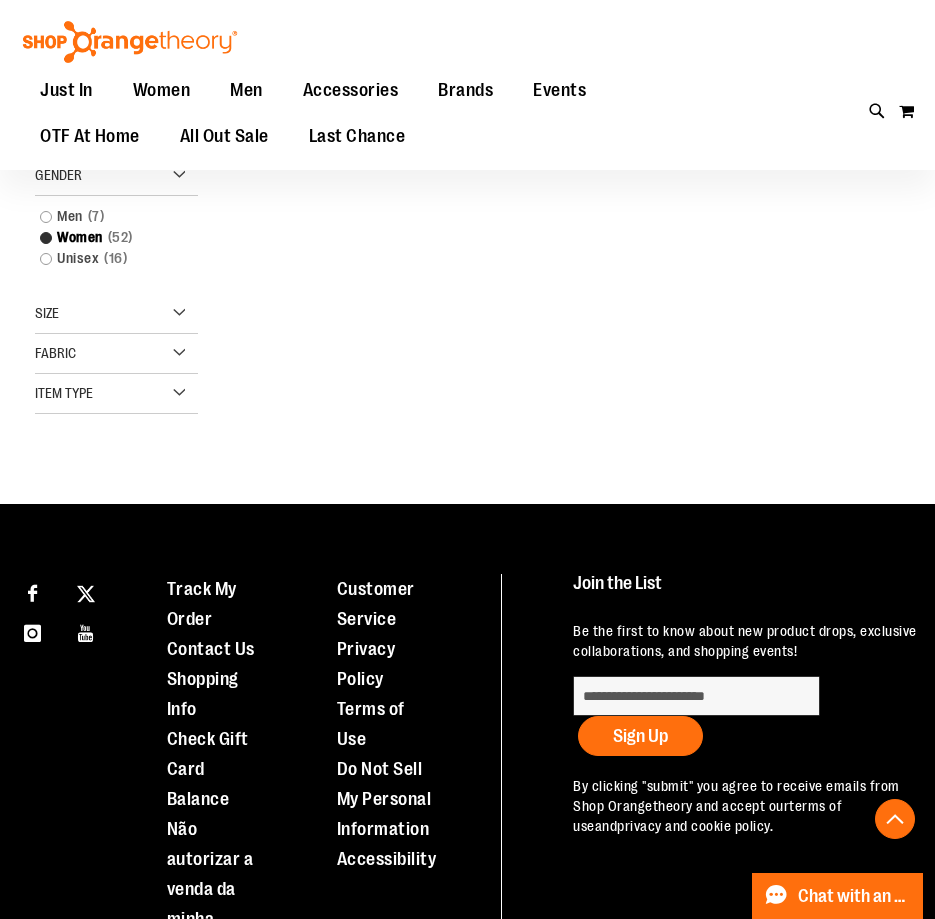 scroll, scrollTop: 0, scrollLeft: 0, axis: both 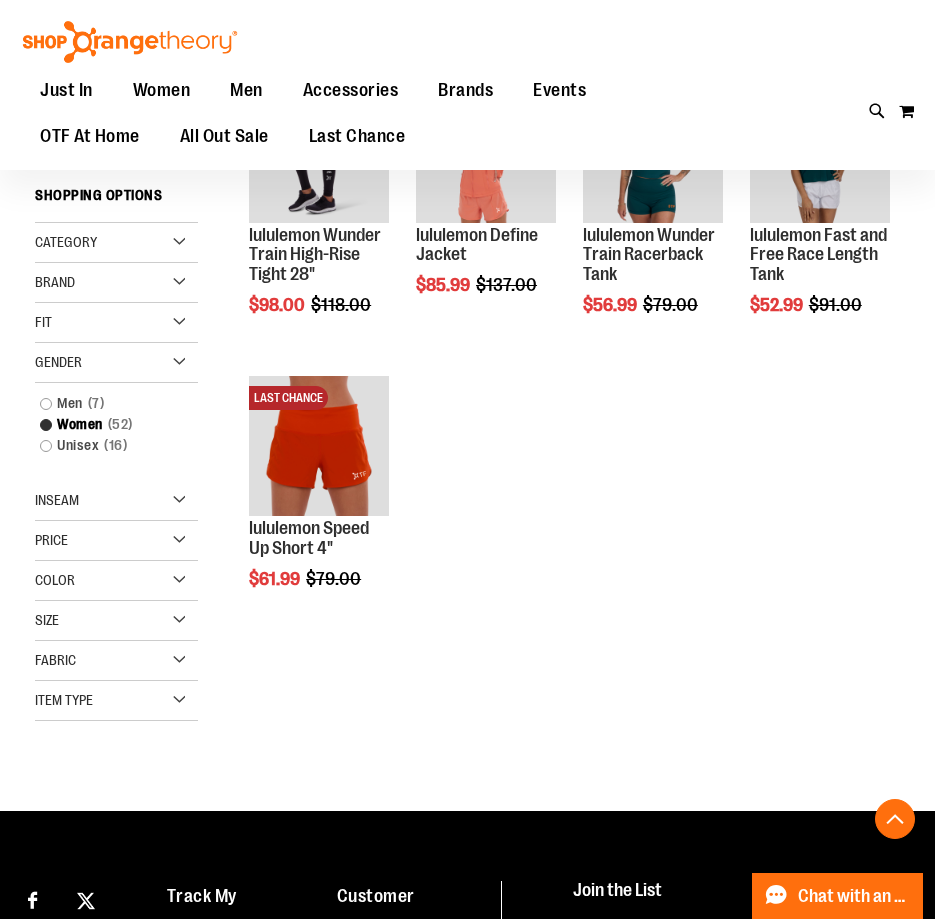 click on "Size" at bounding box center (116, 621) 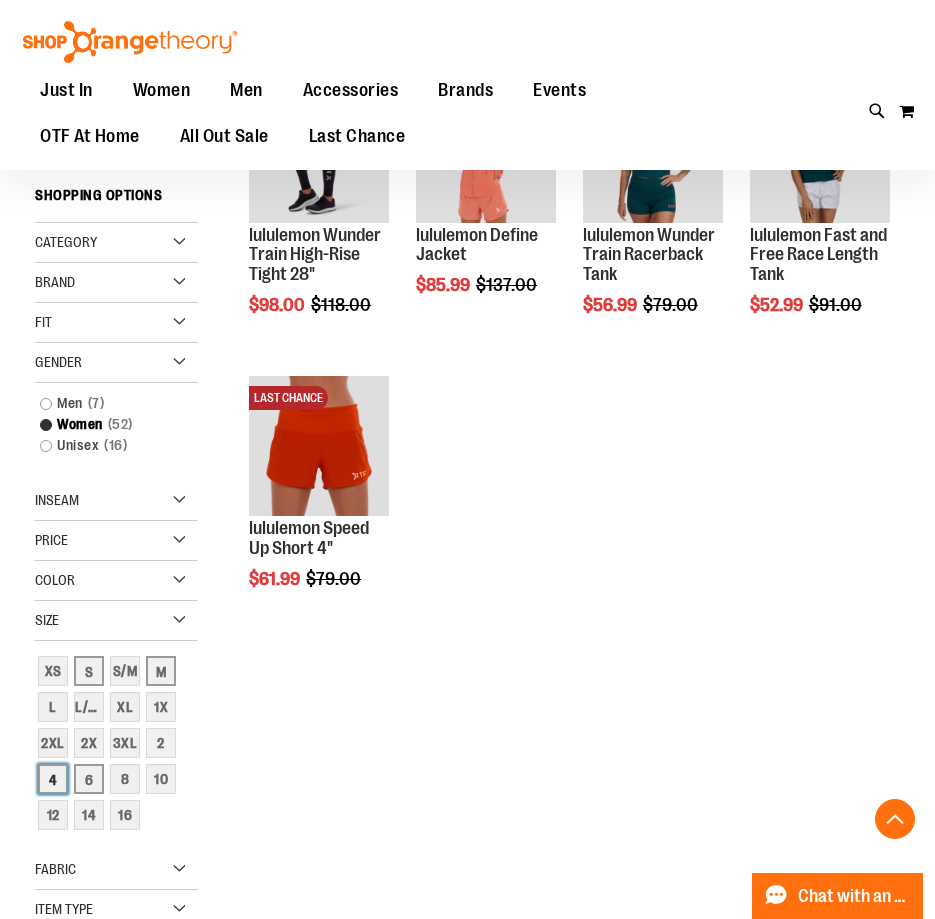 click on "4" at bounding box center (53, 779) 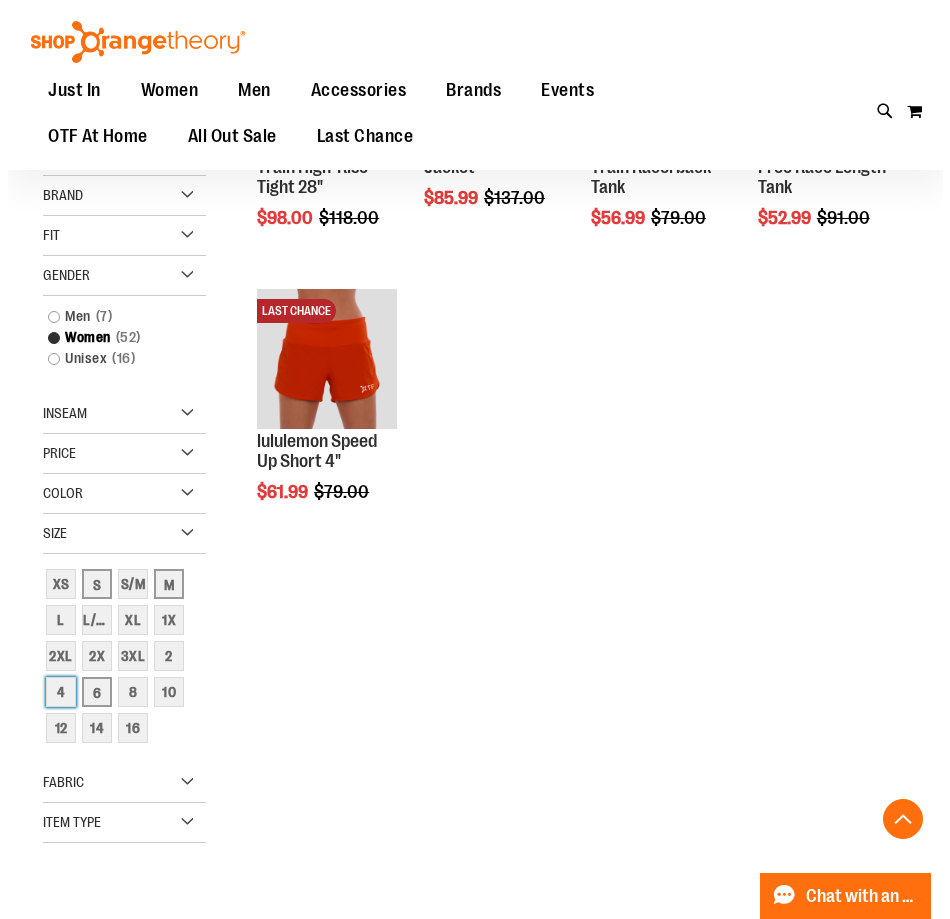 scroll, scrollTop: 467, scrollLeft: 0, axis: vertical 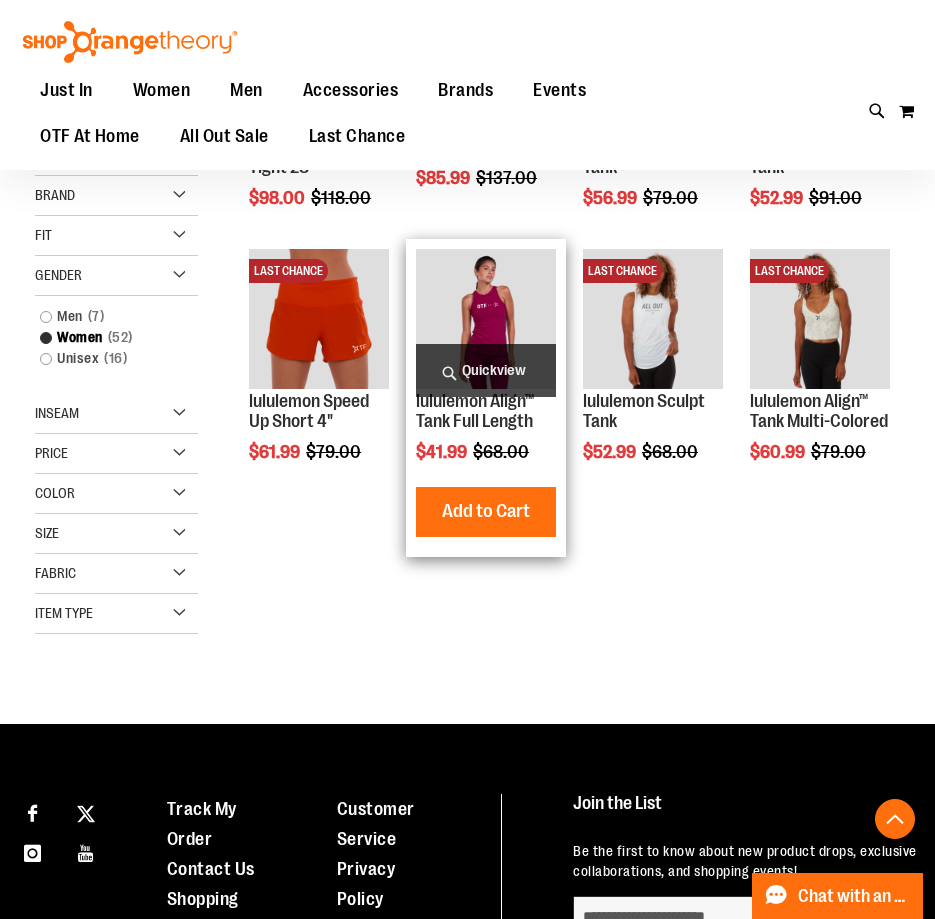 click on "Quickview" at bounding box center (486, 370) 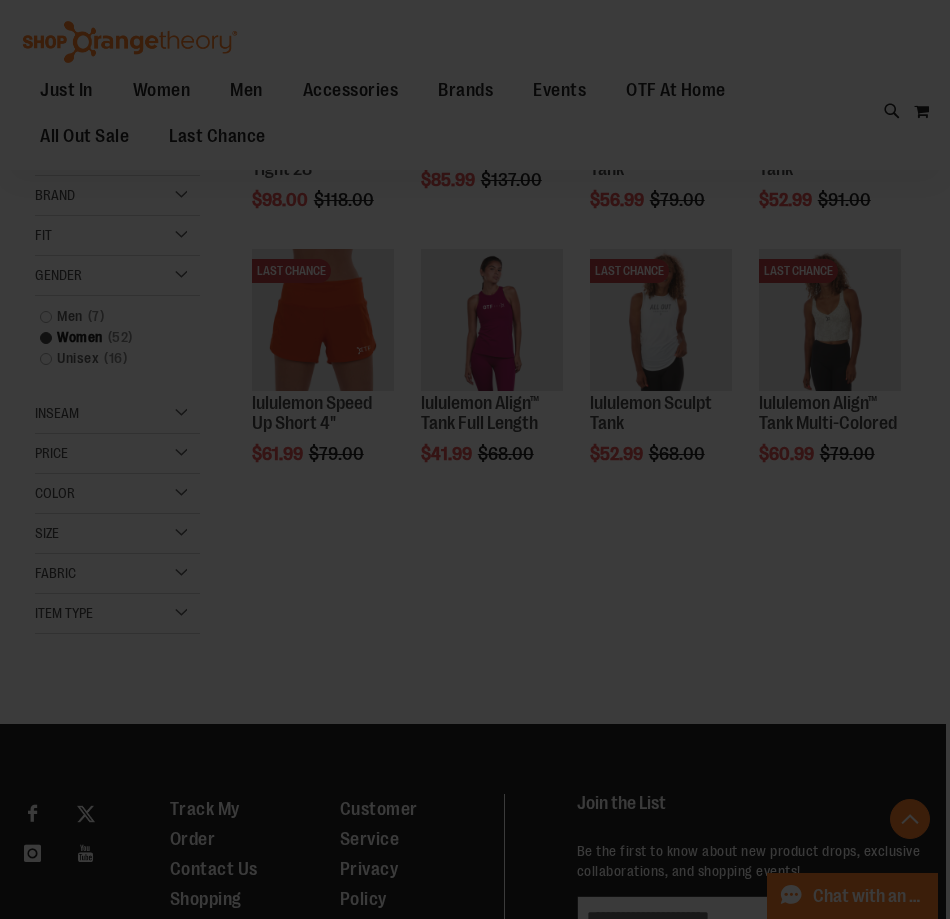 scroll, scrollTop: 0, scrollLeft: 0, axis: both 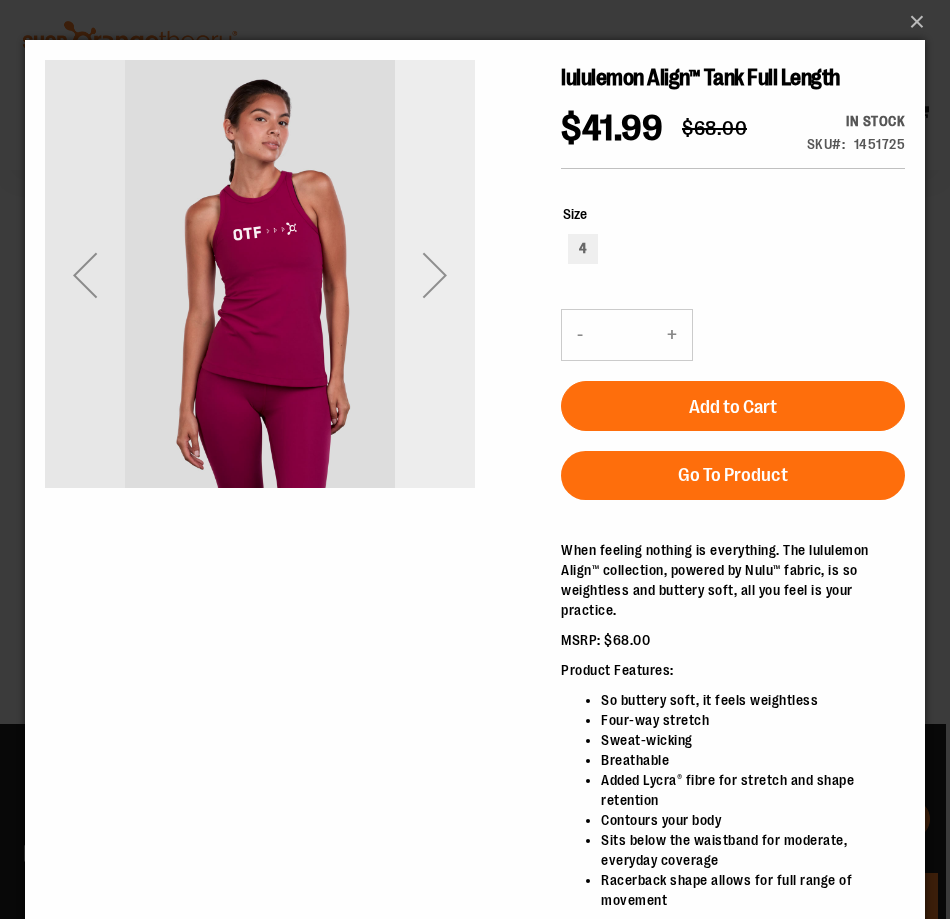 click at bounding box center [435, 275] 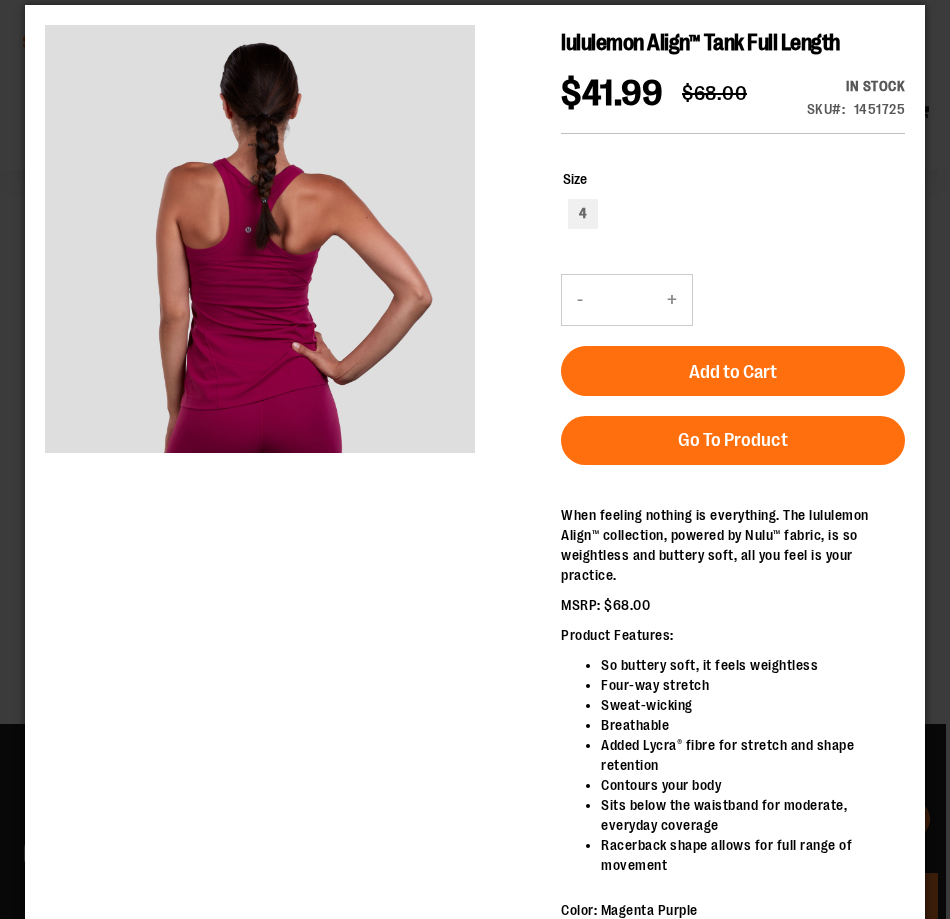 scroll, scrollTop: 81, scrollLeft: 0, axis: vertical 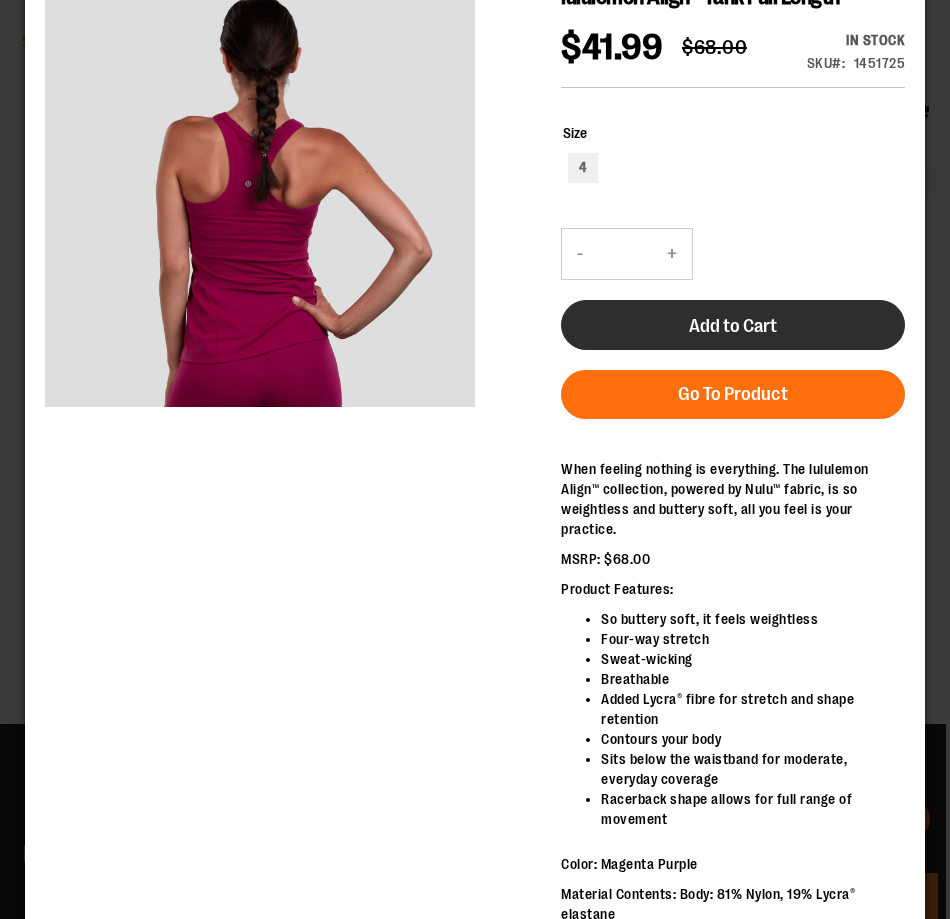 click on "Add to Cart" at bounding box center (733, 325) 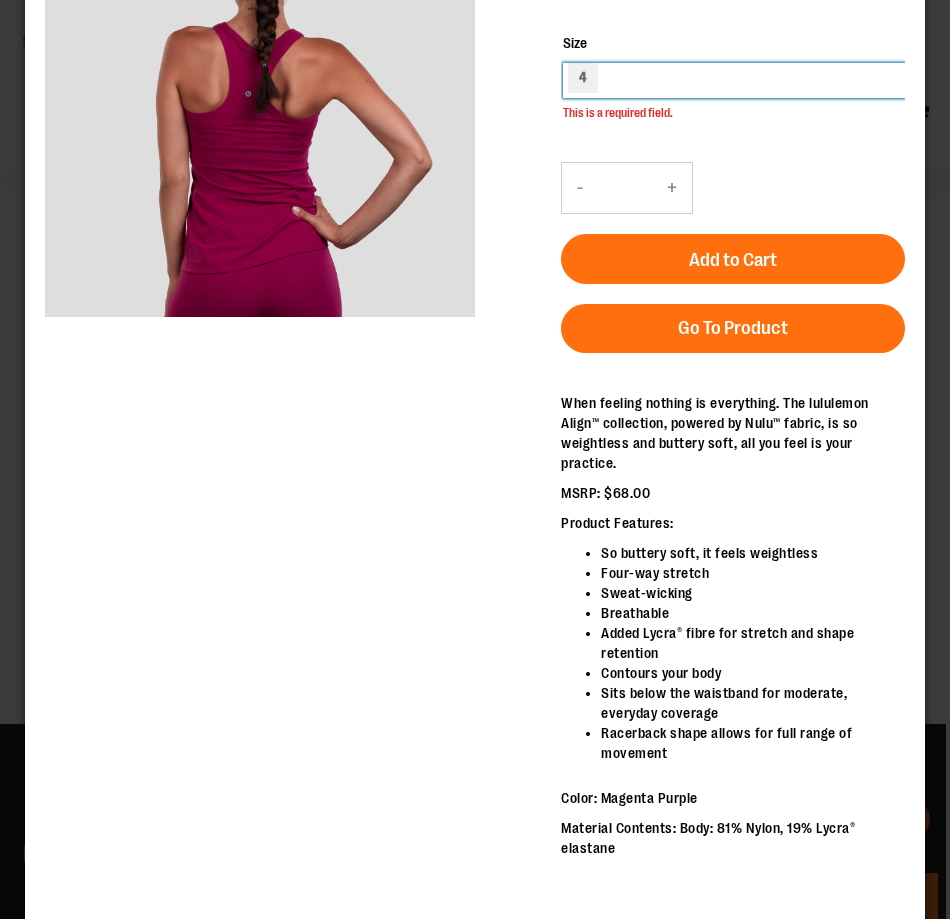 scroll, scrollTop: 180, scrollLeft: 0, axis: vertical 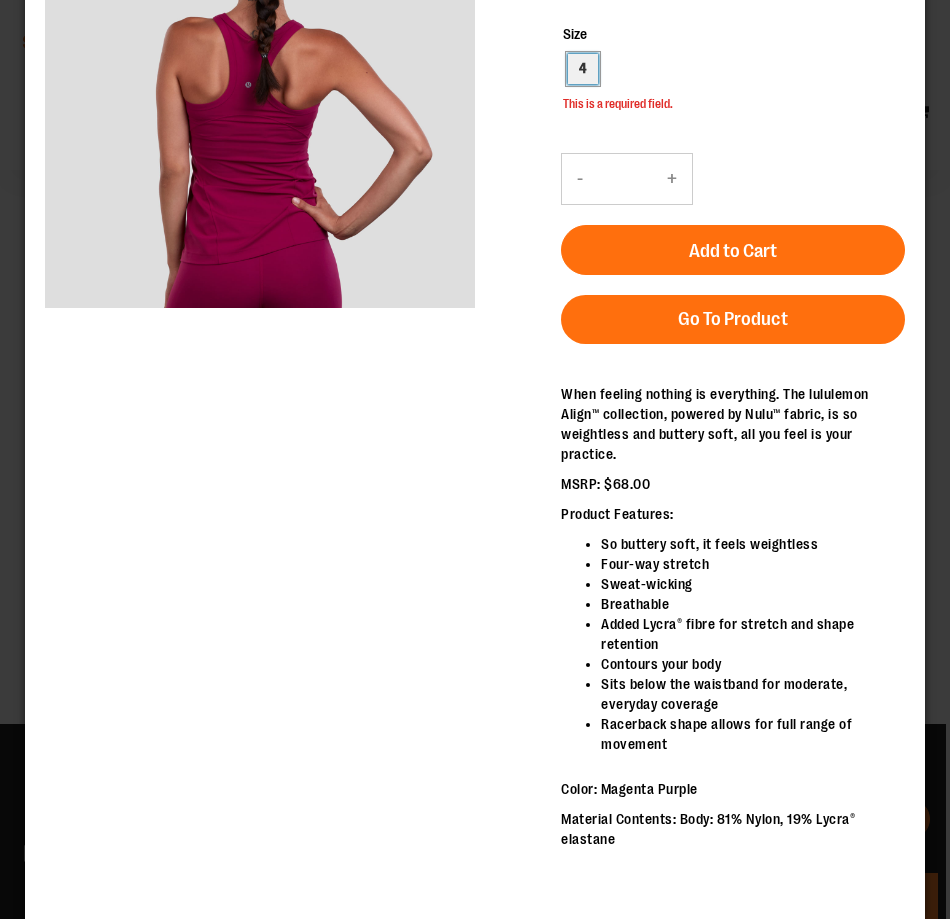 click on "4" at bounding box center (583, 69) 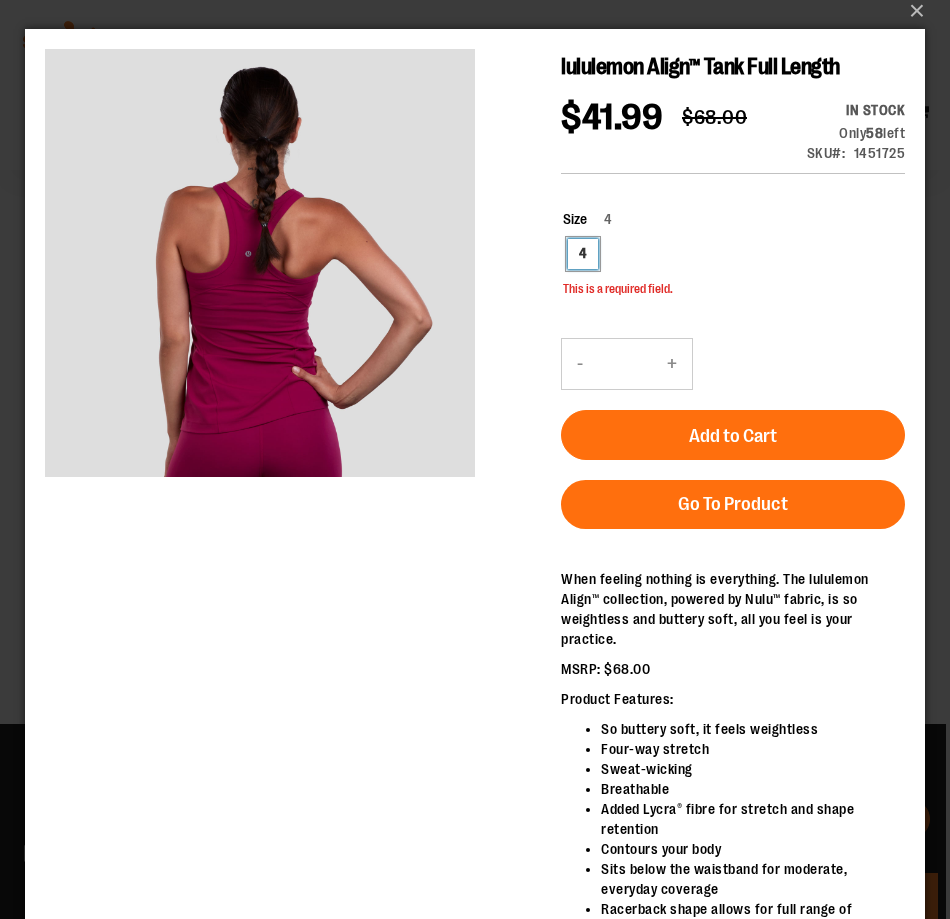 scroll, scrollTop: 0, scrollLeft: 0, axis: both 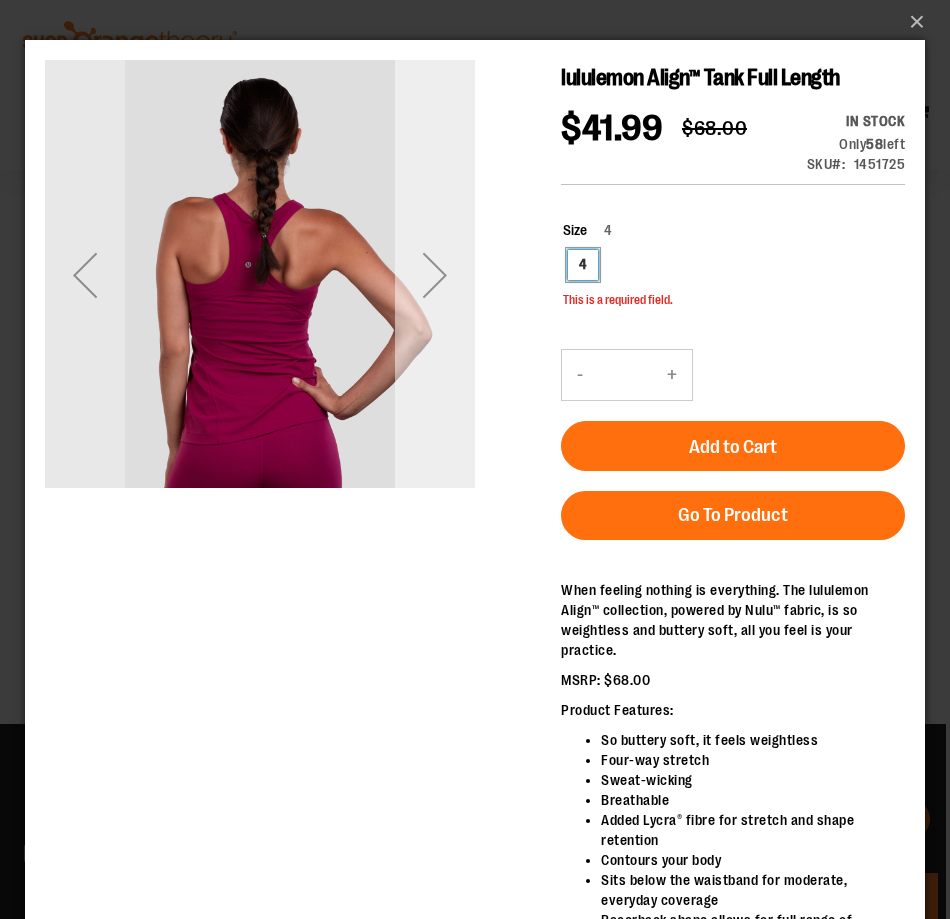 click at bounding box center [435, 275] 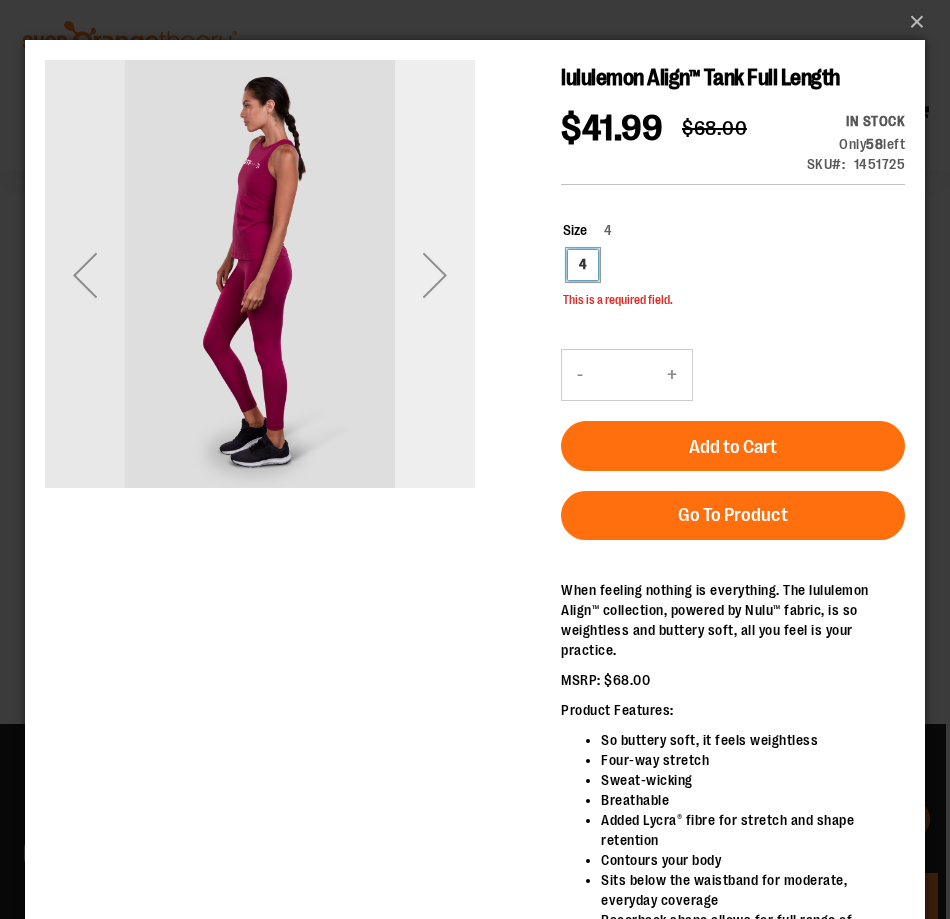 click at bounding box center (435, 275) 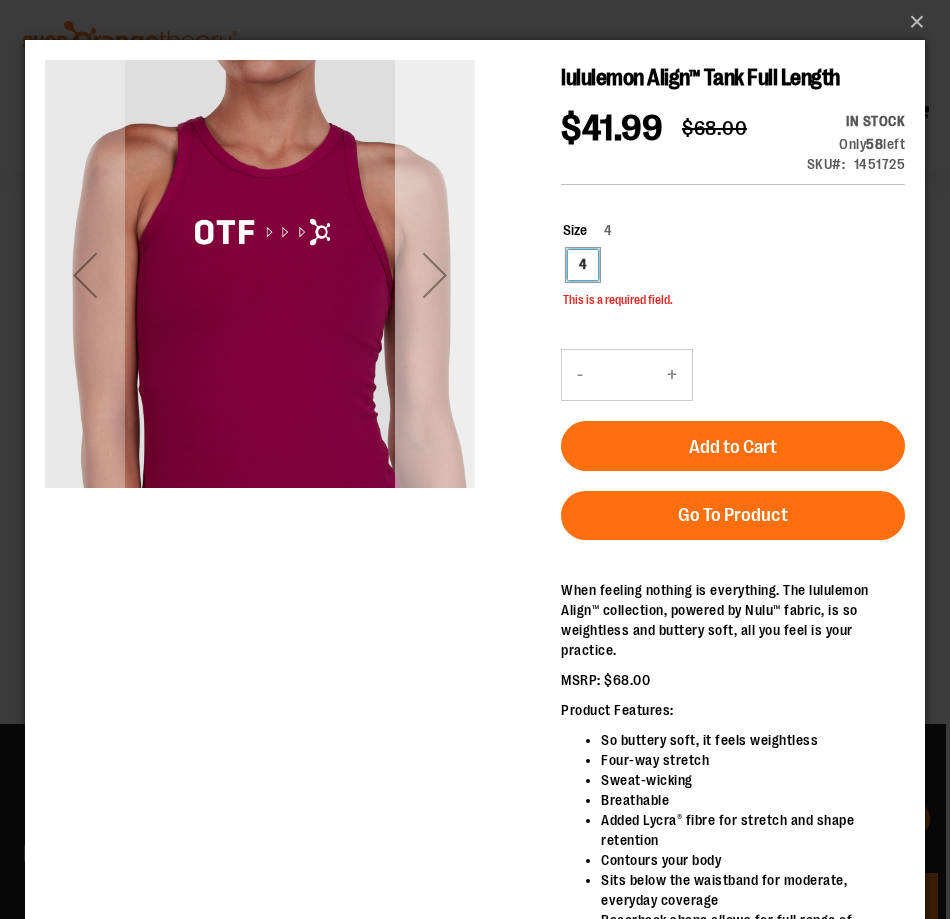 click at bounding box center [435, 275] 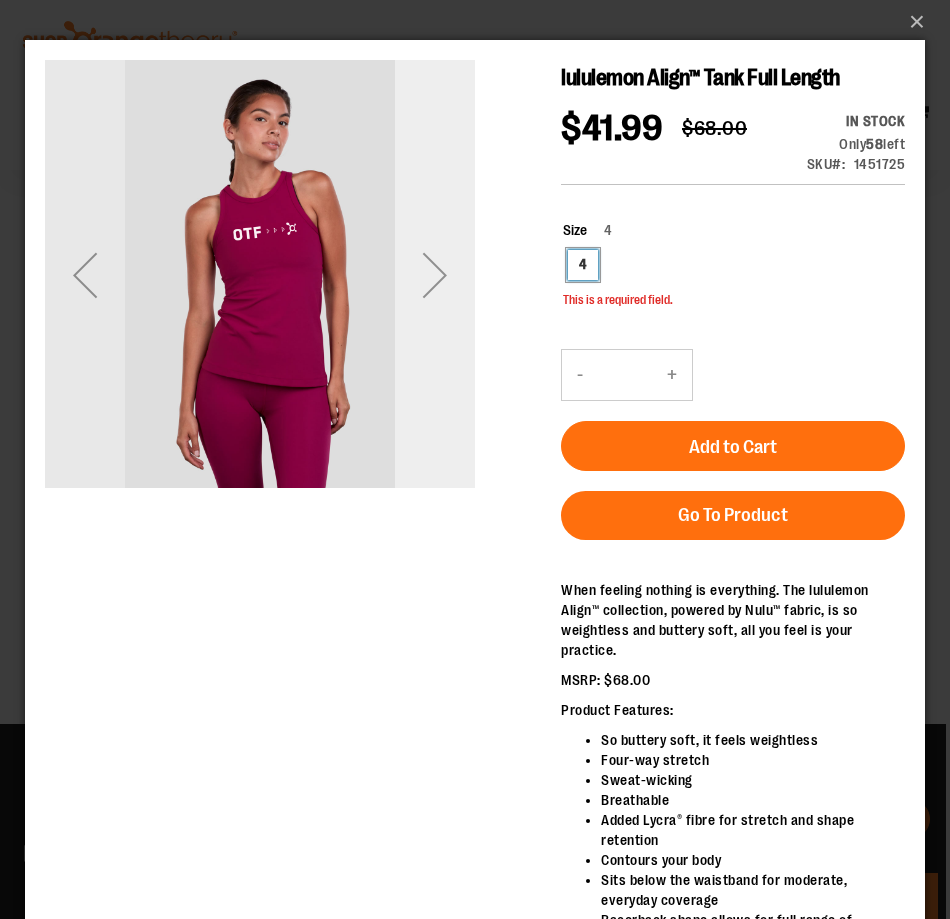 click at bounding box center (435, 275) 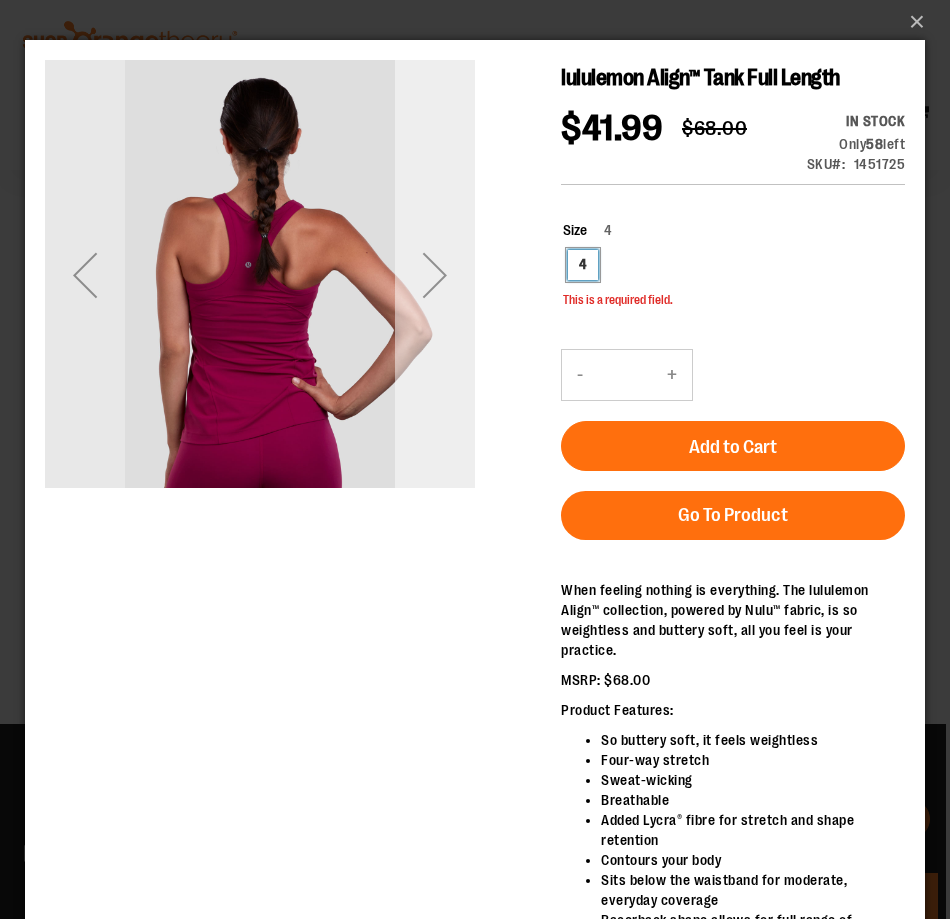 click at bounding box center (435, 275) 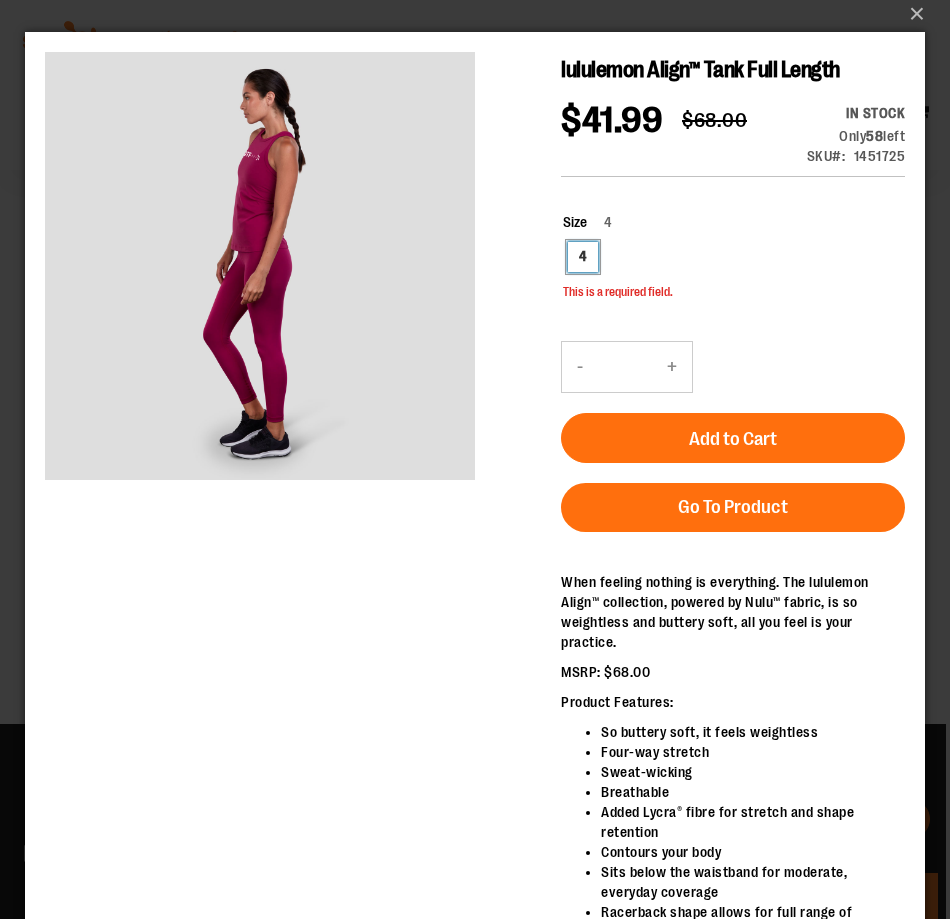 scroll, scrollTop: 0, scrollLeft: 0, axis: both 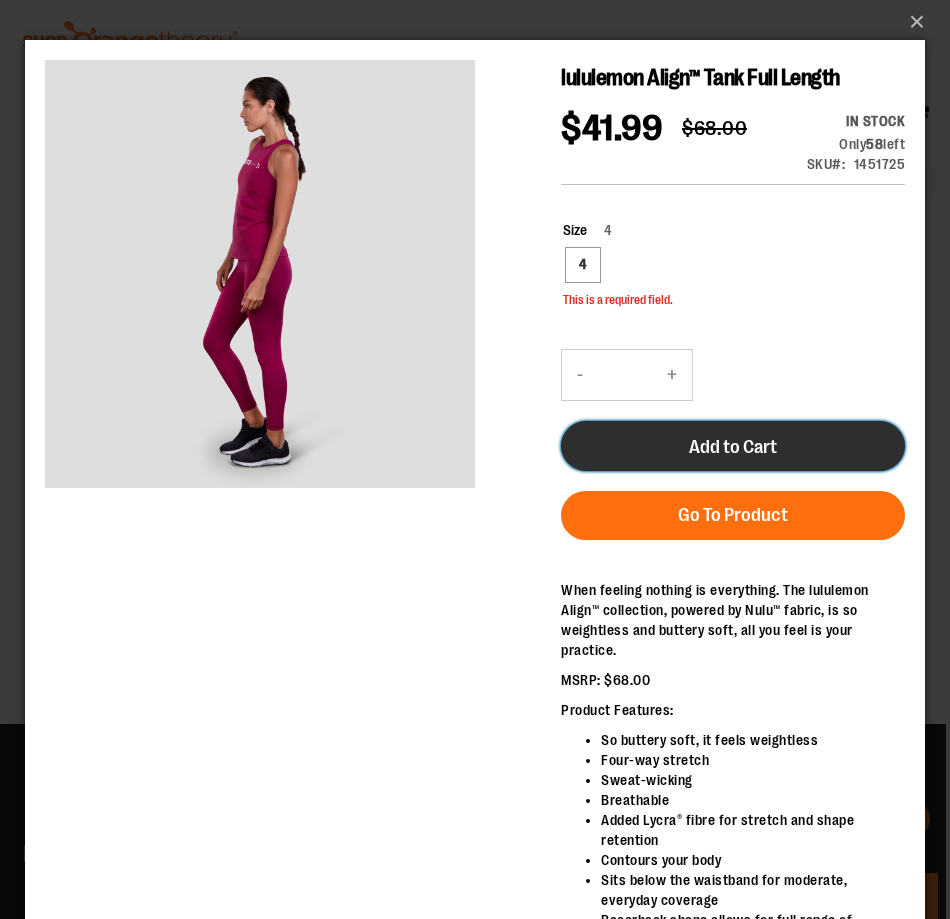 click on "Add to Cart" at bounding box center [733, 447] 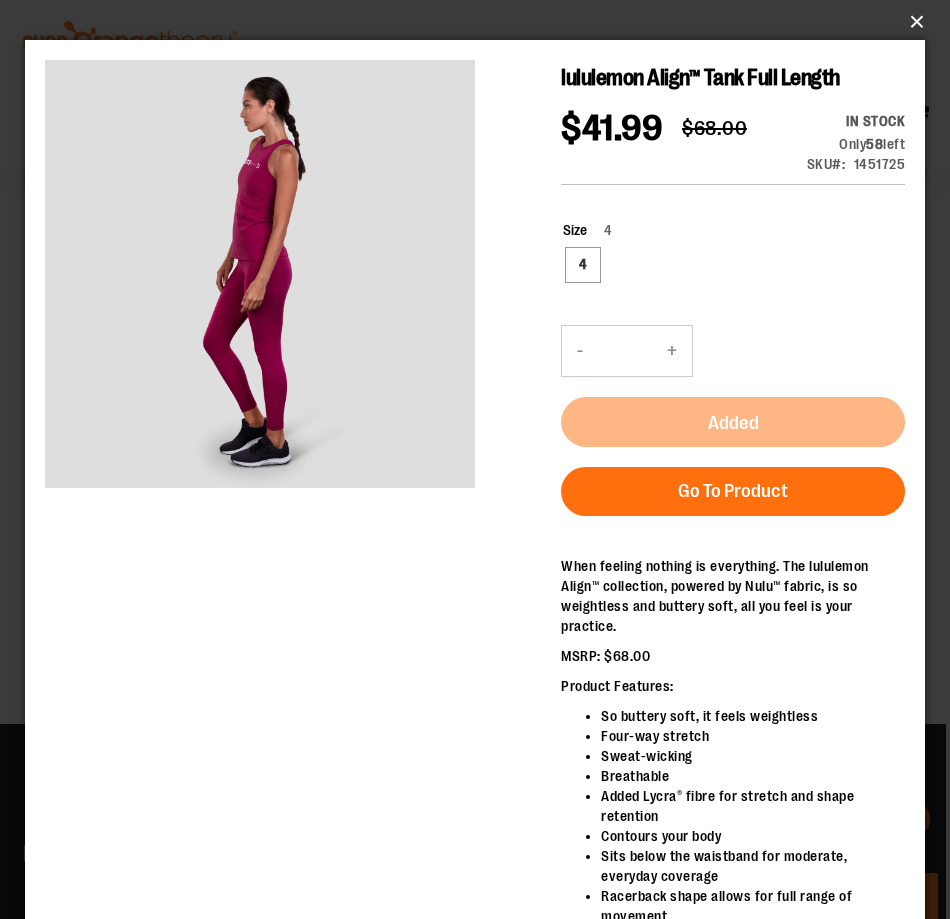 click on "×" at bounding box center [481, 22] 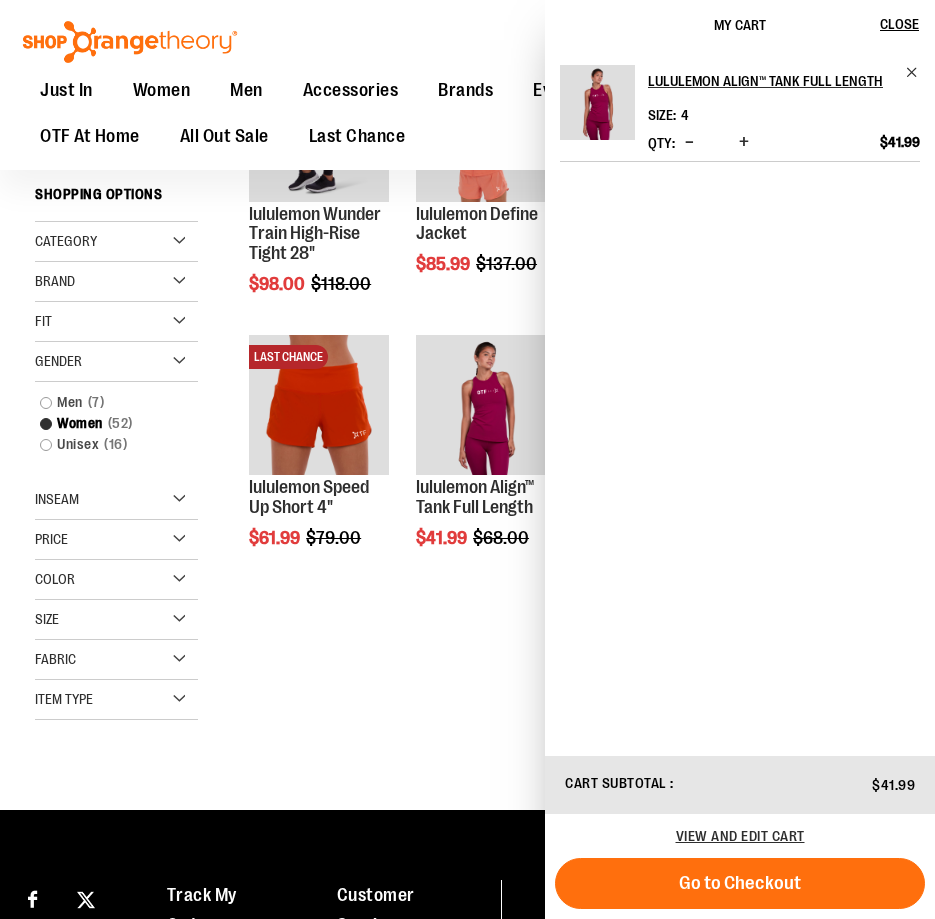 scroll, scrollTop: 386, scrollLeft: 0, axis: vertical 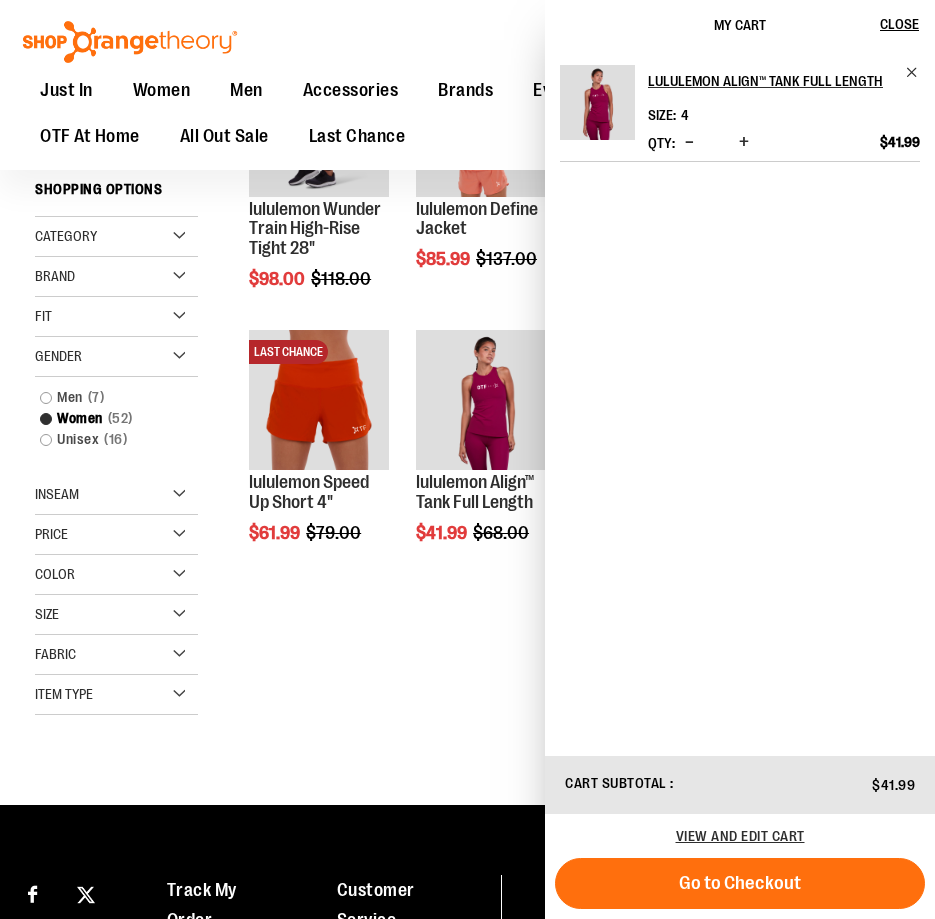 click on "**********" at bounding box center [557, 339] 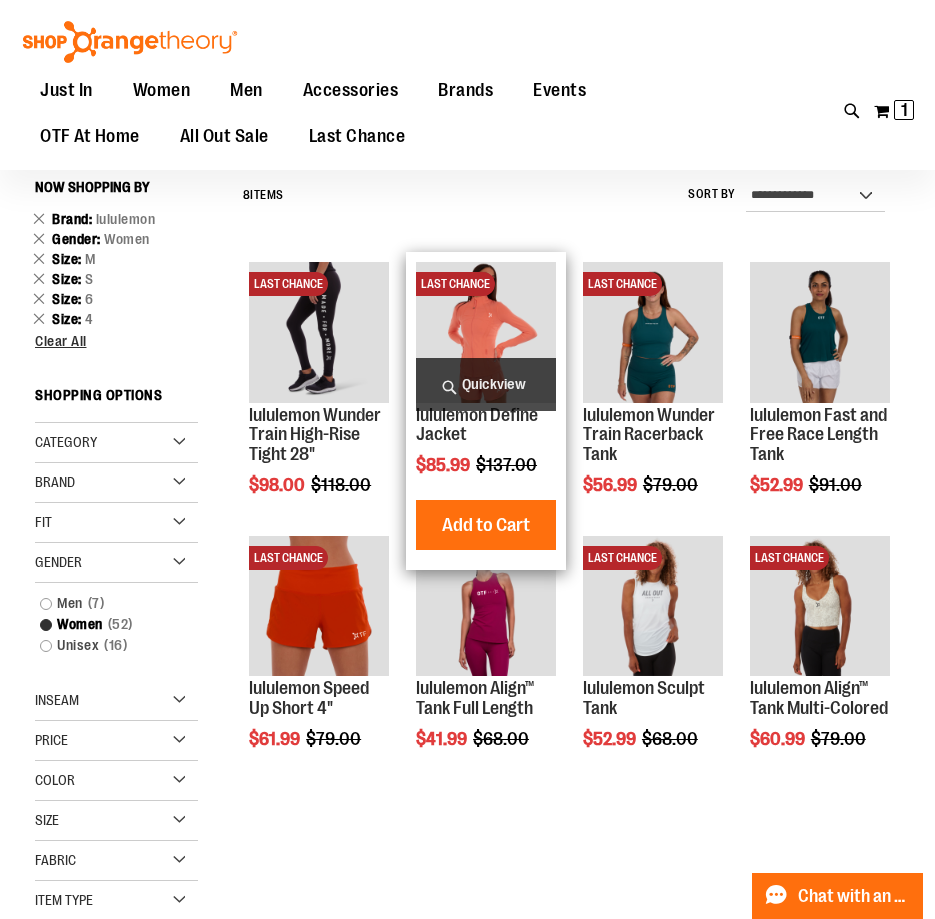 scroll, scrollTop: 183, scrollLeft: 0, axis: vertical 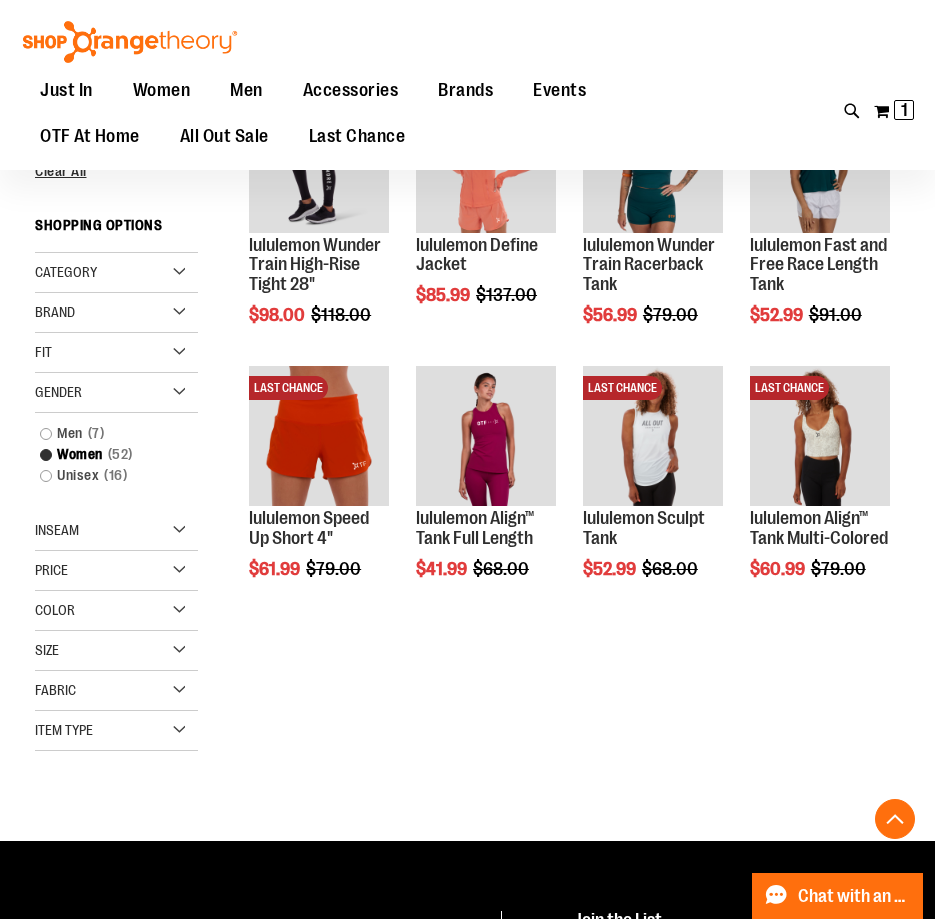 click on "Size" at bounding box center [116, 651] 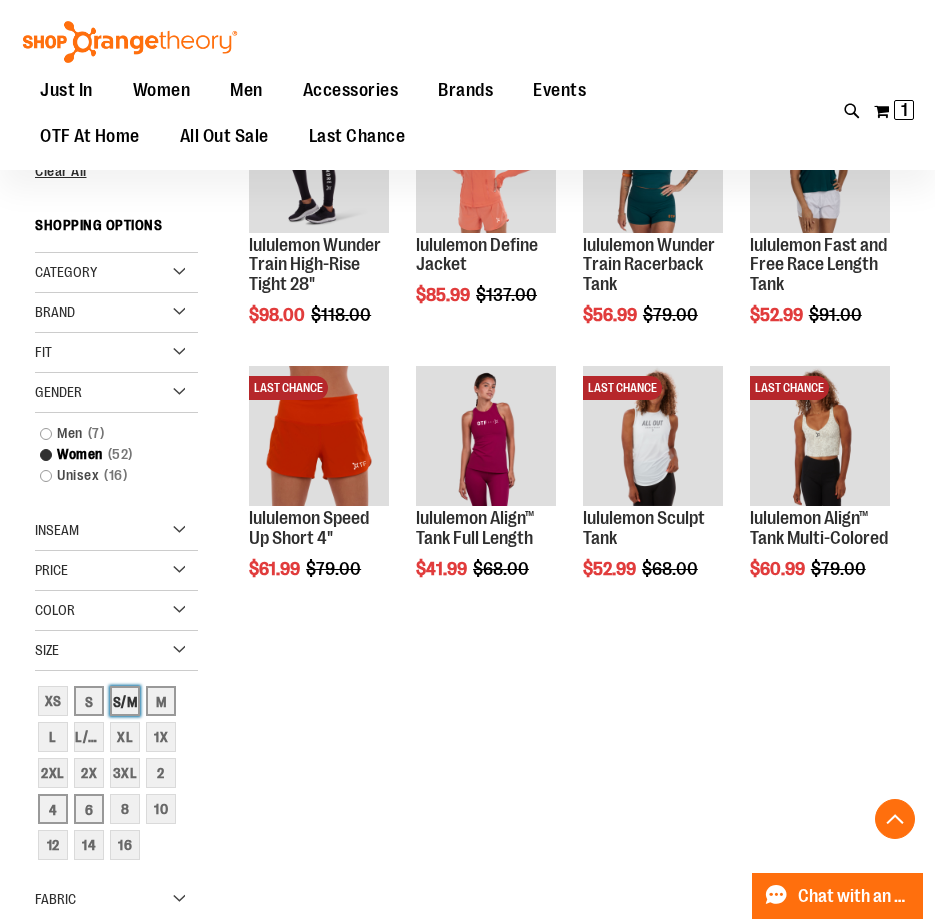 click on "S/M" at bounding box center [125, 701] 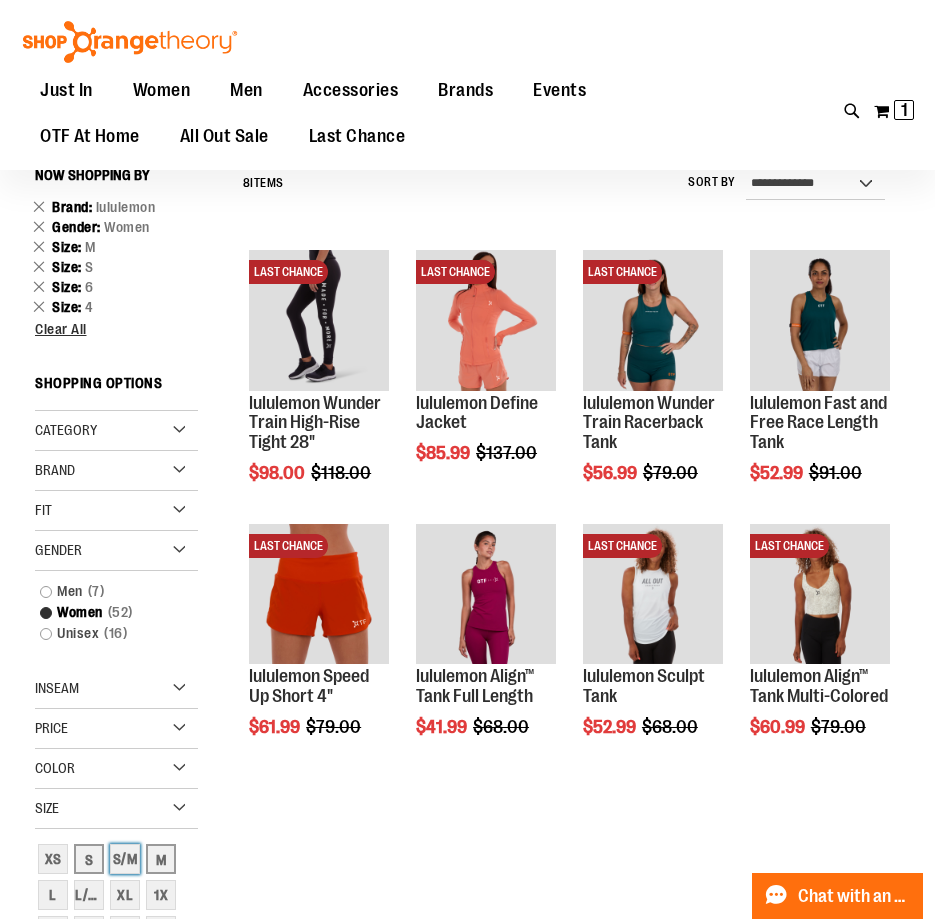 scroll, scrollTop: 181, scrollLeft: 0, axis: vertical 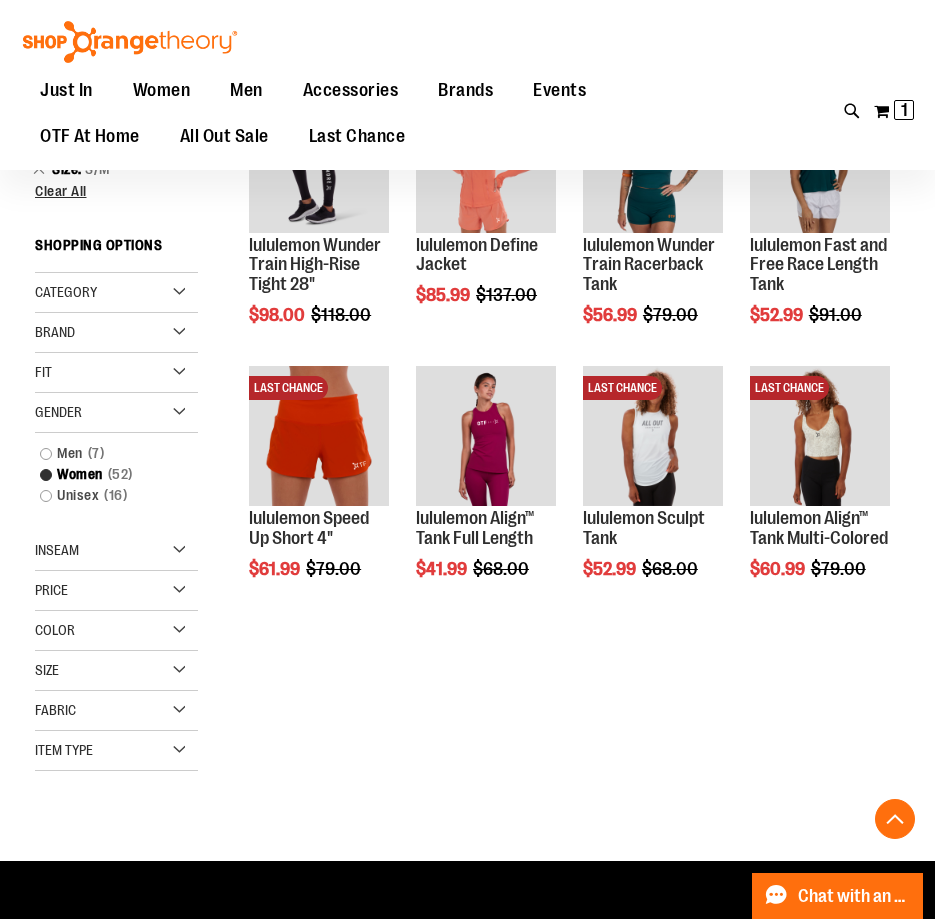 click on "Size" at bounding box center [116, 671] 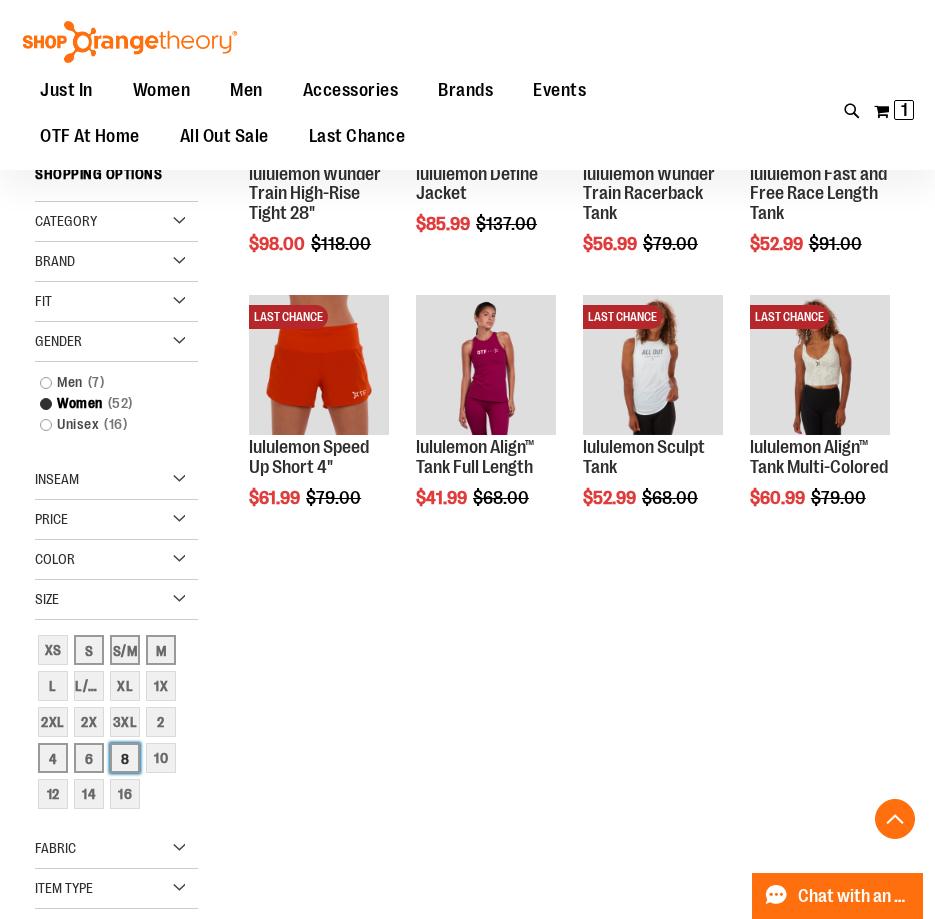 click on "8" at bounding box center (125, 758) 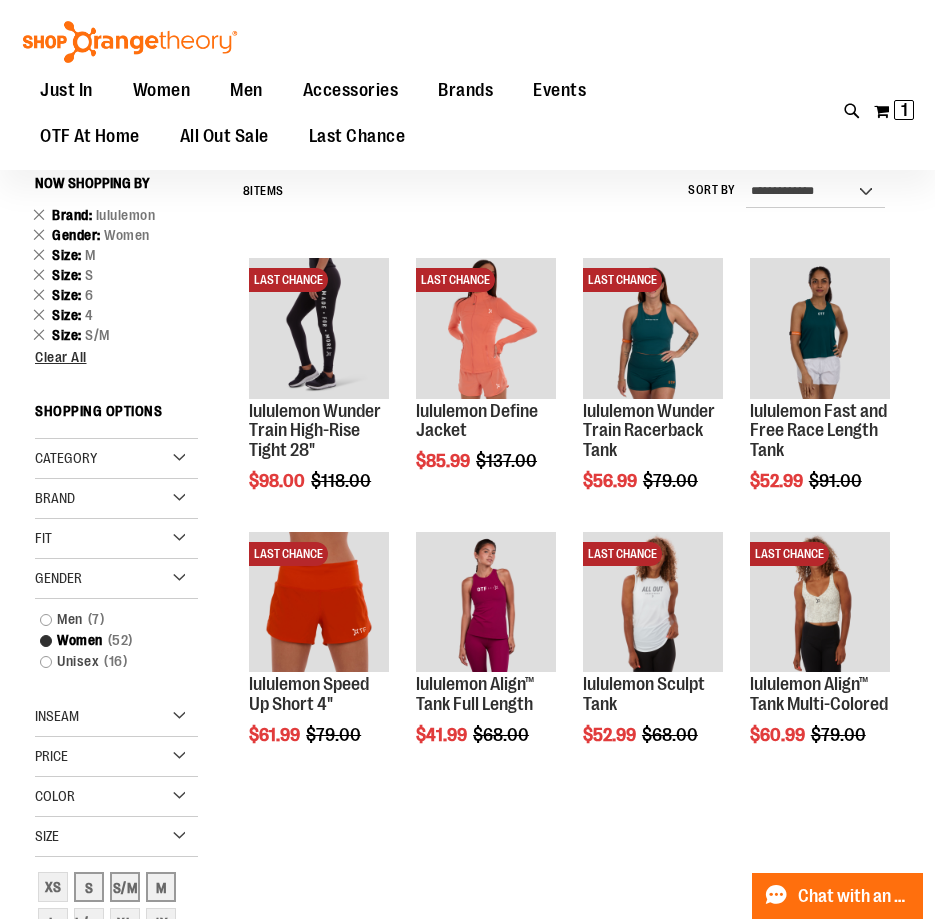 scroll, scrollTop: 181, scrollLeft: 0, axis: vertical 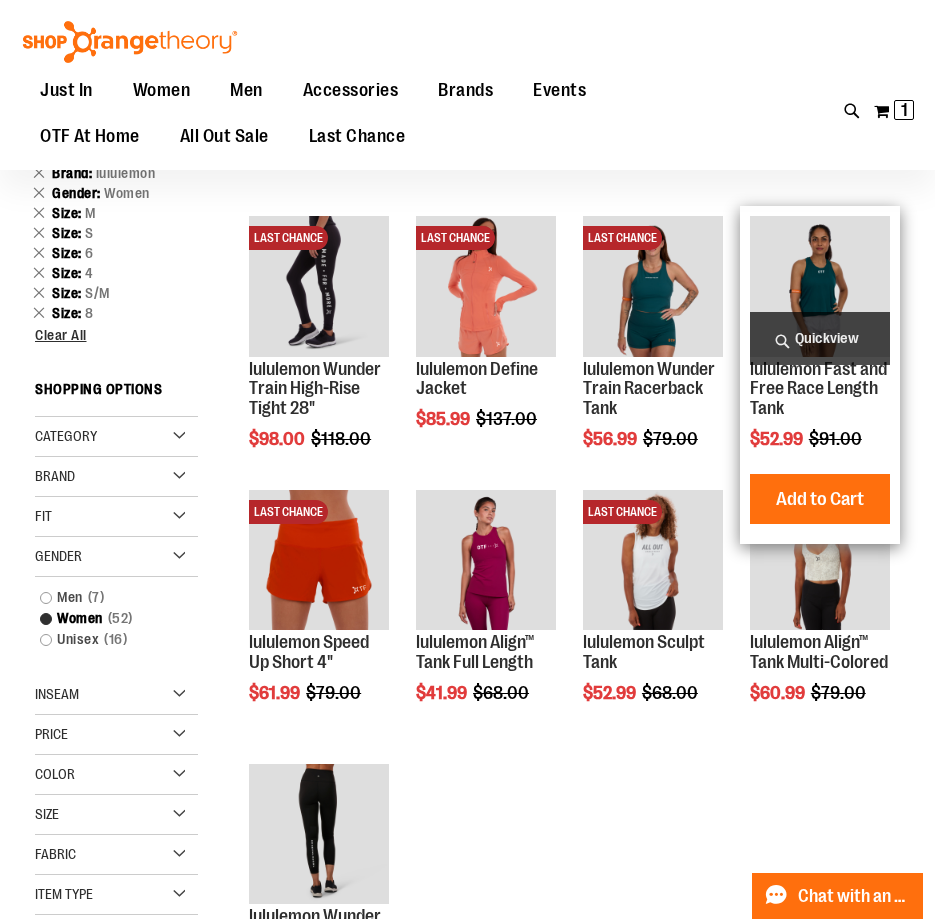 click at bounding box center [820, 286] 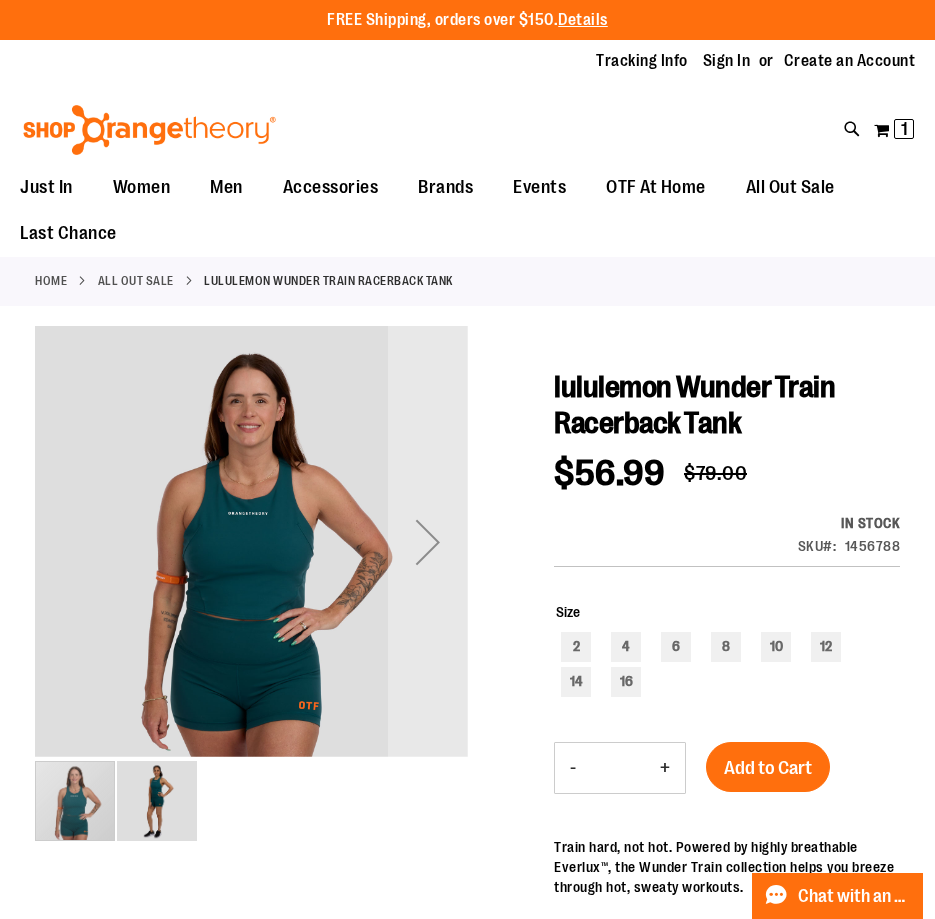 scroll, scrollTop: 0, scrollLeft: 0, axis: both 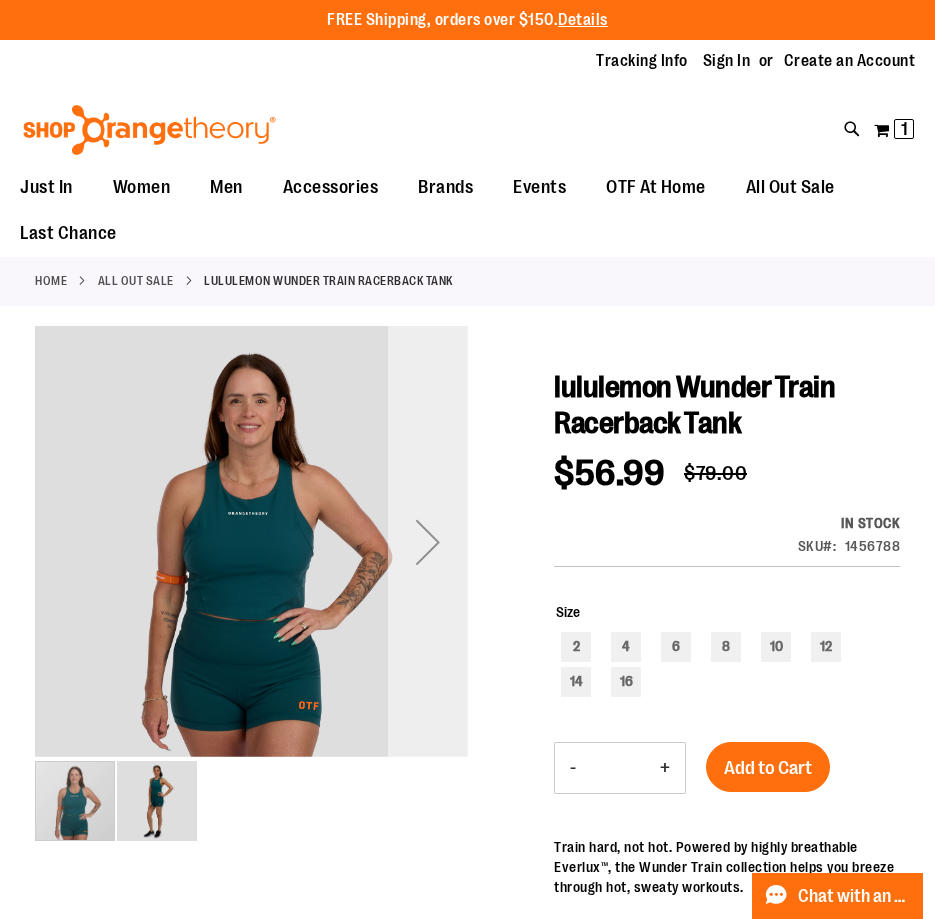click at bounding box center [428, 542] 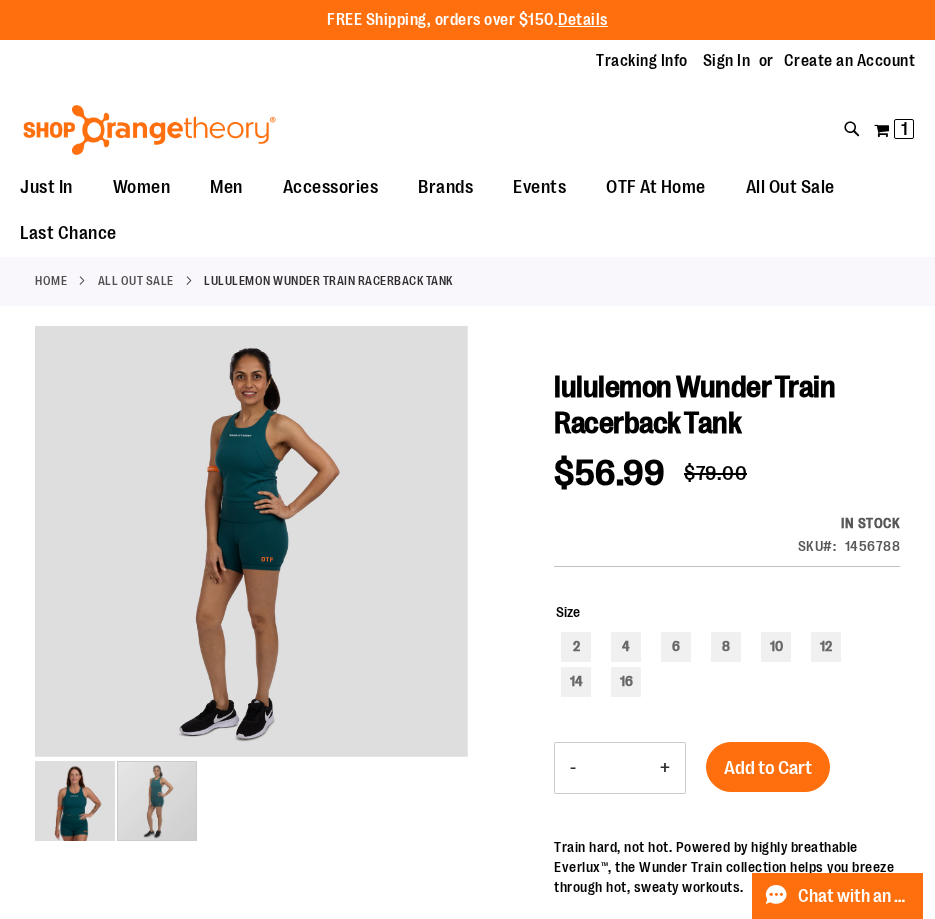 click on "All Out Sale" at bounding box center (136, 281) 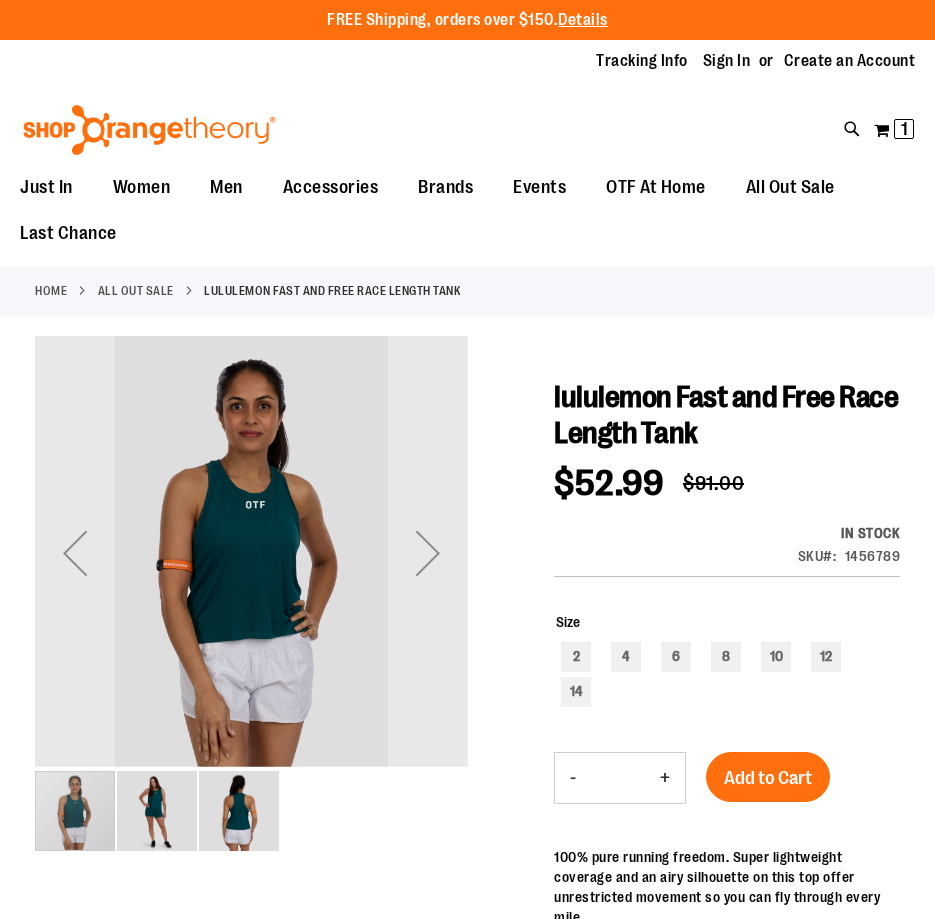 scroll, scrollTop: 0, scrollLeft: 0, axis: both 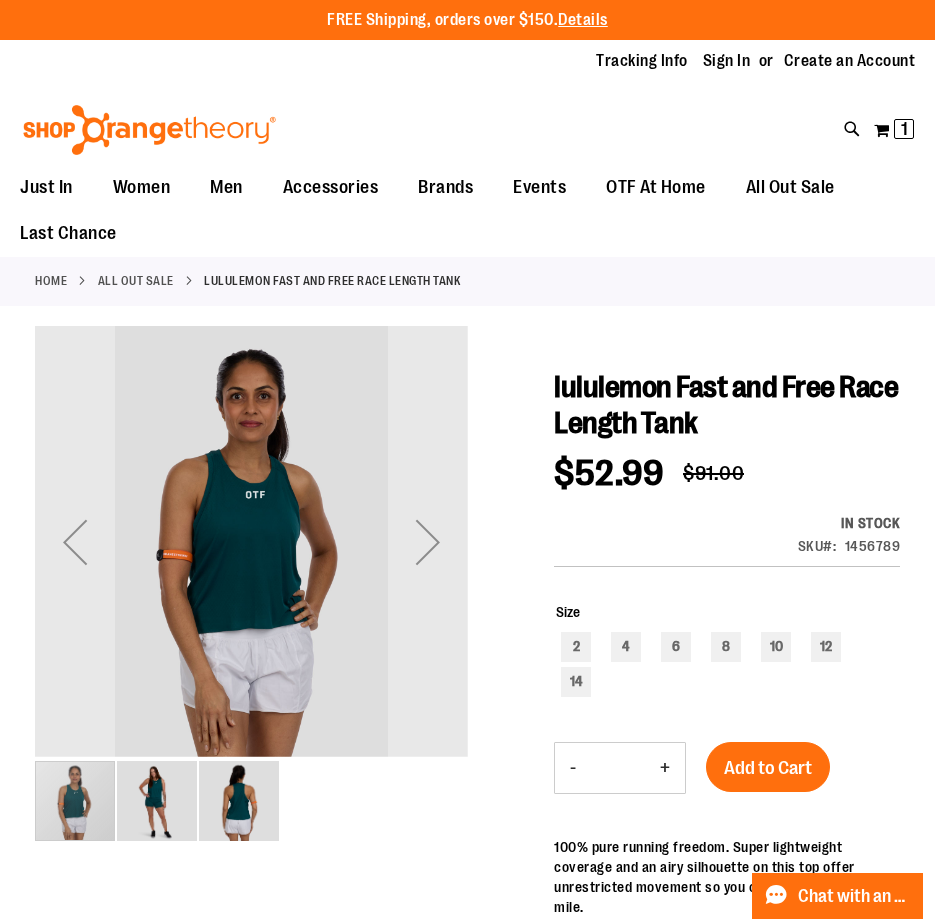 click at bounding box center [157, 801] 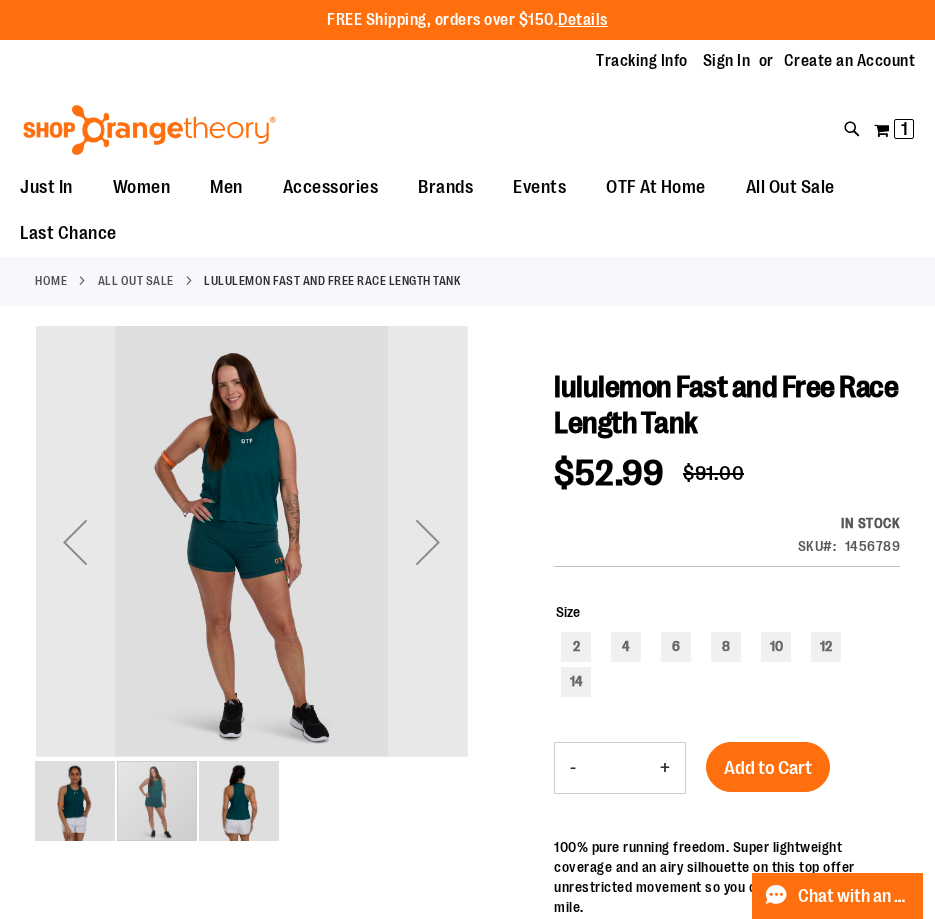 click at bounding box center [239, 801] 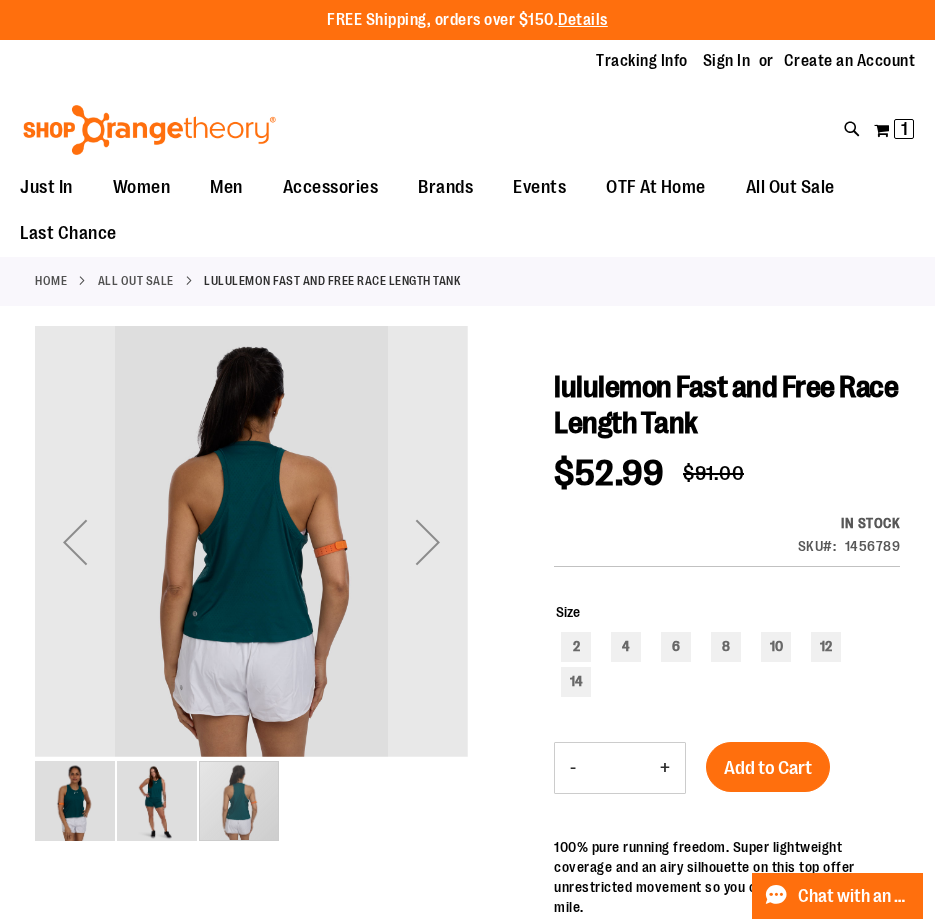 click at bounding box center (157, 801) 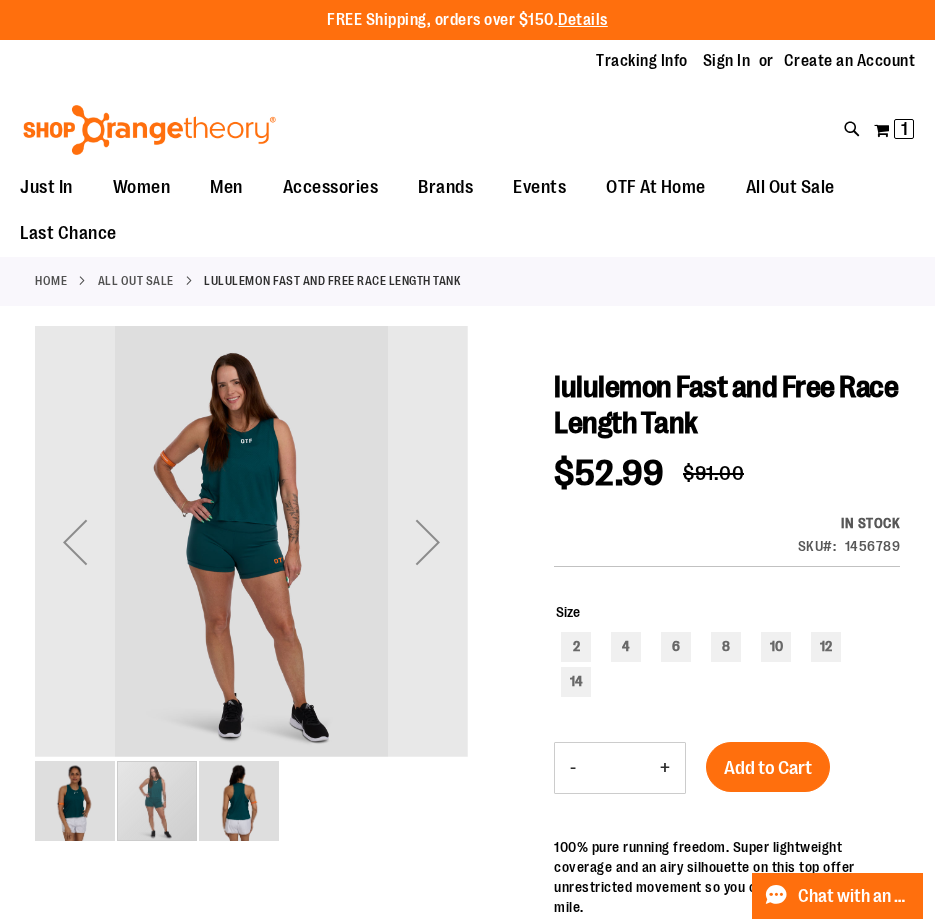click at bounding box center [75, 801] 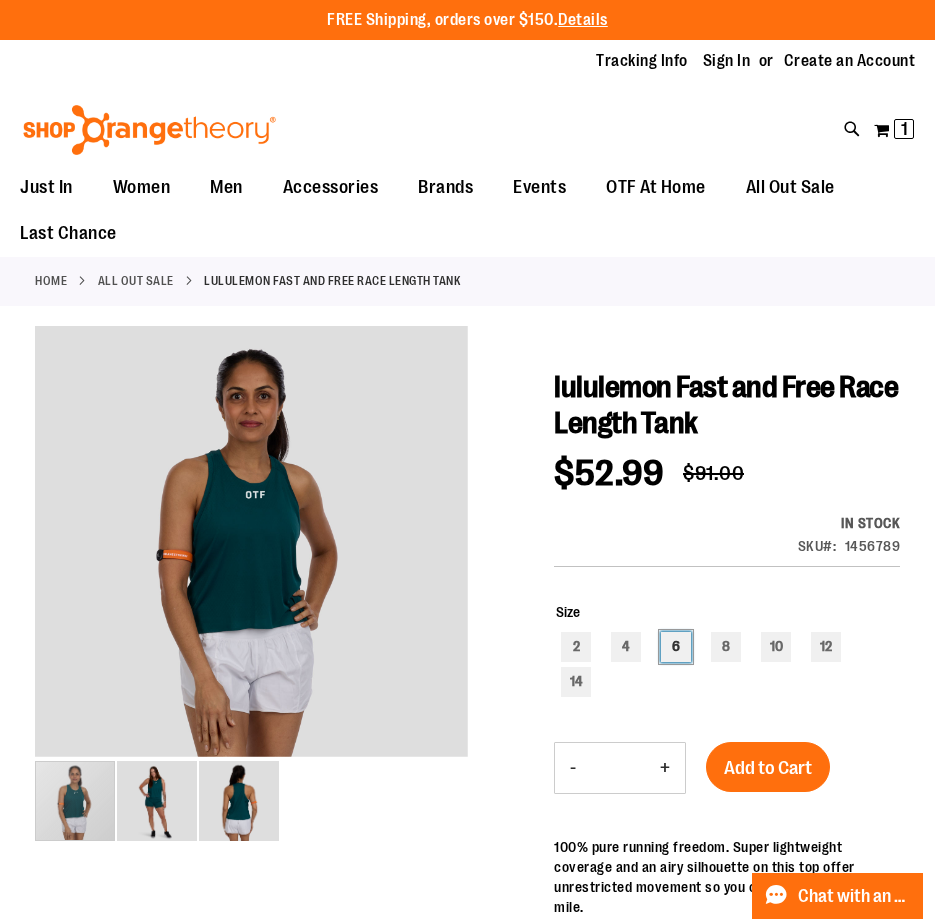 click on "6" at bounding box center [676, 647] 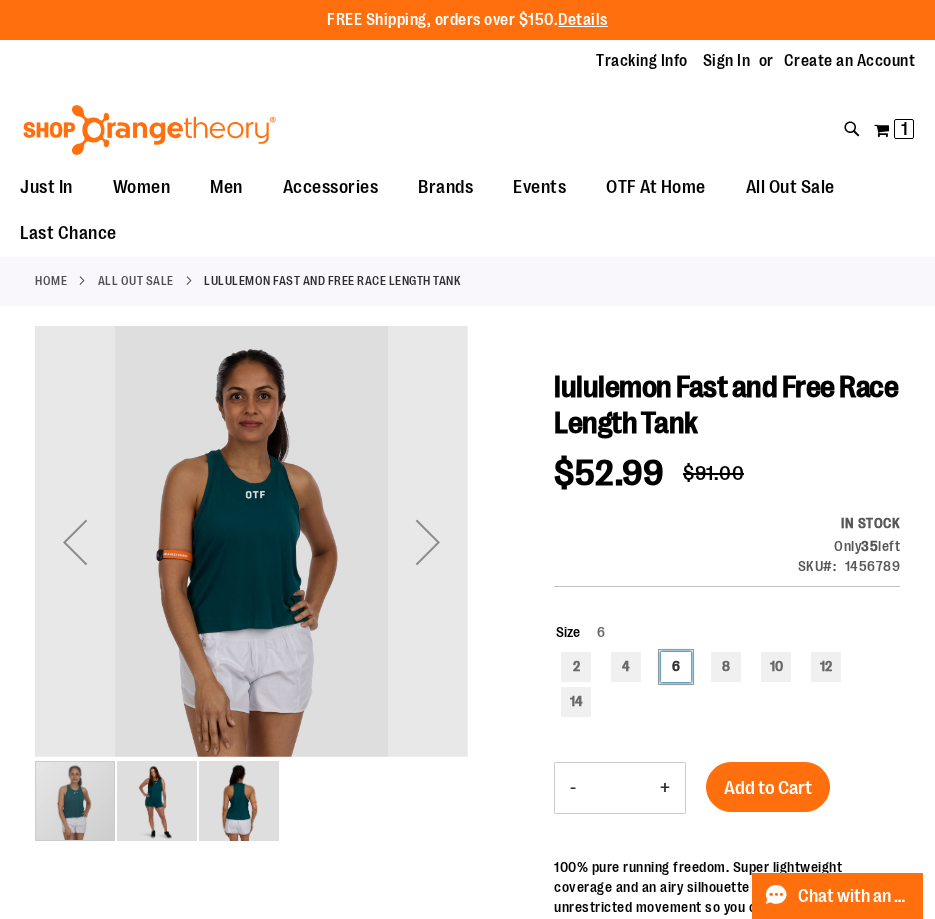 click at bounding box center (239, 801) 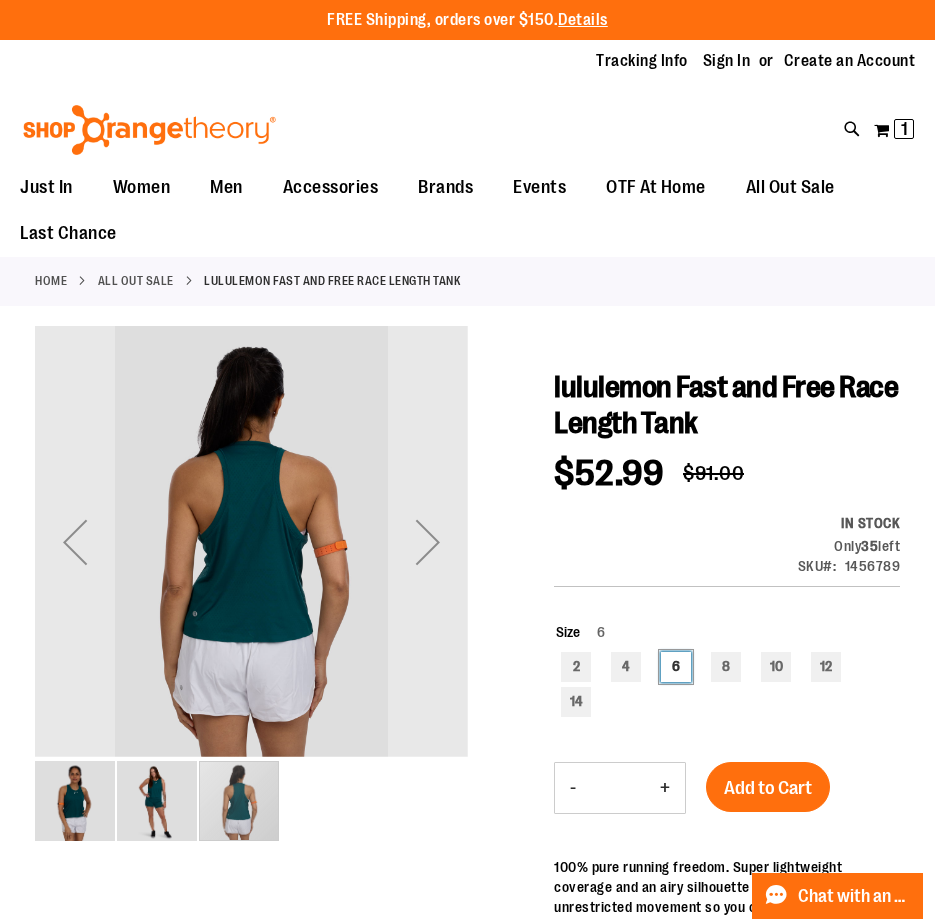 click at bounding box center [157, 801] 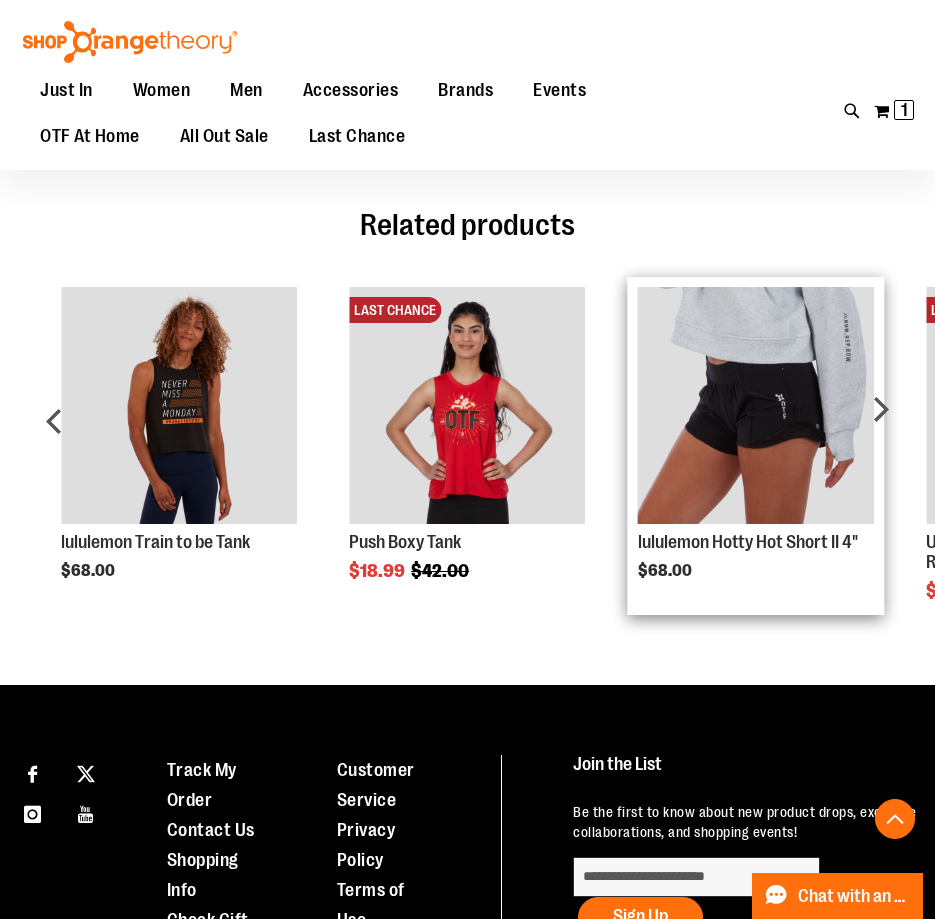 scroll, scrollTop: 1237, scrollLeft: 0, axis: vertical 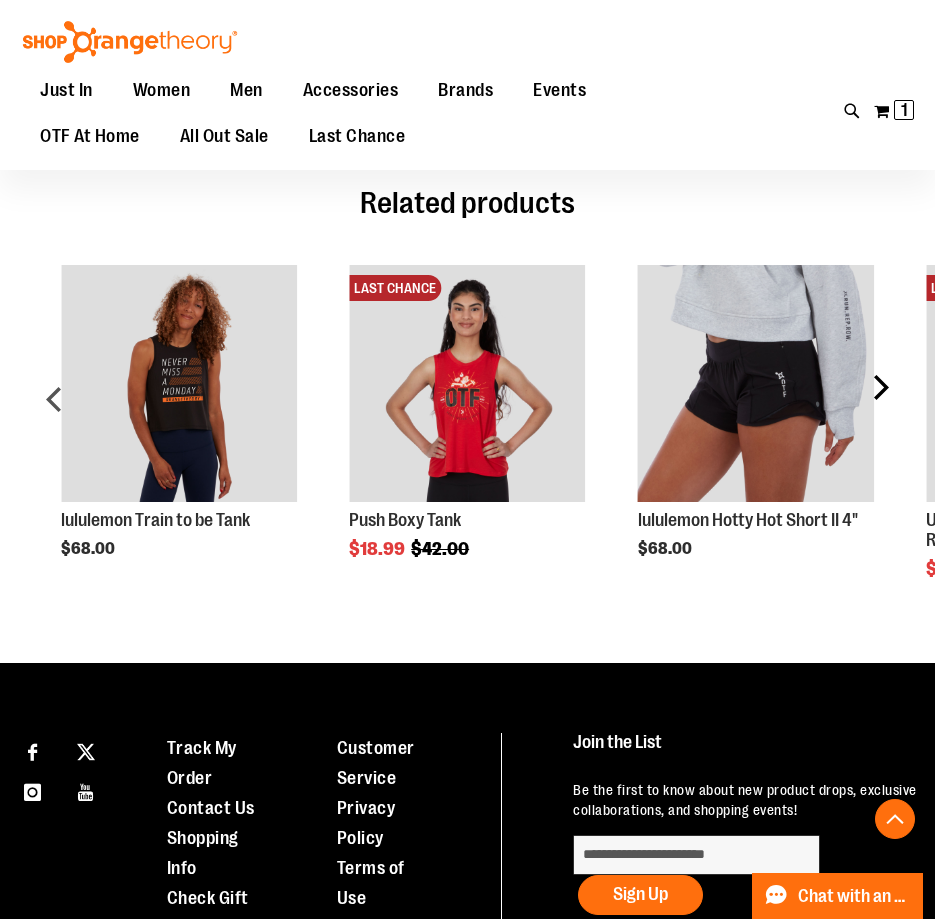 click on "next" at bounding box center (880, 406) 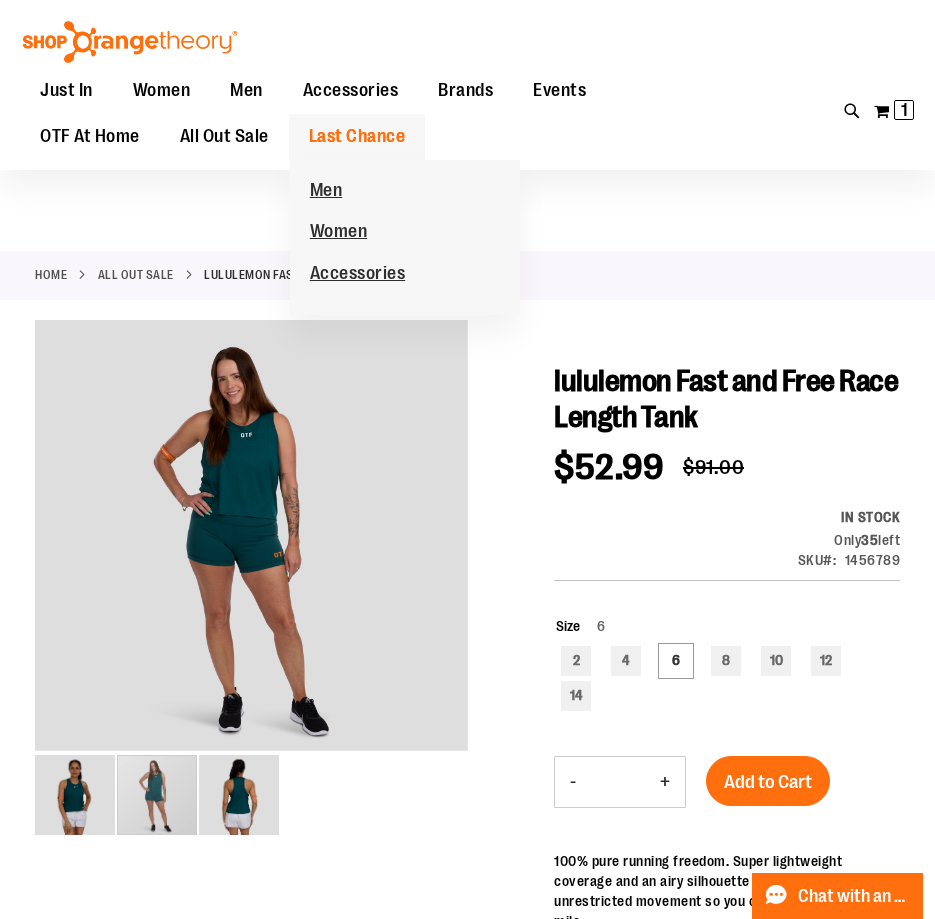 scroll, scrollTop: 0, scrollLeft: 0, axis: both 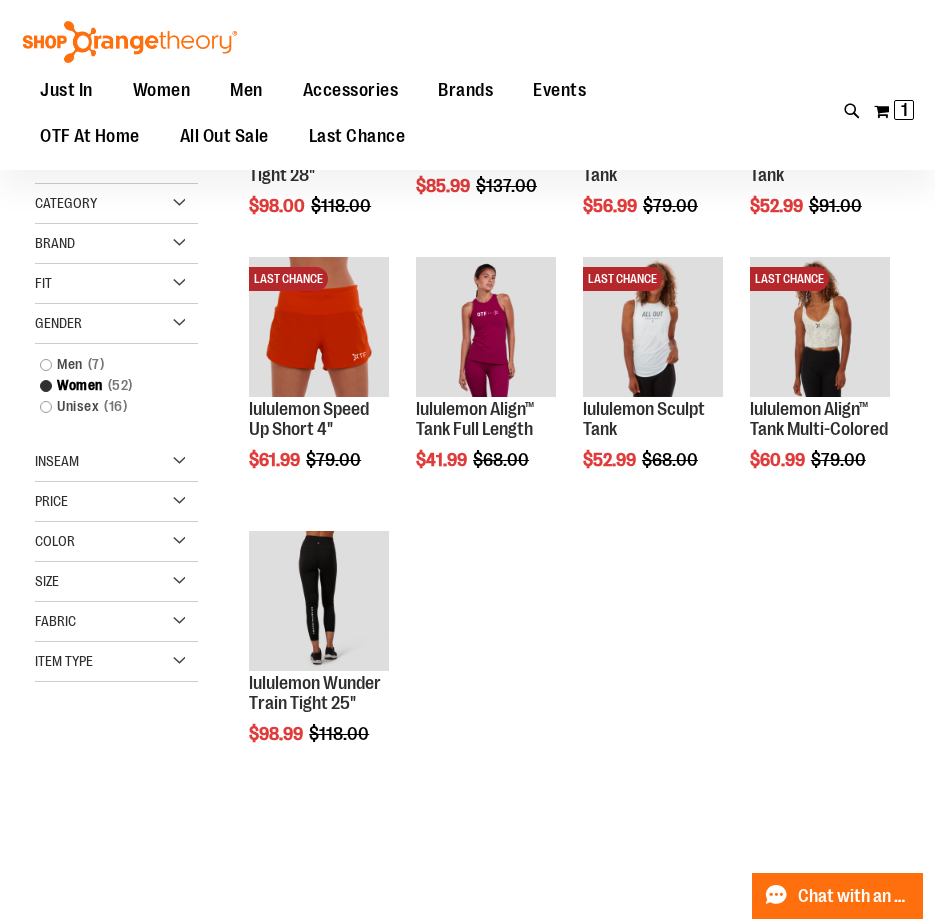 click on "Size" at bounding box center [47, 581] 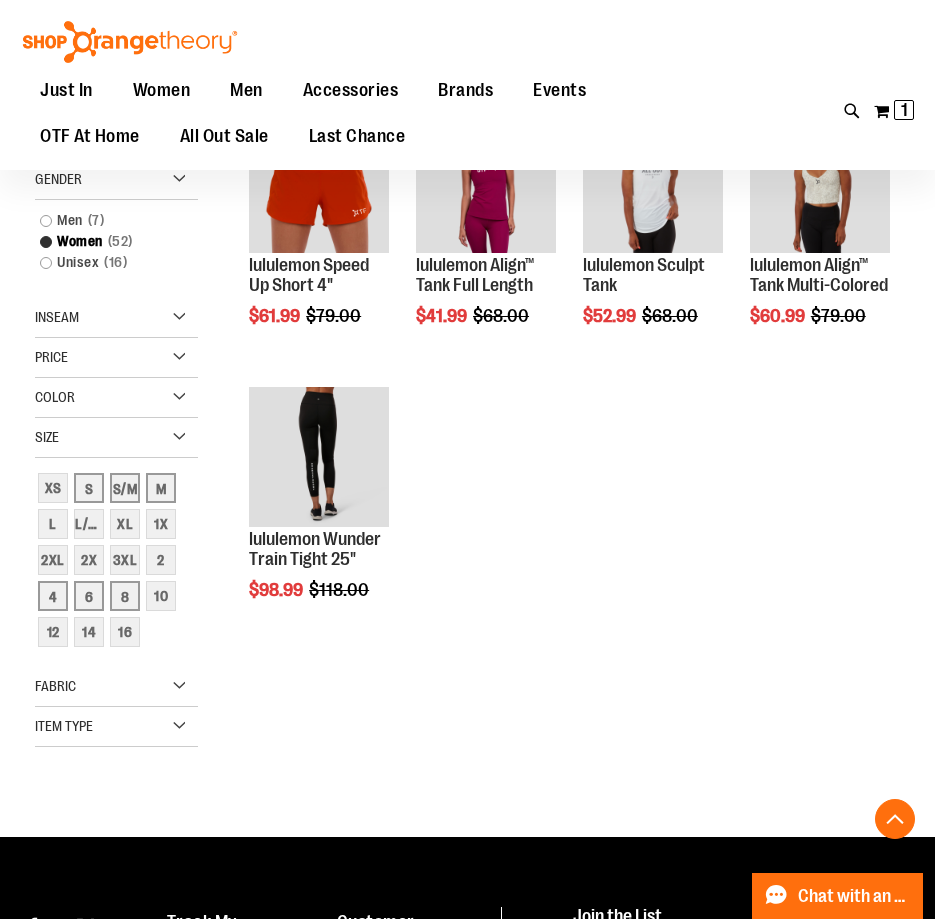 scroll, scrollTop: 374, scrollLeft: 0, axis: vertical 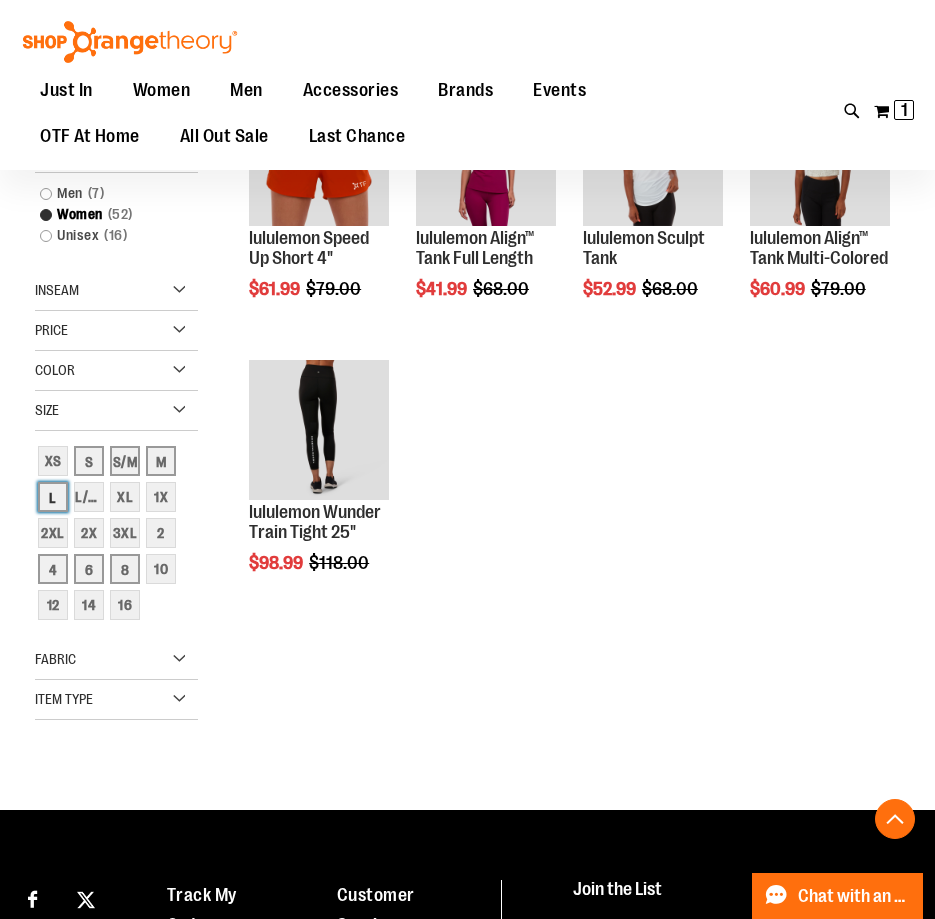 click on "L" at bounding box center (53, 497) 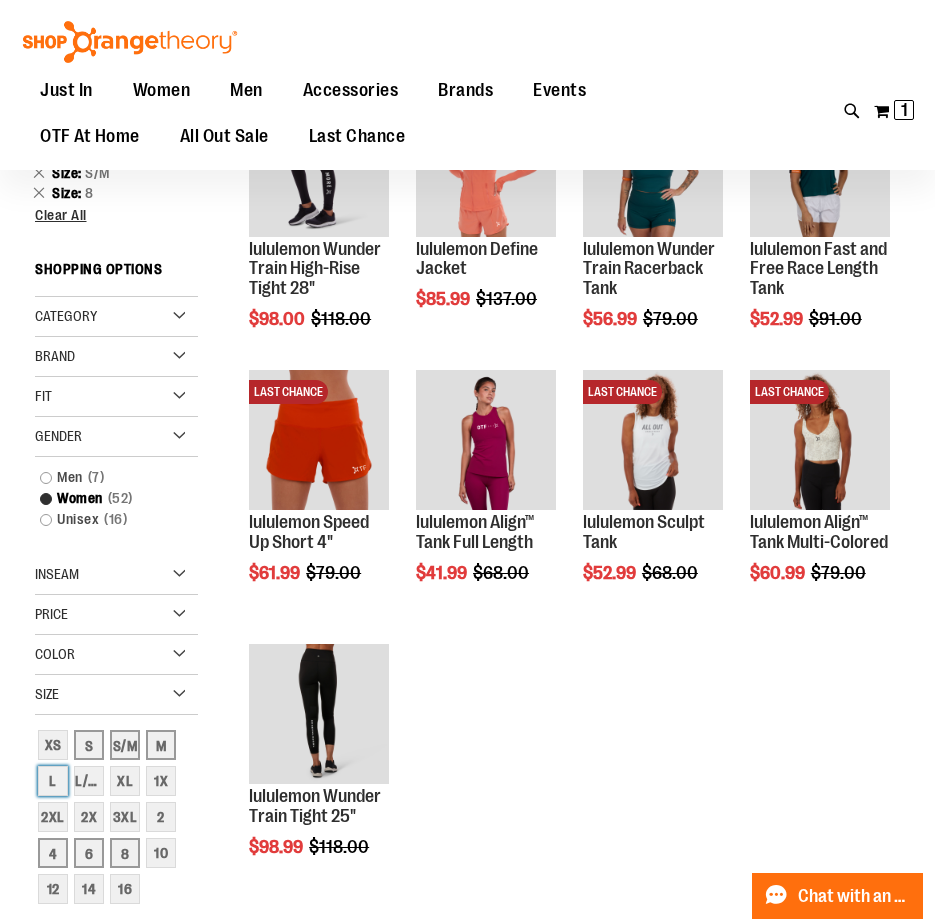 scroll, scrollTop: 9, scrollLeft: 0, axis: vertical 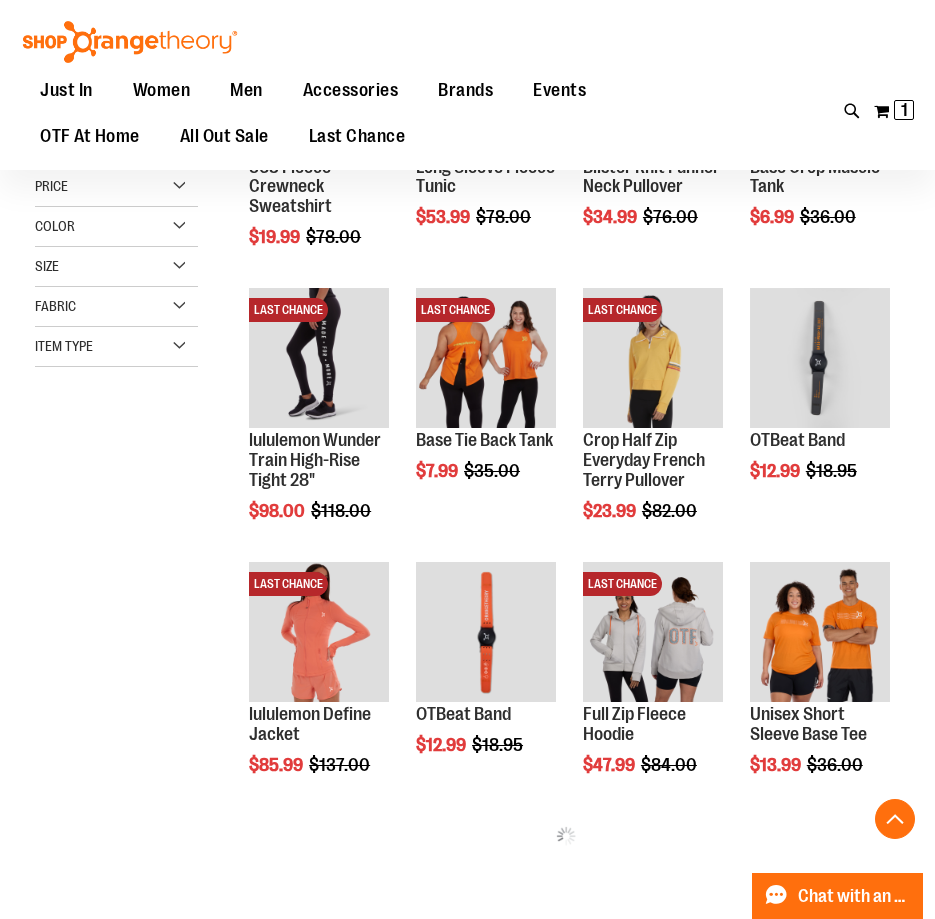 click on "Size" at bounding box center [47, 266] 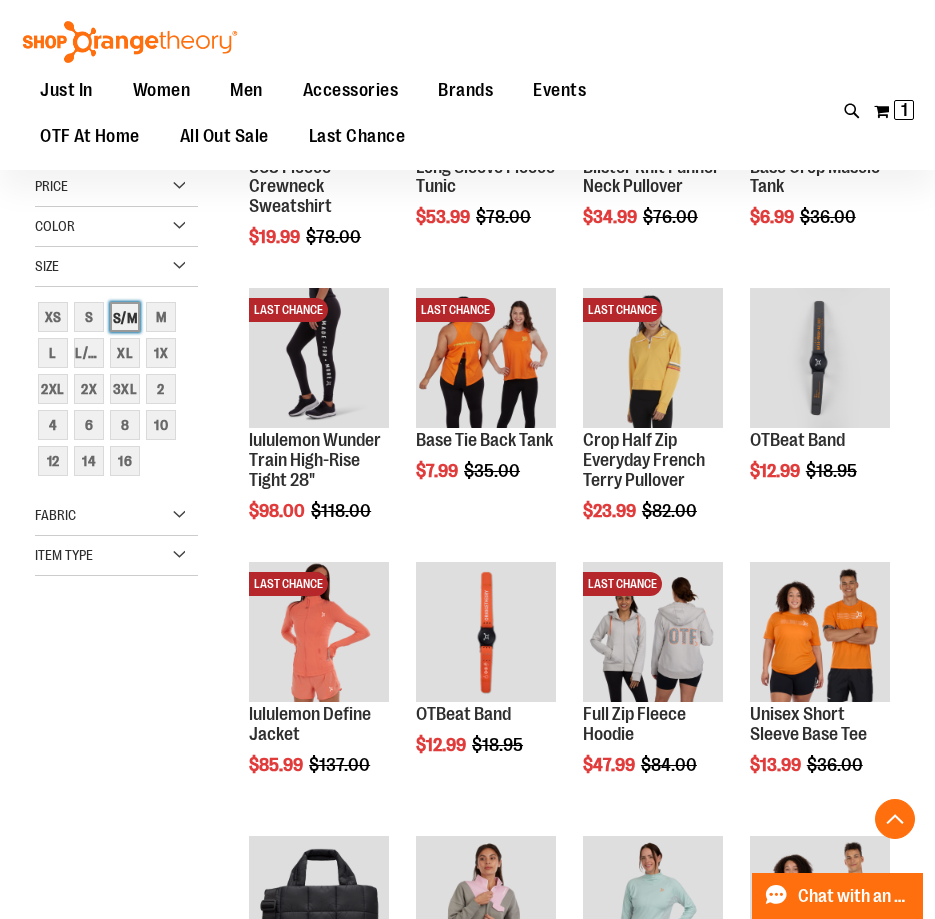 click on "S/M" at bounding box center [125, 317] 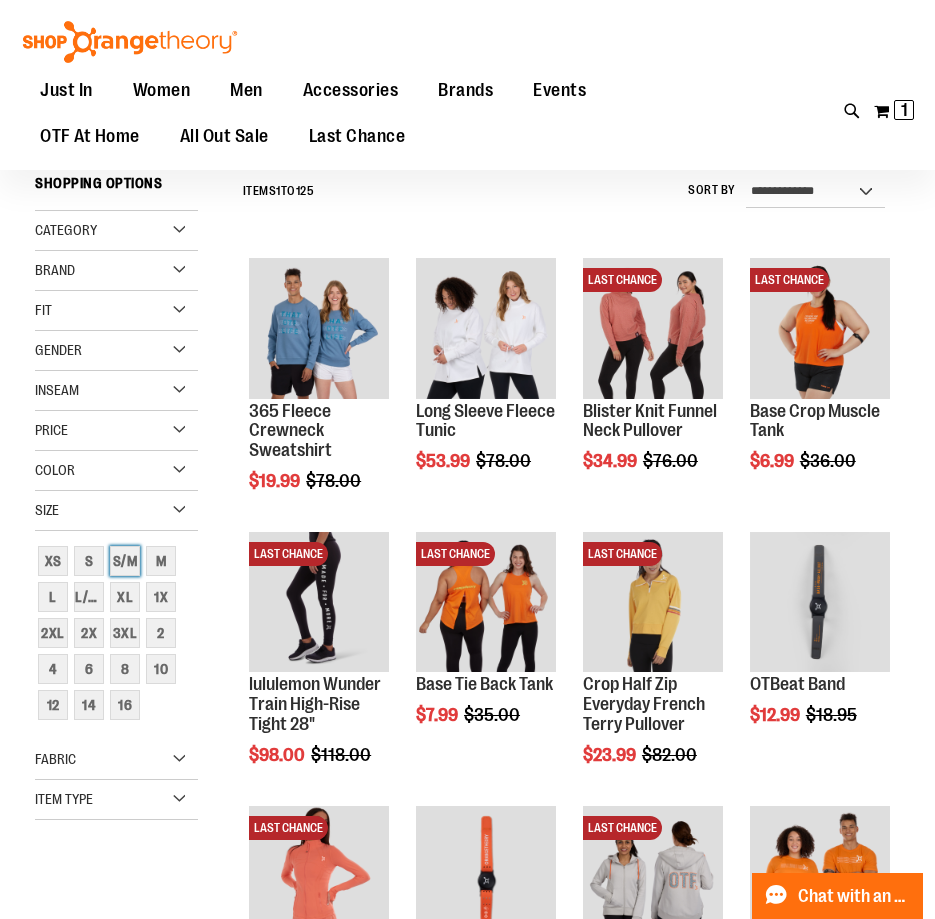 scroll, scrollTop: 181, scrollLeft: 0, axis: vertical 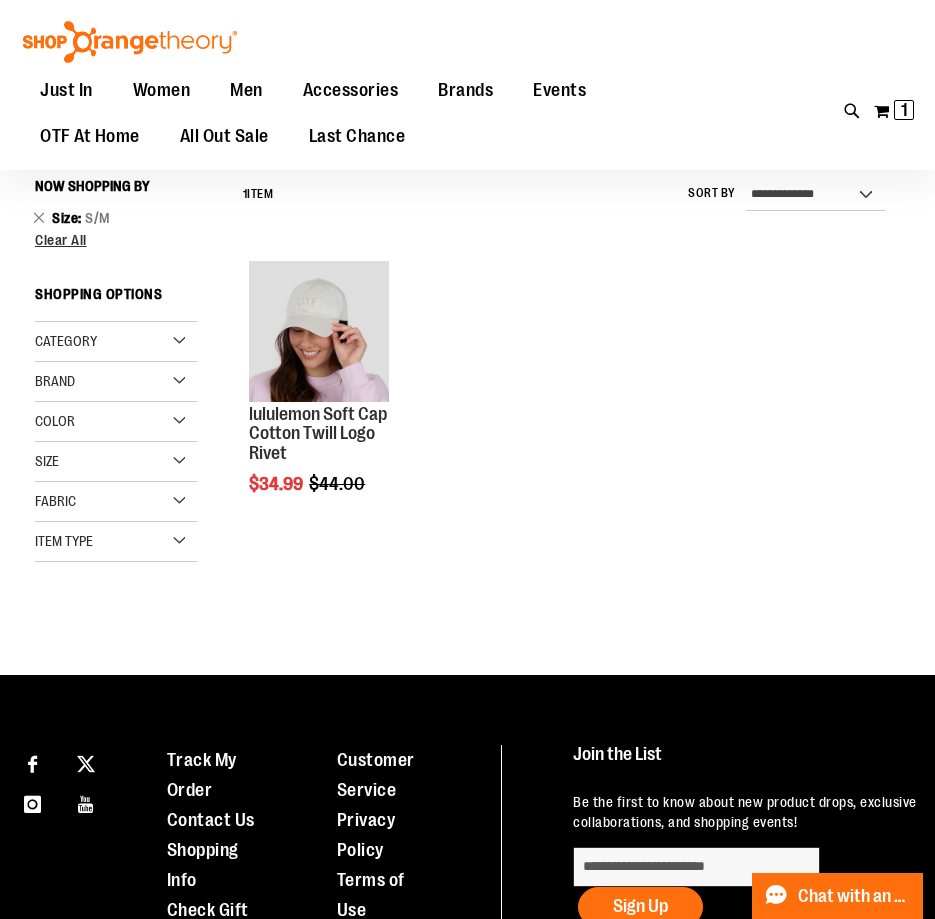 click on "Size" at bounding box center (116, 462) 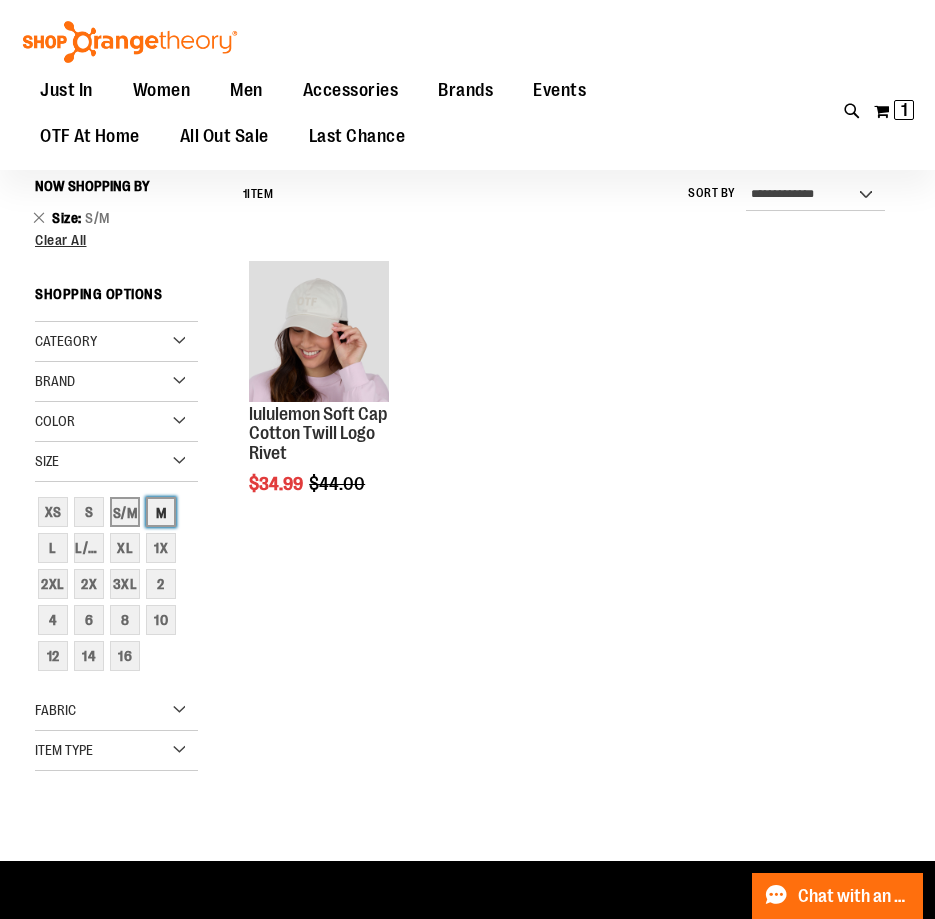 click on "M" at bounding box center [161, 512] 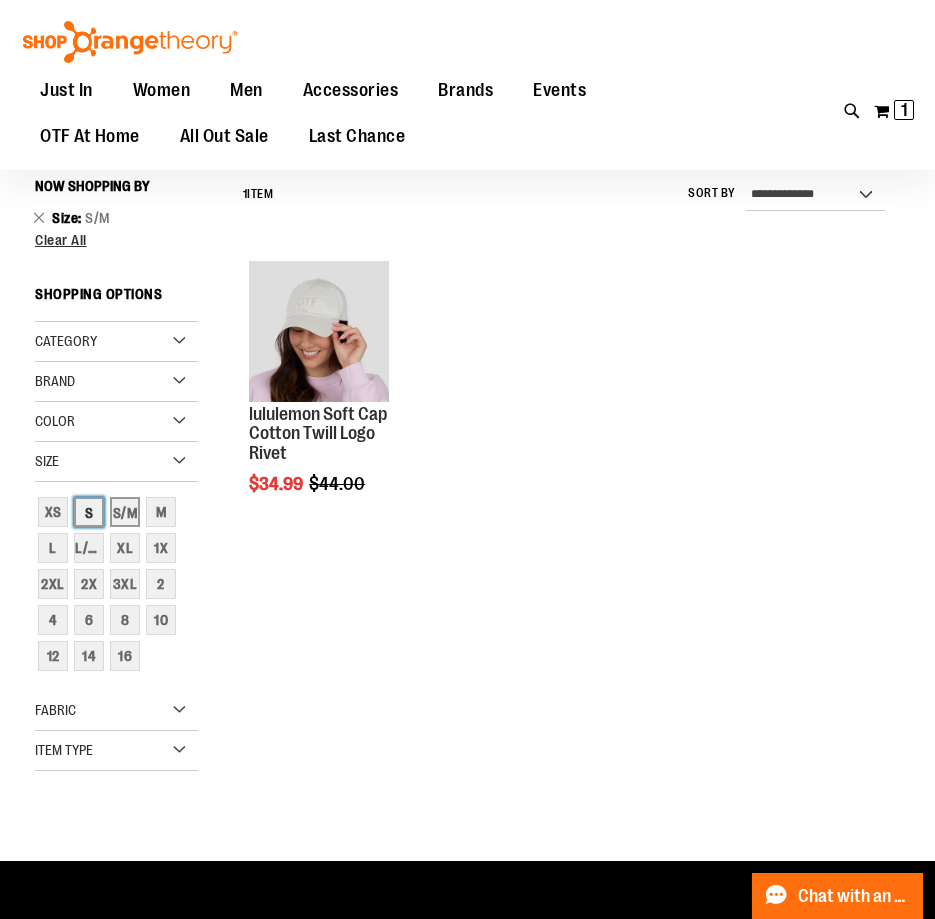 click on "S" at bounding box center (89, 512) 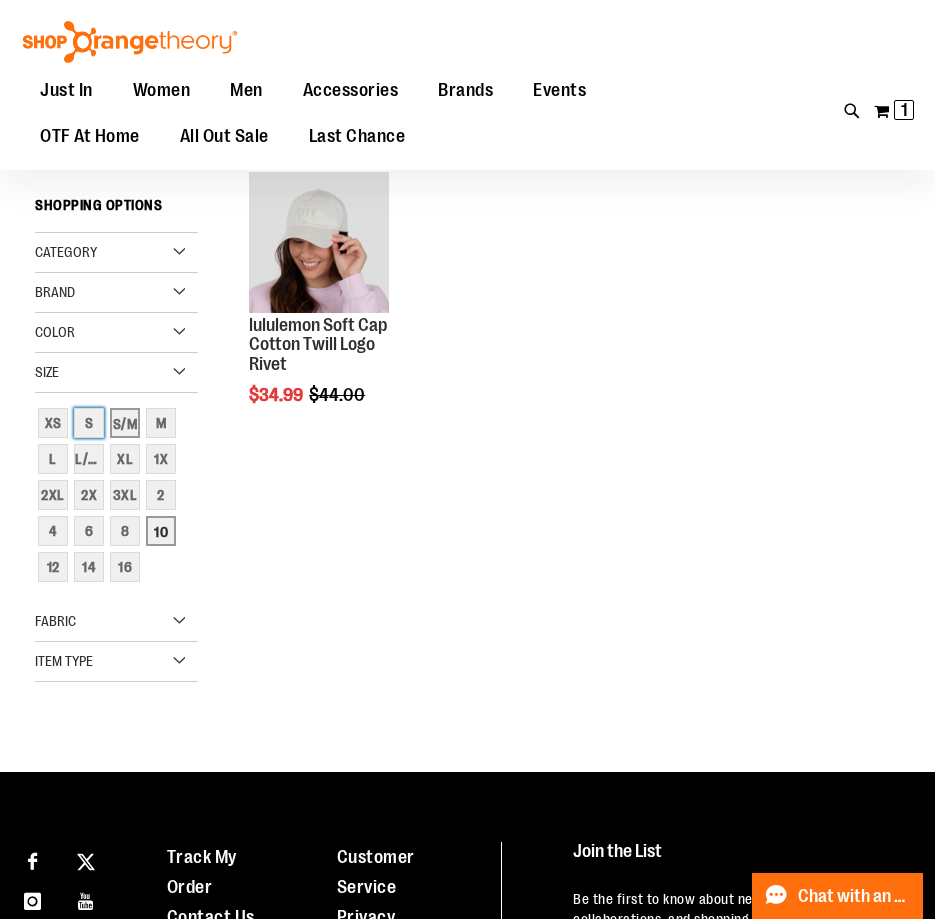 scroll, scrollTop: 275, scrollLeft: 0, axis: vertical 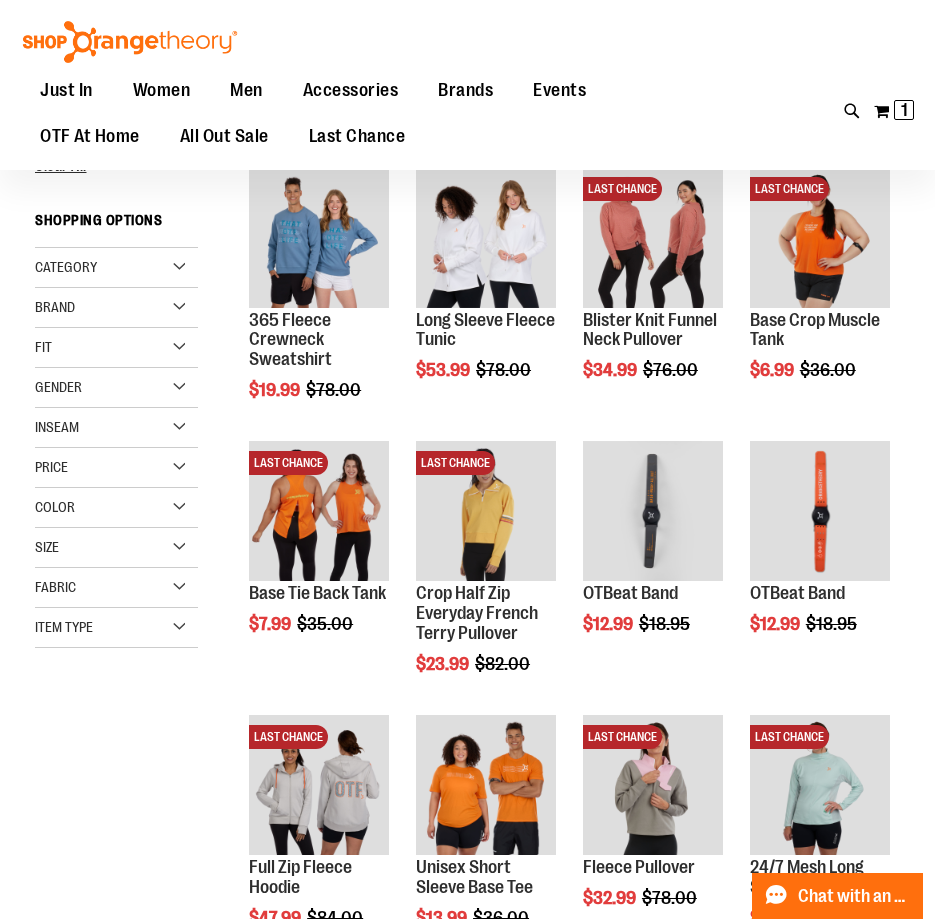 click on "Size" at bounding box center [116, 548] 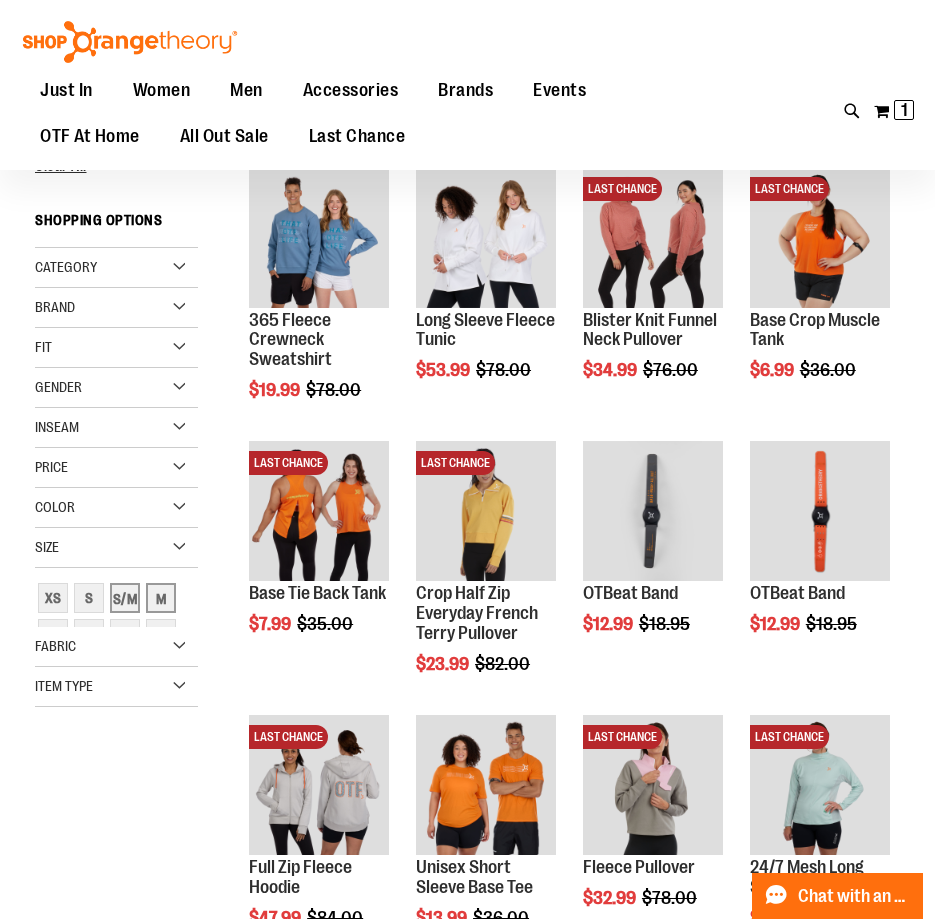 click on "Size" at bounding box center (116, 548) 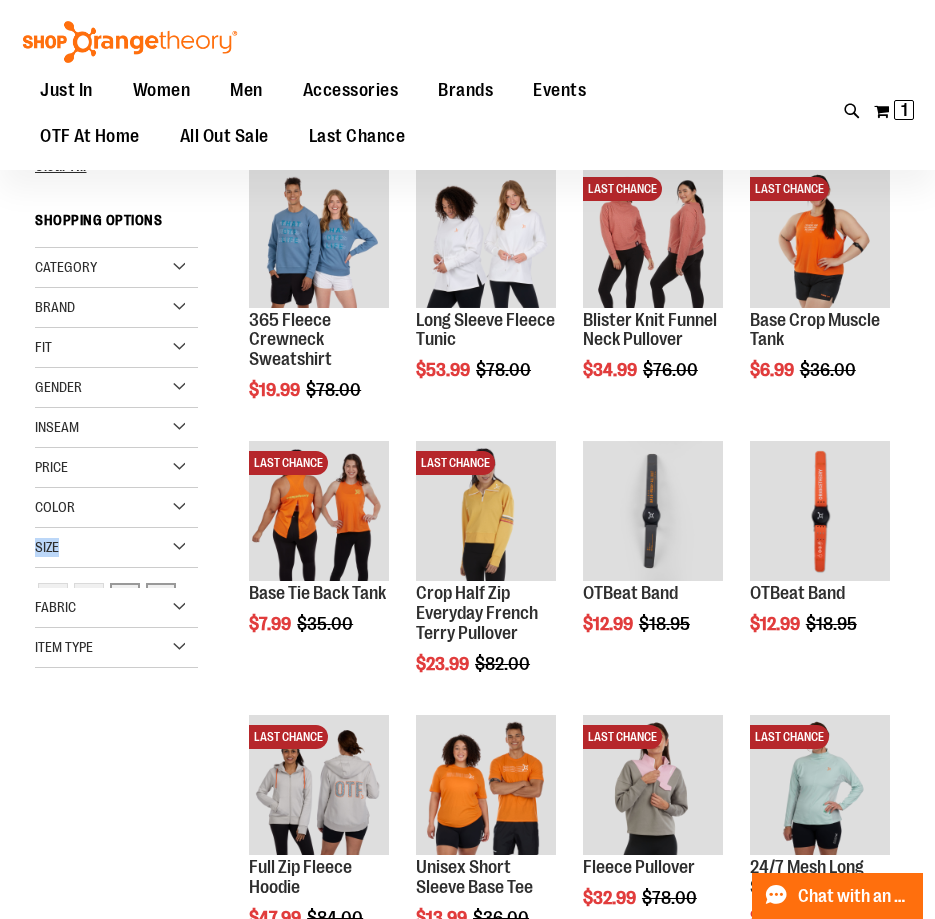 click on "Size" at bounding box center (116, 548) 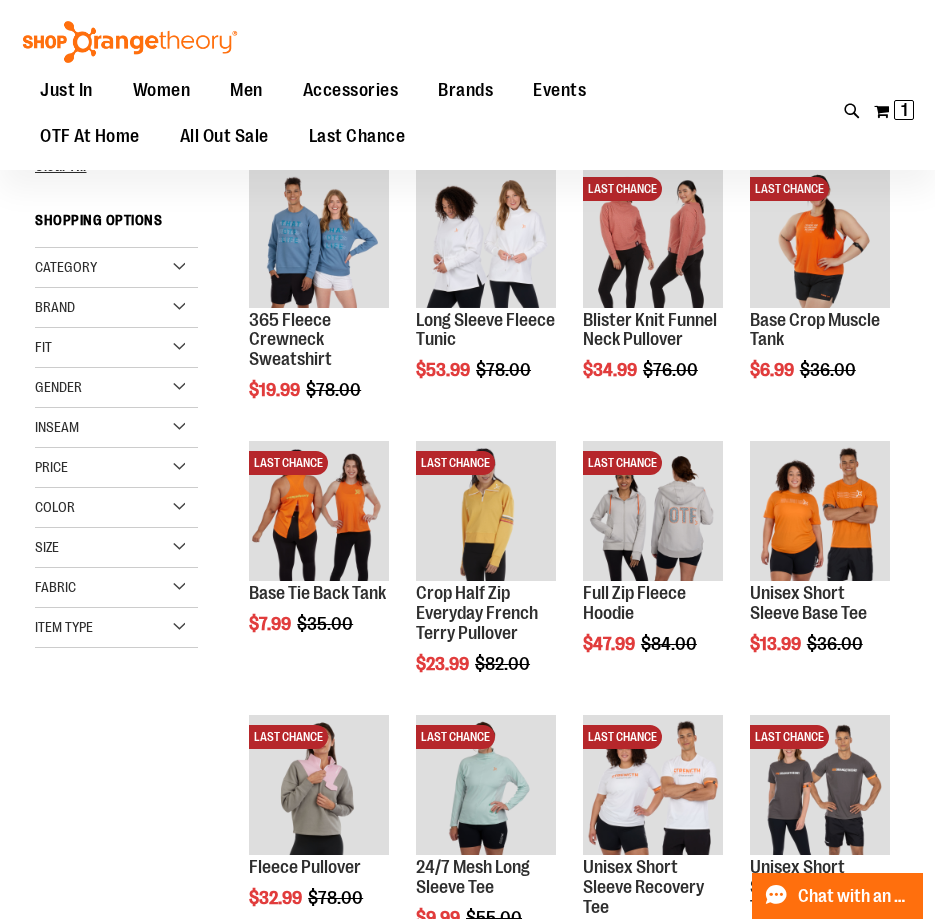 click on "Size" at bounding box center [116, 548] 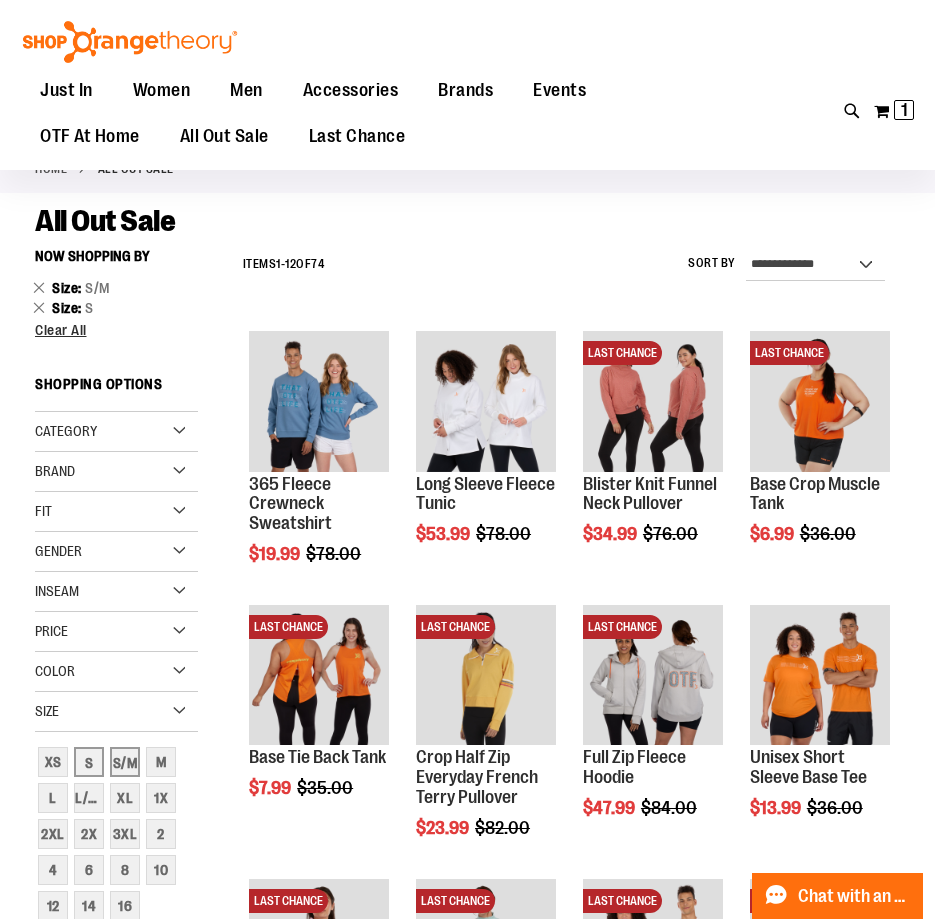 scroll, scrollTop: 106, scrollLeft: 0, axis: vertical 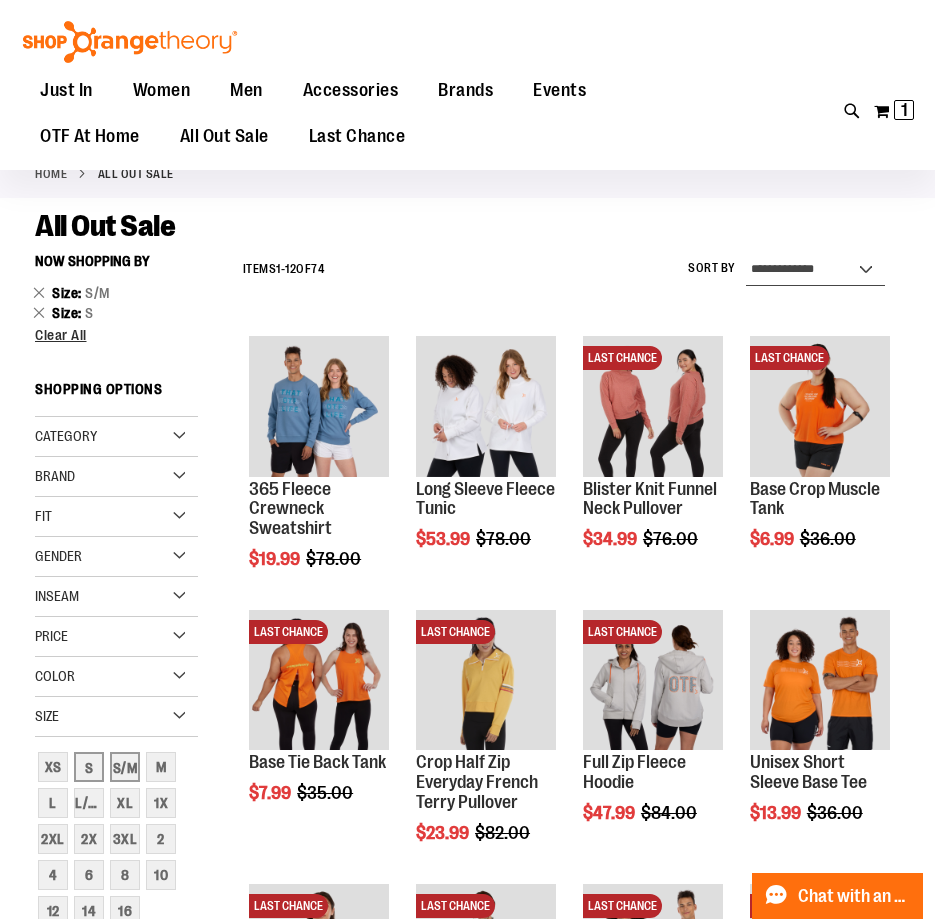 click on "**********" at bounding box center [815, 270] 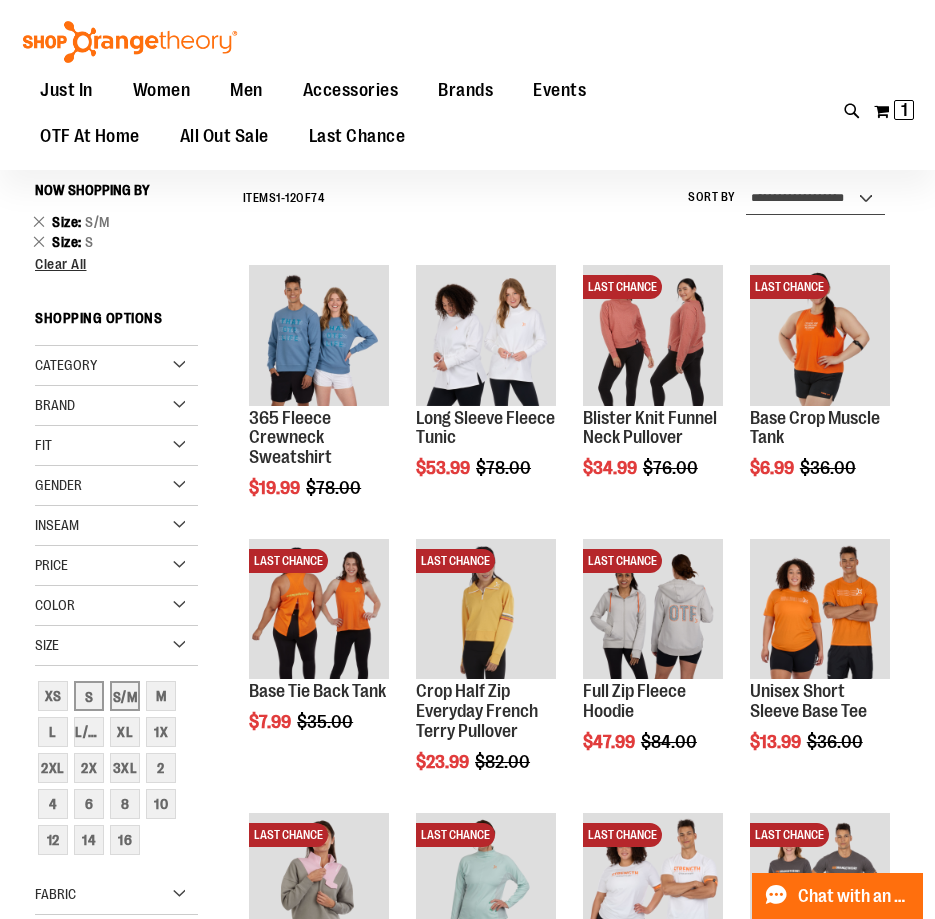 scroll, scrollTop: 181, scrollLeft: 0, axis: vertical 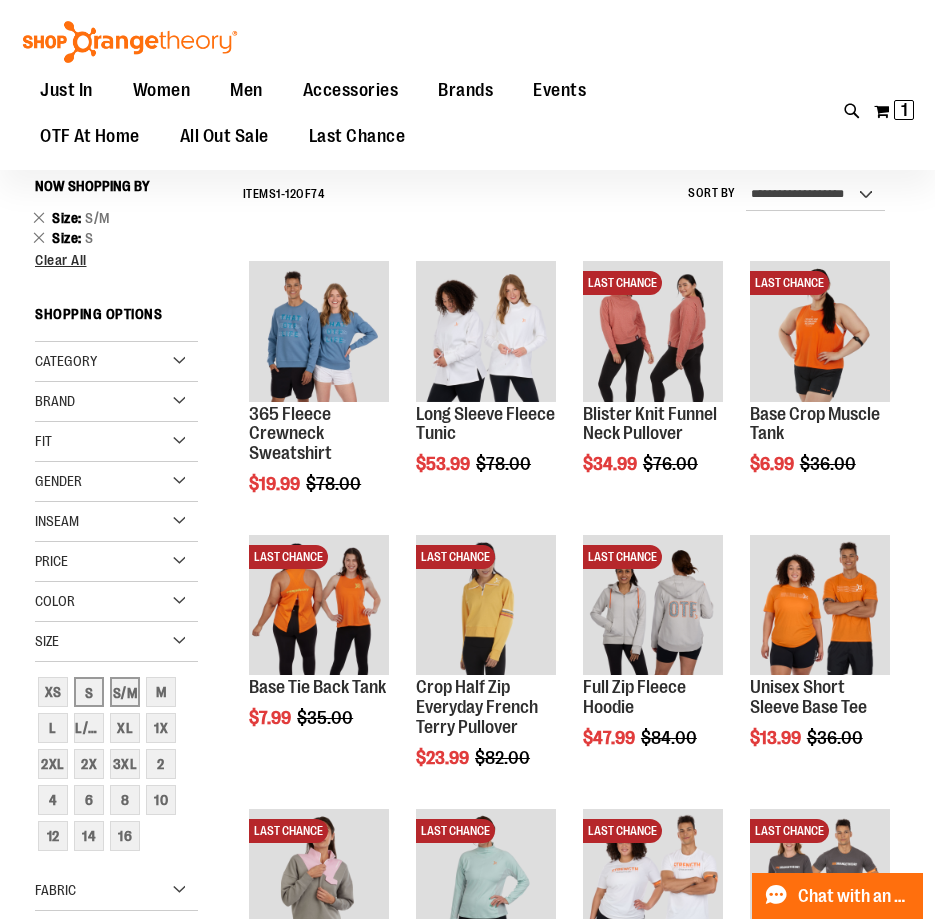click on "Gender" at bounding box center [116, 482] 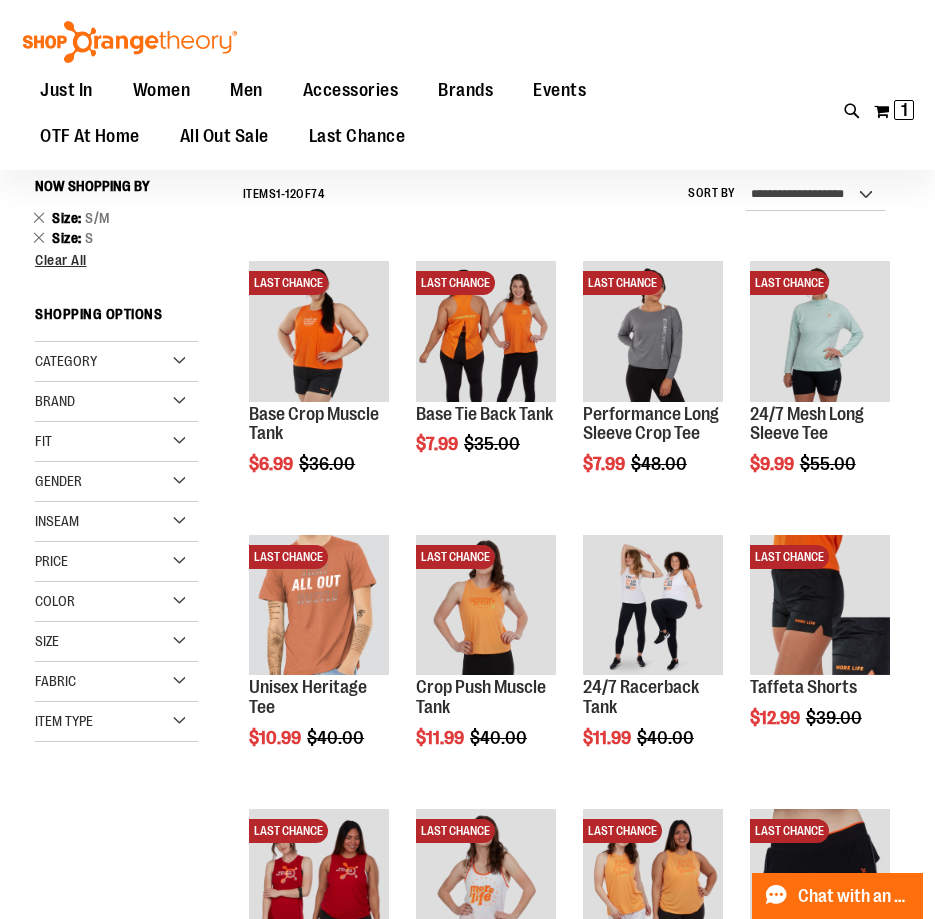 click on "Gender" at bounding box center [58, 481] 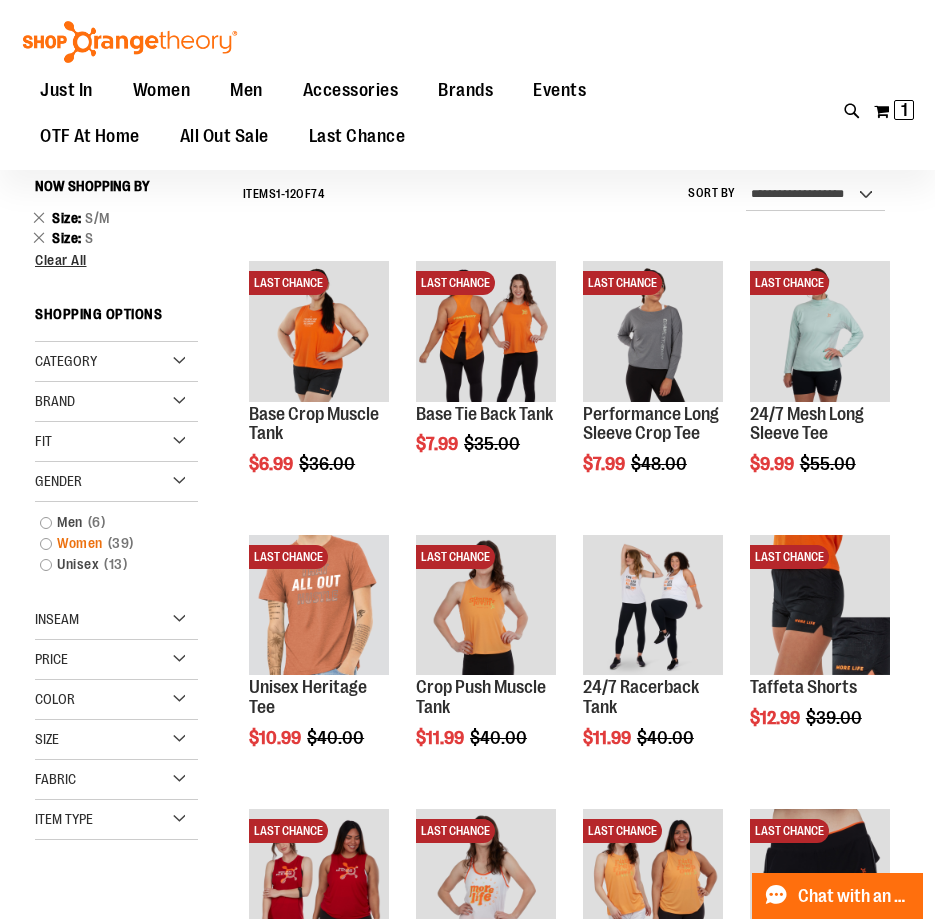 click on "Women                                             39
items" at bounding box center [108, 543] 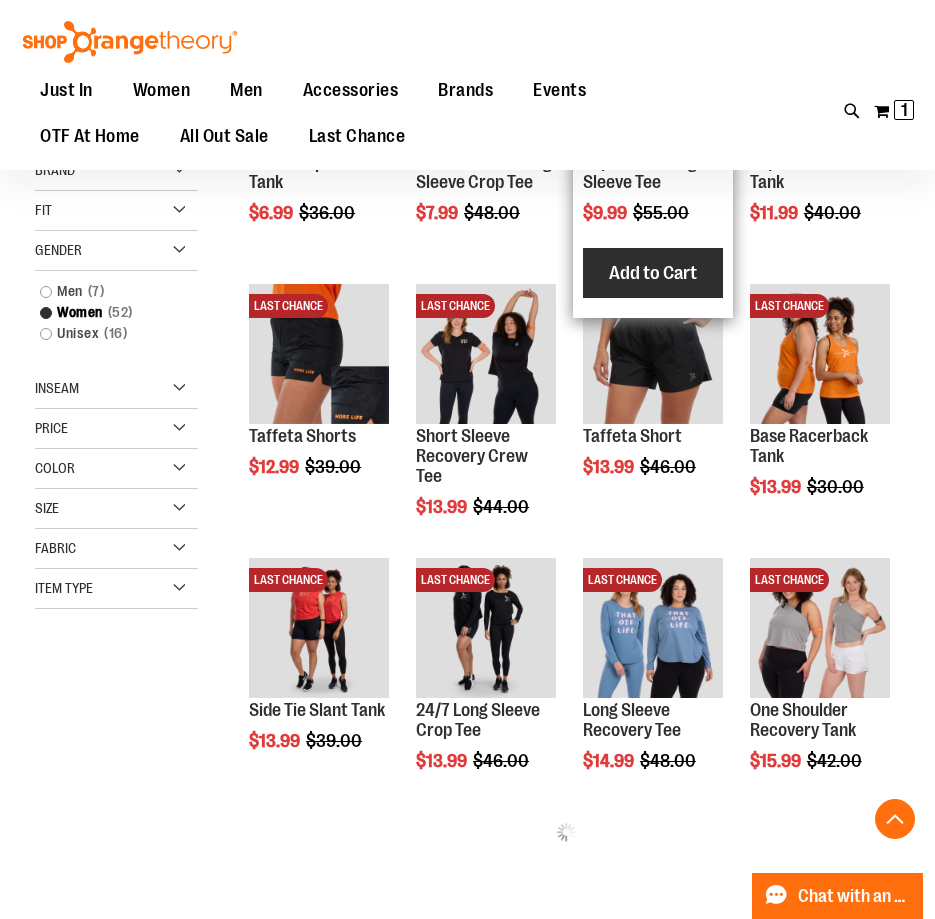 scroll, scrollTop: 227, scrollLeft: 0, axis: vertical 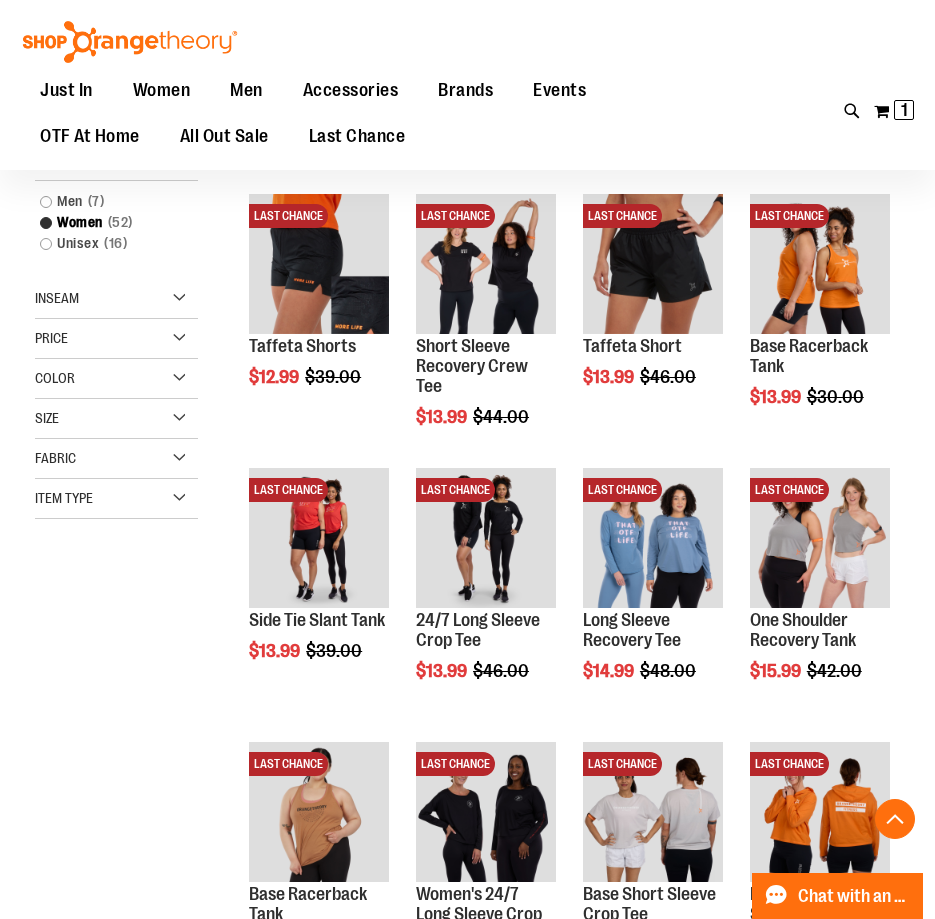 click on "Size" at bounding box center (47, 418) 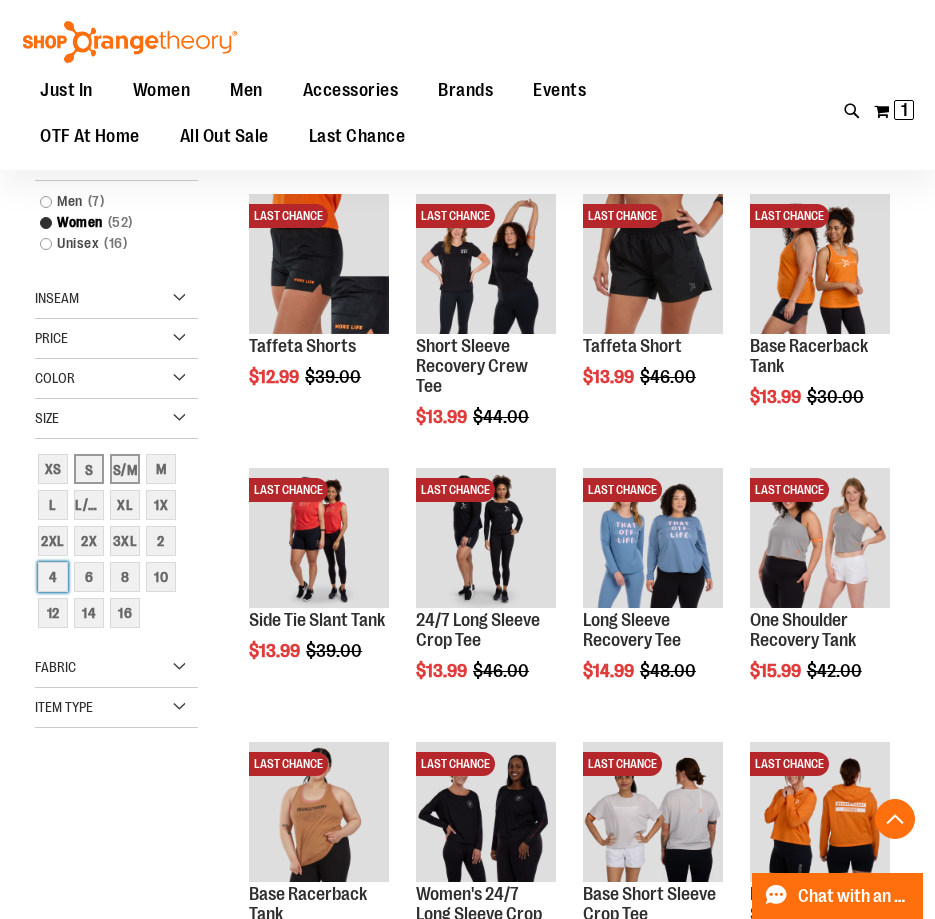 click on "4" at bounding box center (53, 577) 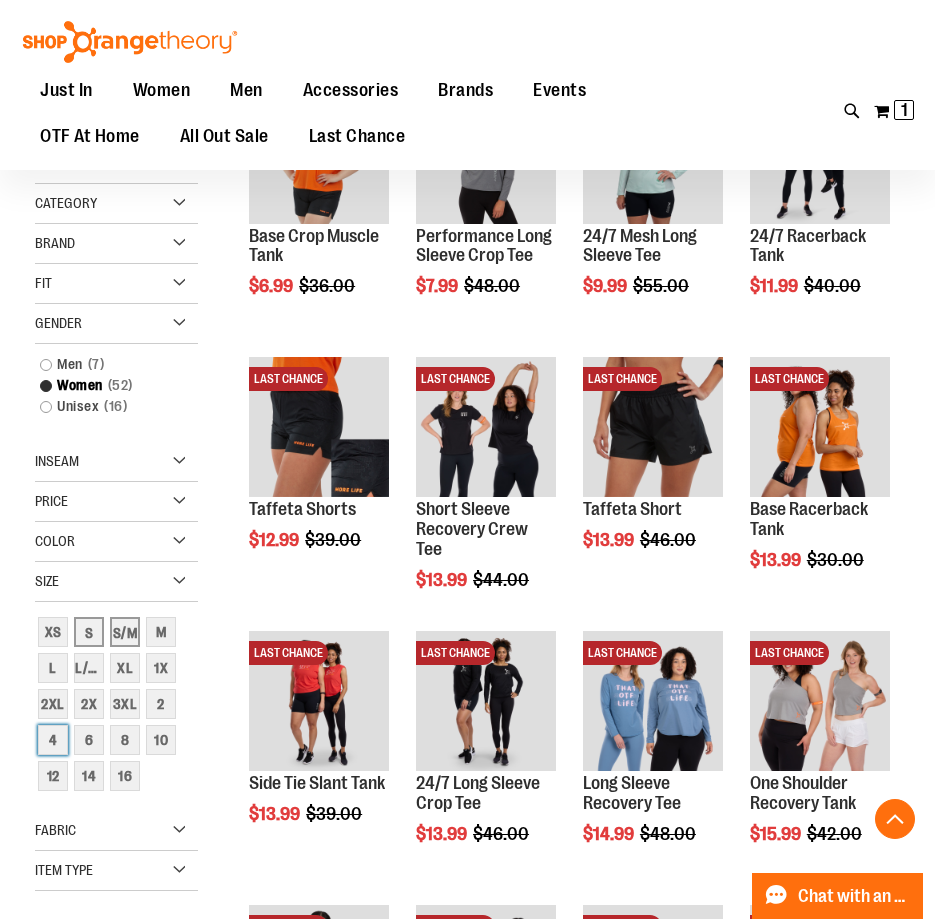 scroll, scrollTop: 601, scrollLeft: 0, axis: vertical 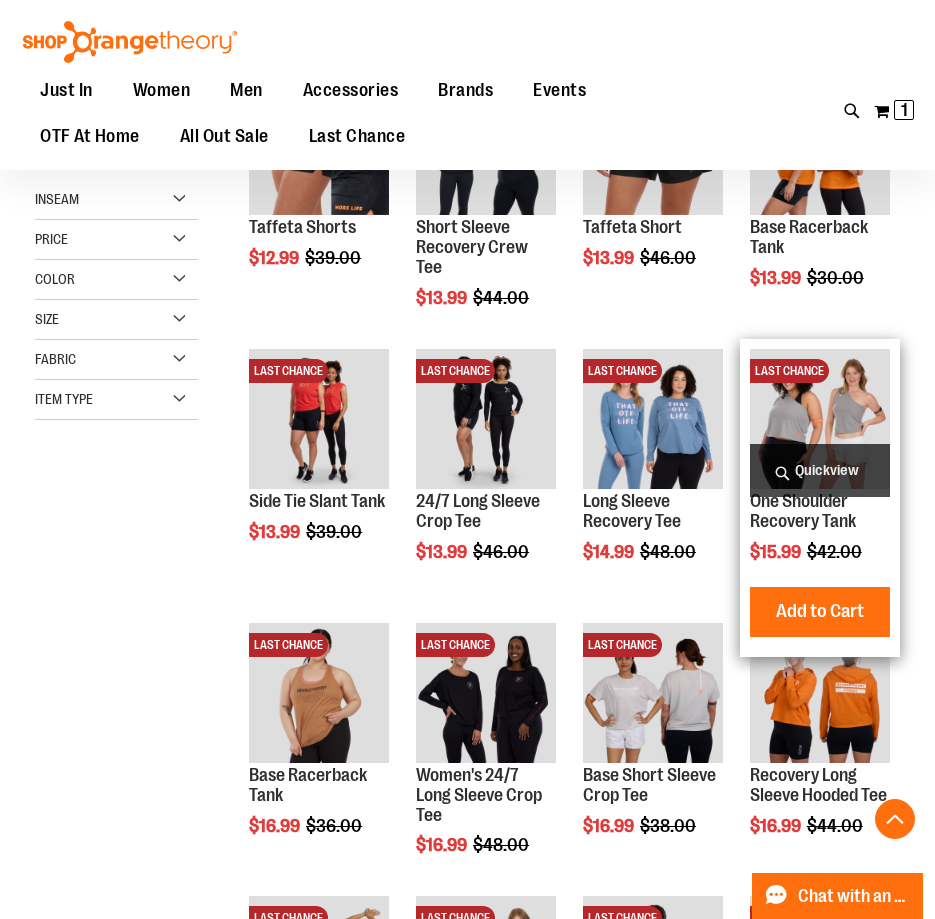 click on "Quickview" at bounding box center [820, 470] 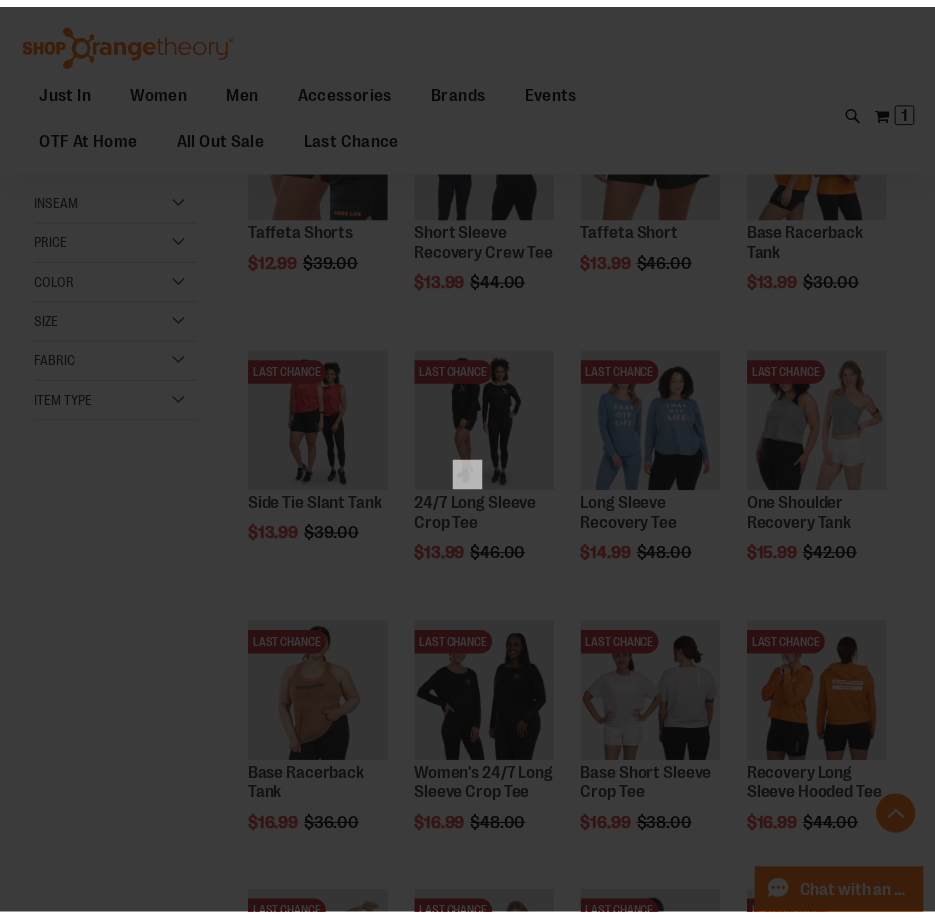 scroll, scrollTop: 0, scrollLeft: 0, axis: both 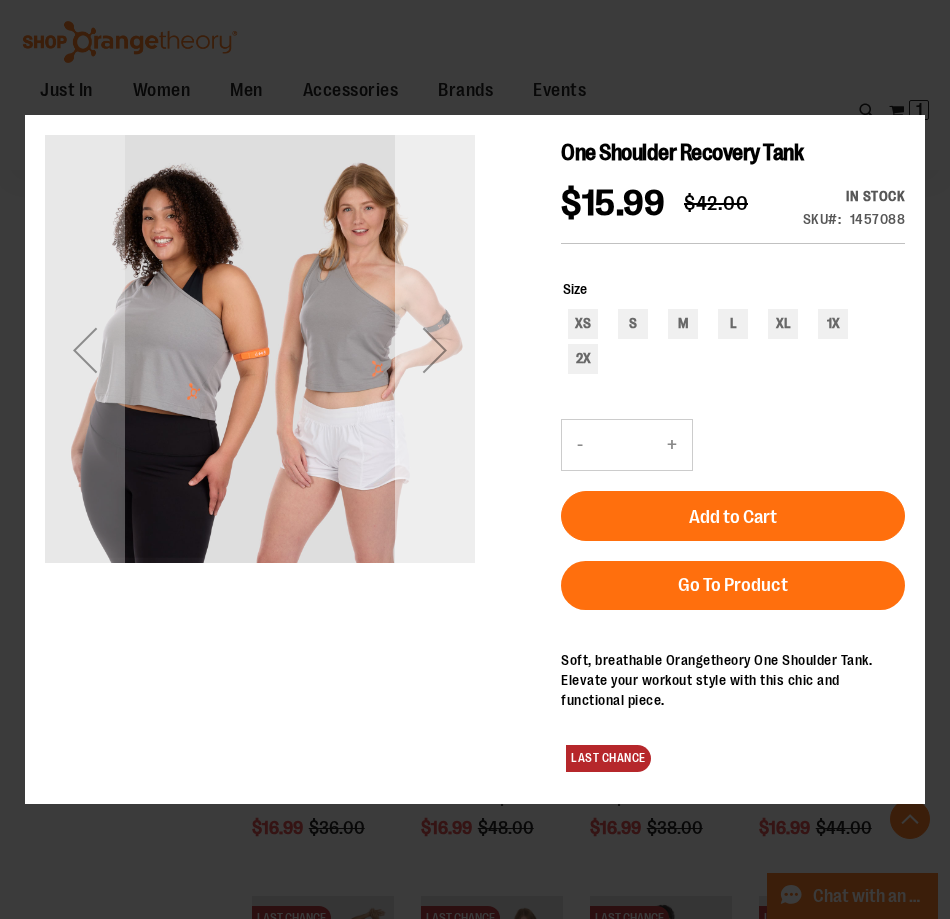 click at bounding box center [435, 349] 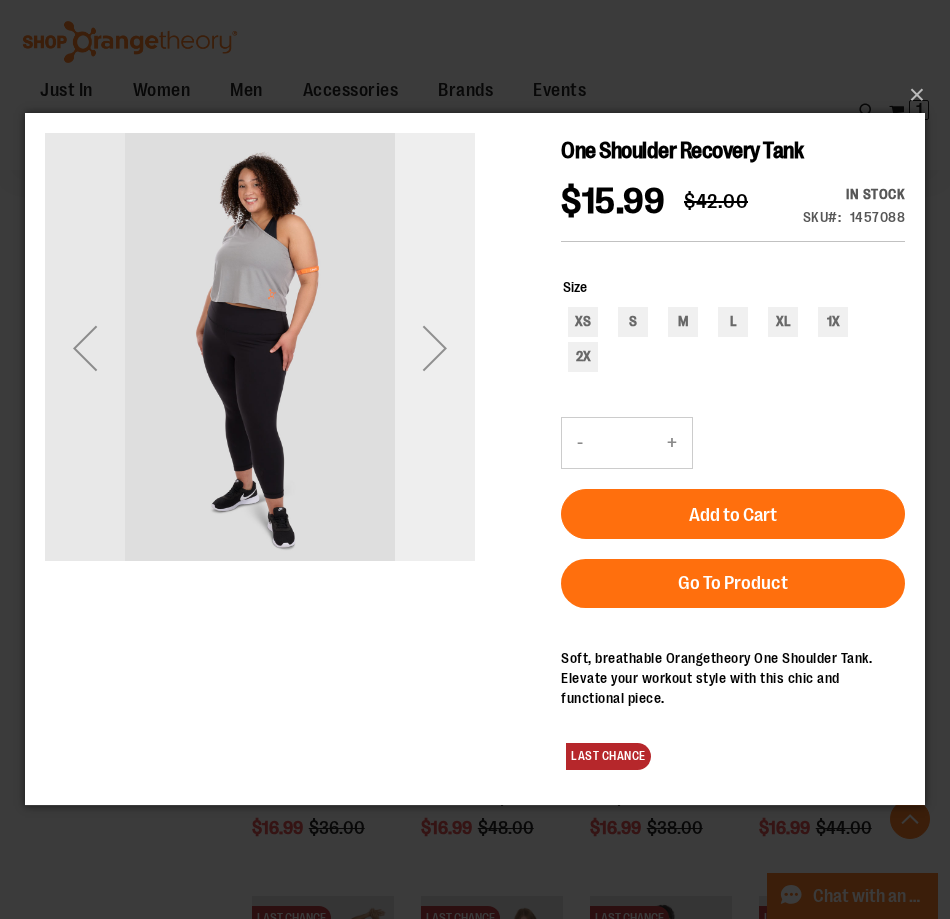 click at bounding box center [435, 348] 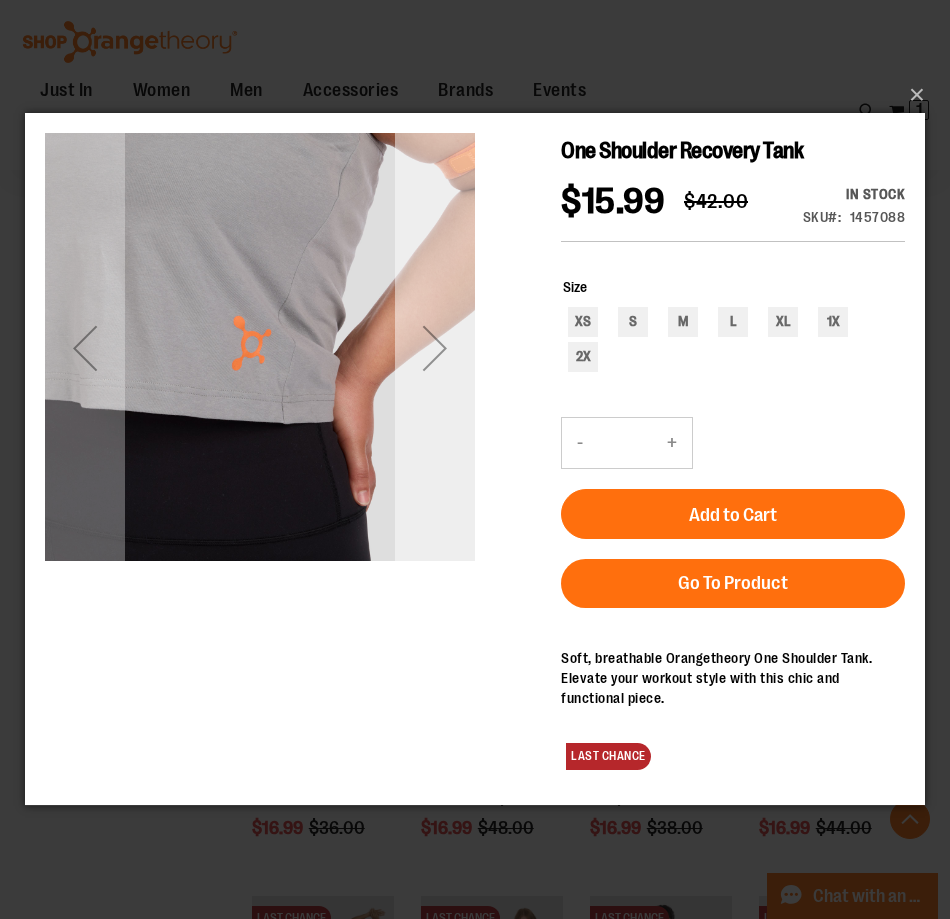 click at bounding box center (435, 348) 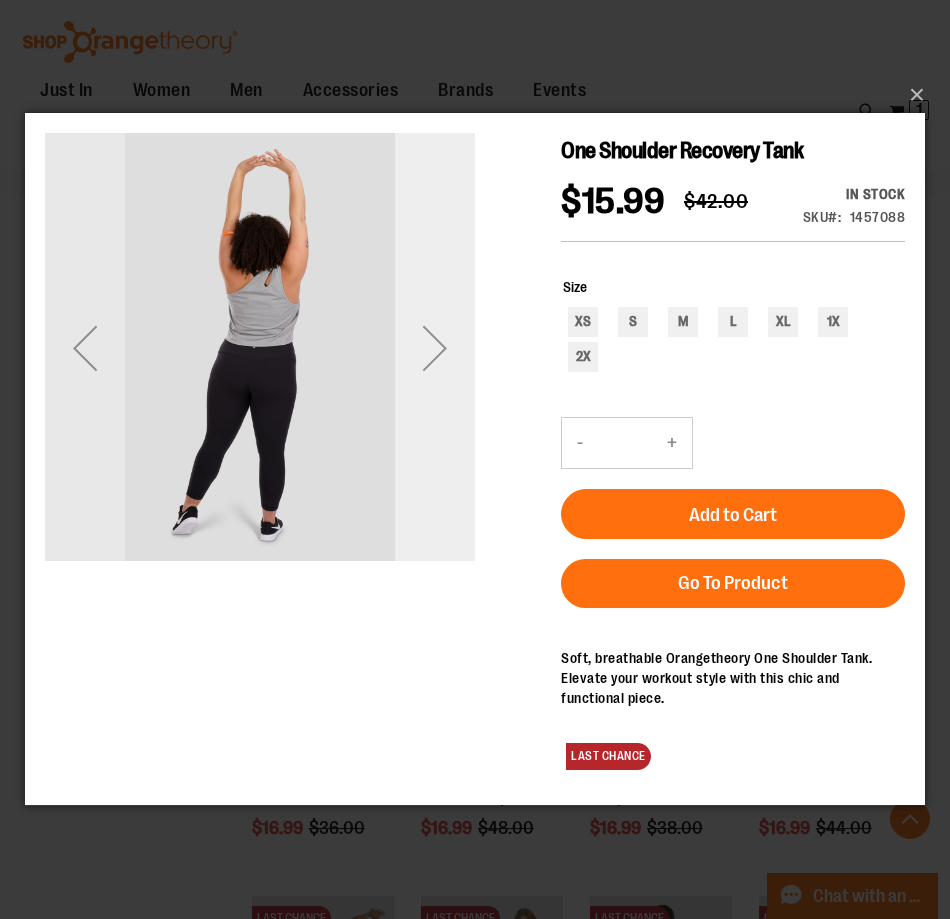 click at bounding box center (435, 348) 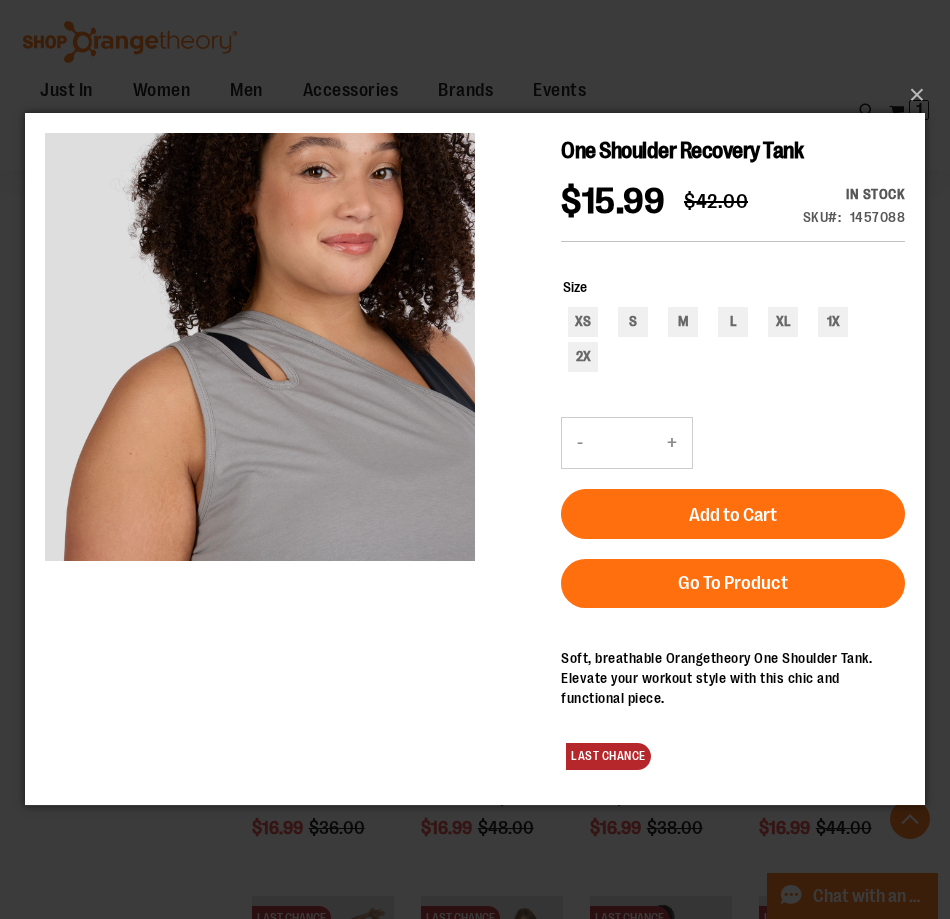 click on "×" at bounding box center [475, 459] 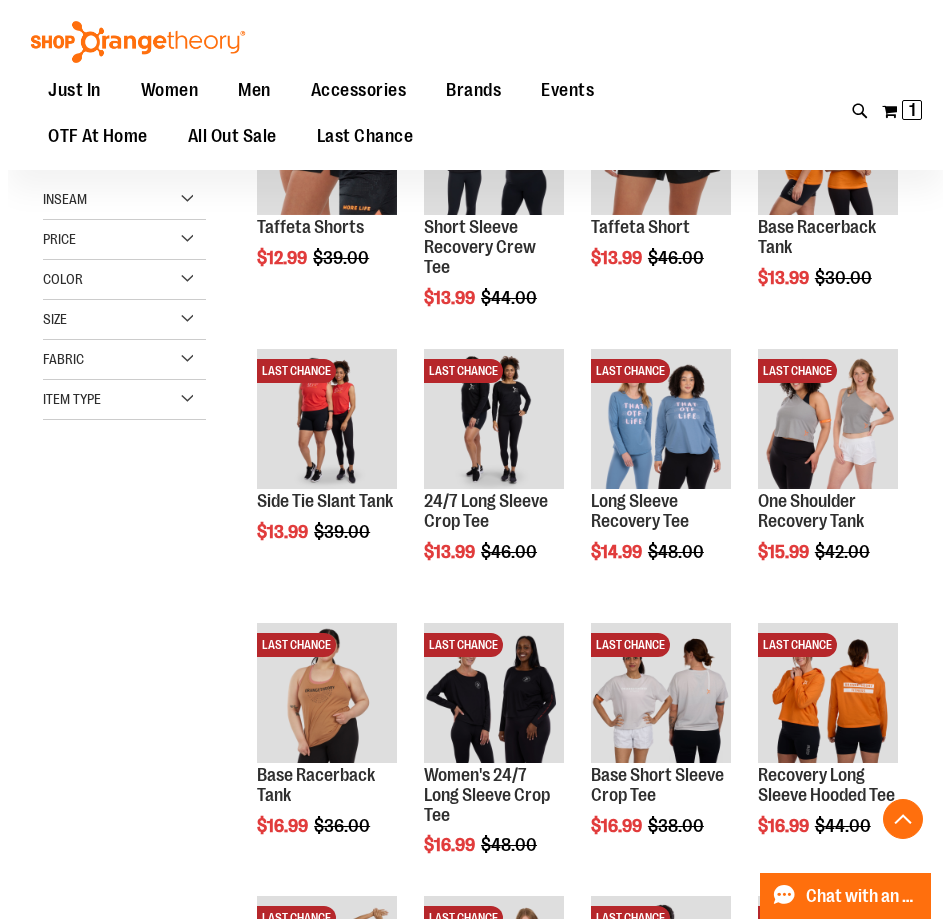 scroll, scrollTop: 1037, scrollLeft: 0, axis: vertical 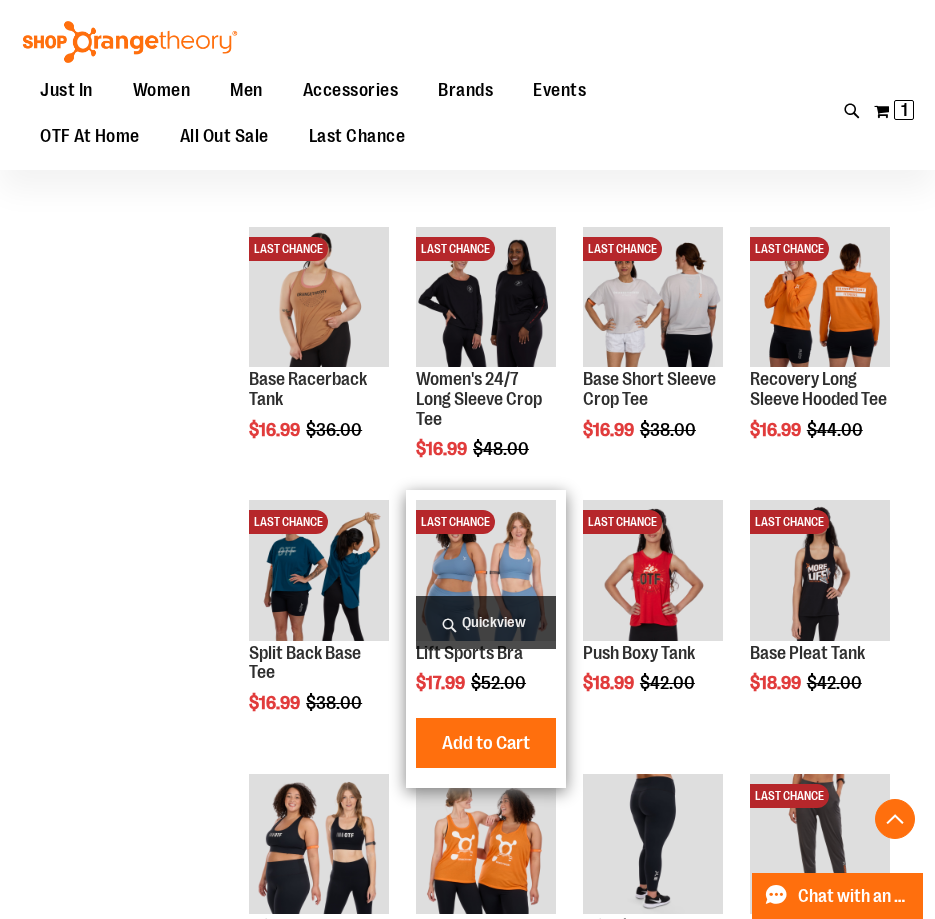 click on "Quickview" at bounding box center (486, 622) 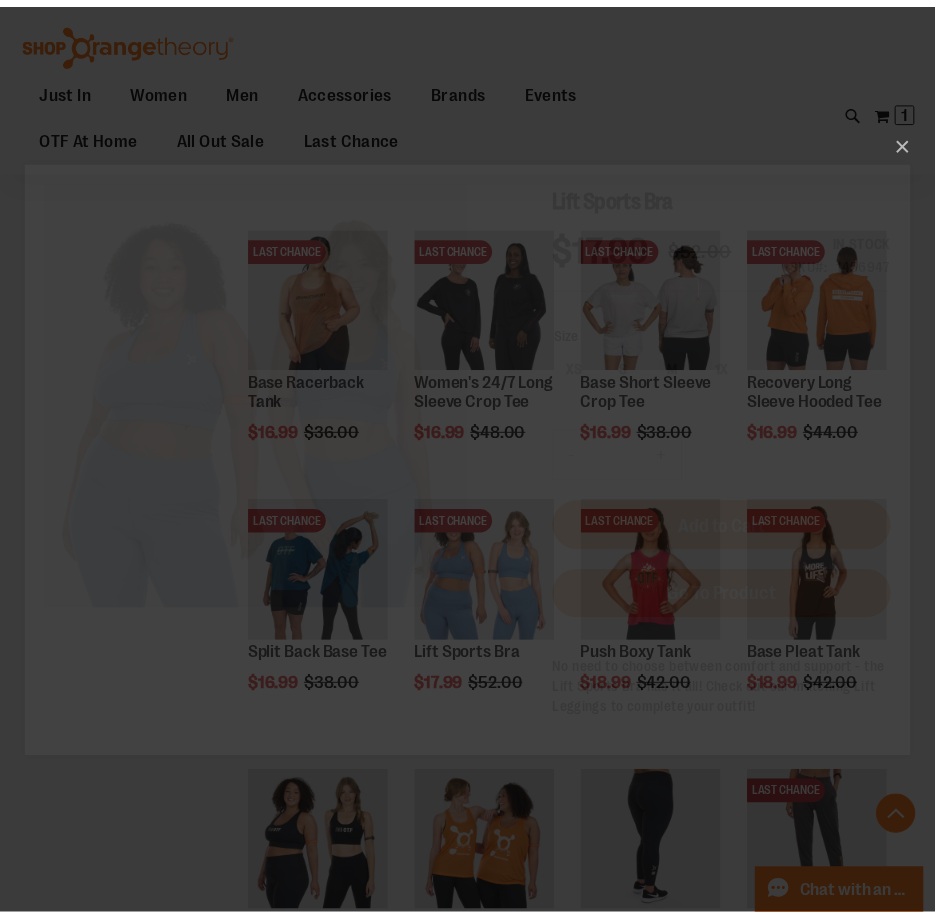 scroll, scrollTop: 0, scrollLeft: 0, axis: both 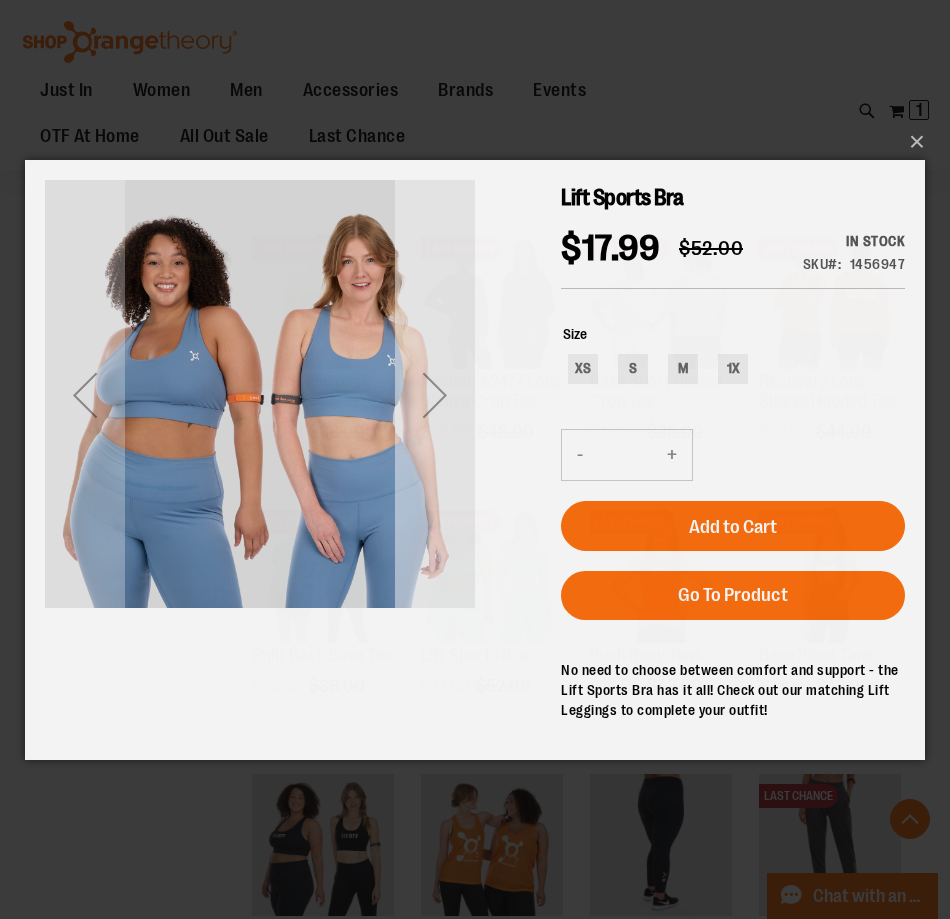 click at bounding box center (435, 394) 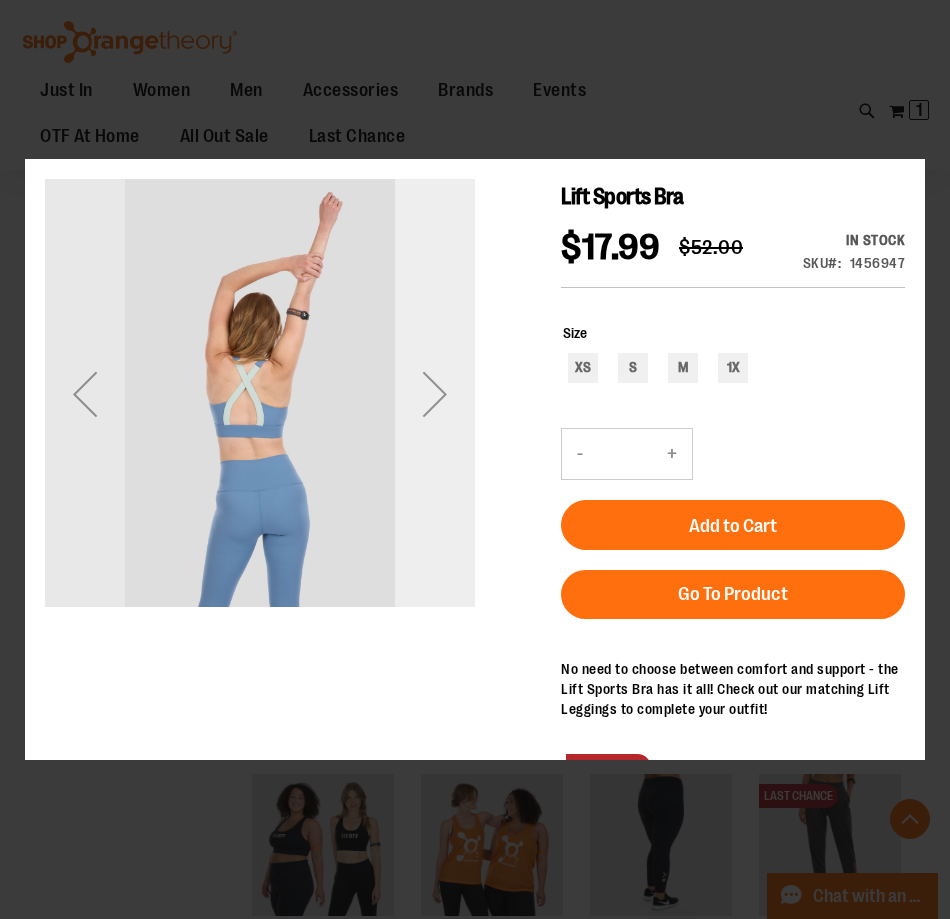 click at bounding box center [435, 394] 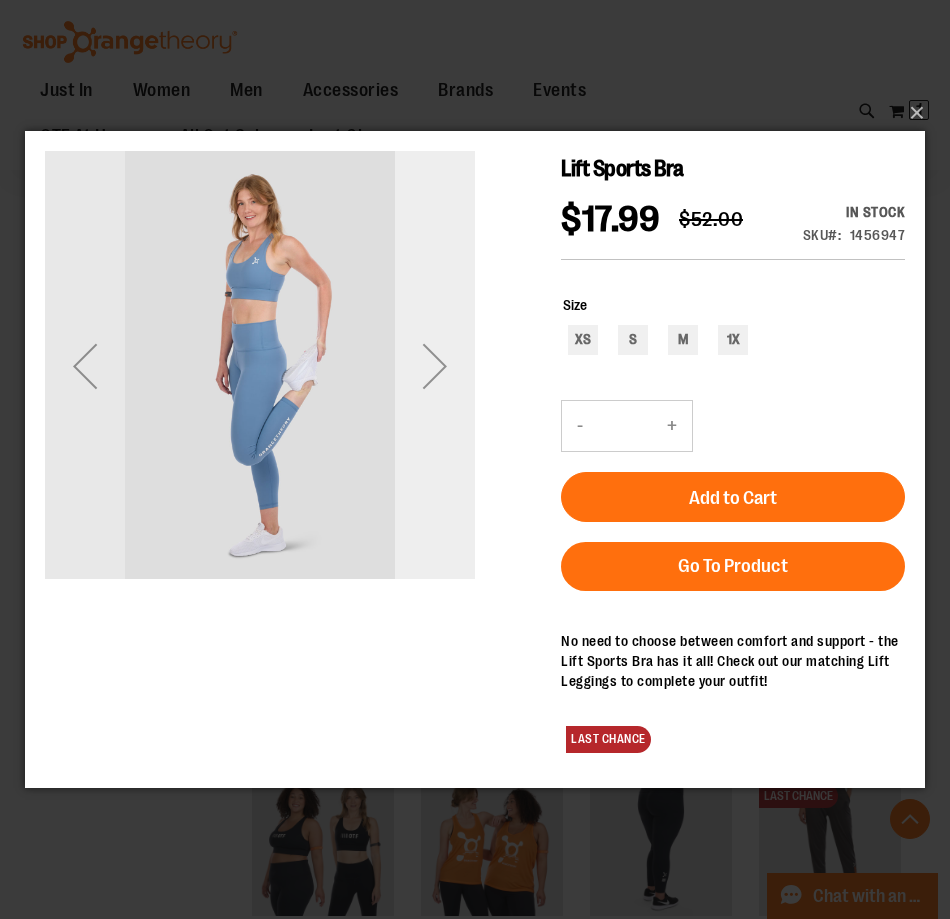 click at bounding box center (435, 365) 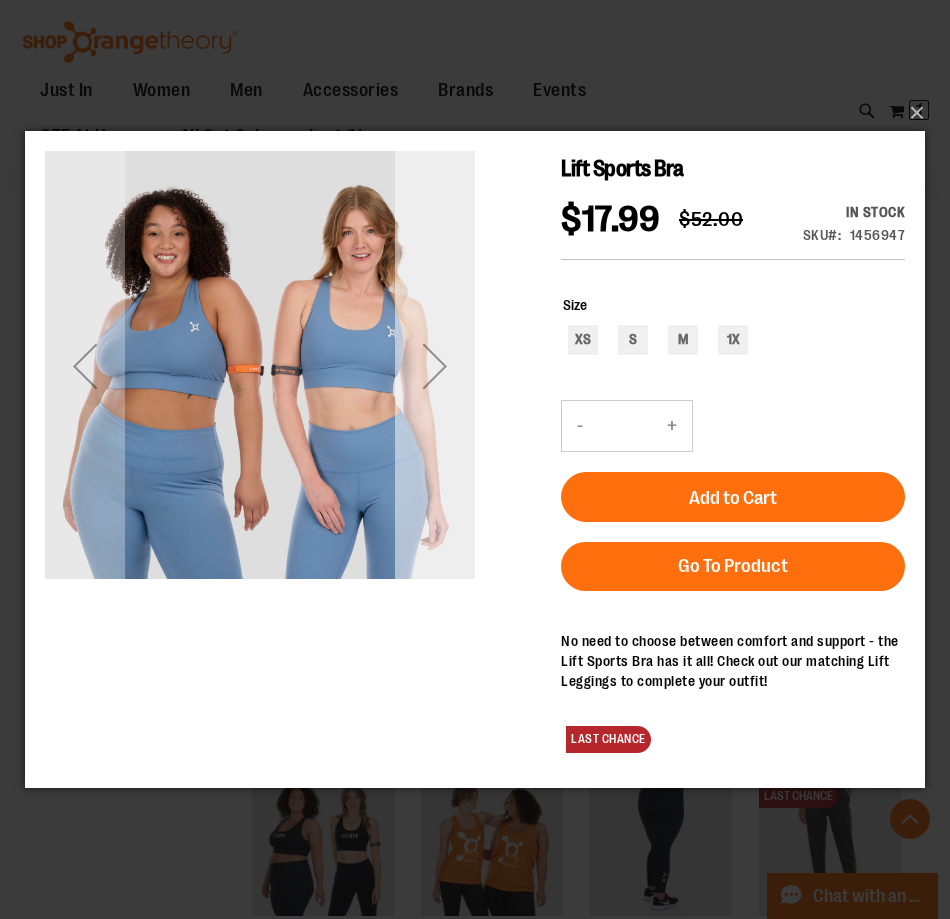 click at bounding box center (435, 365) 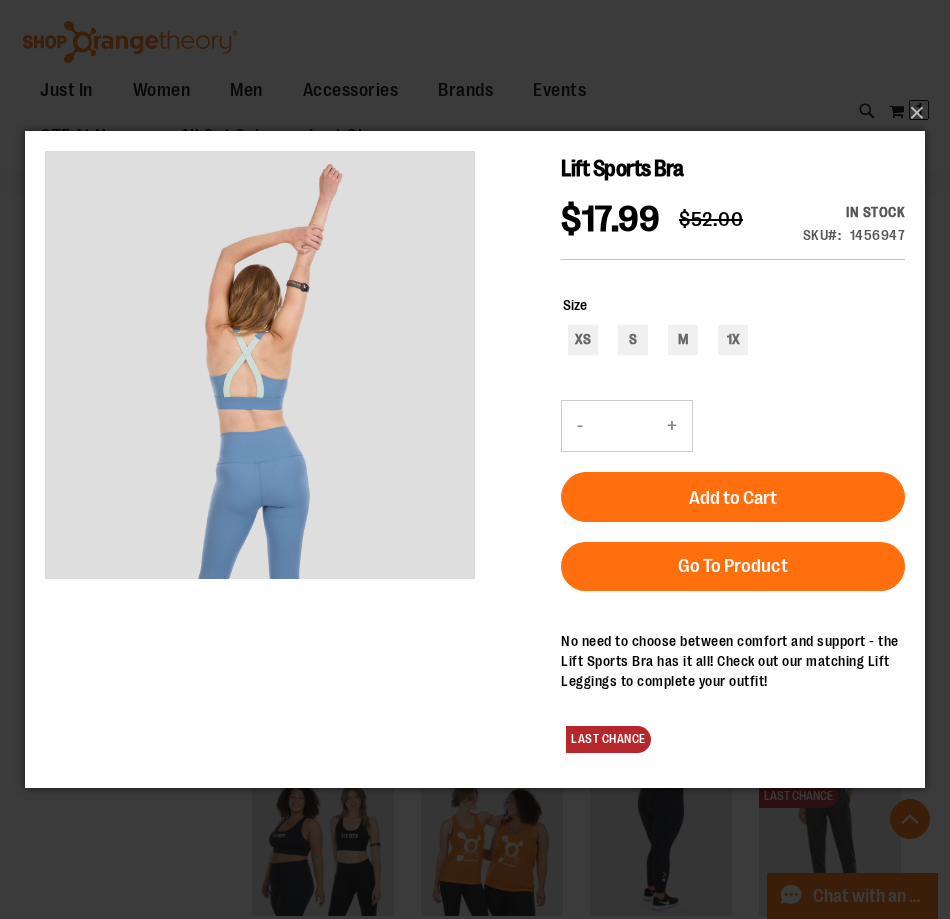 click on "×" at bounding box center [475, 459] 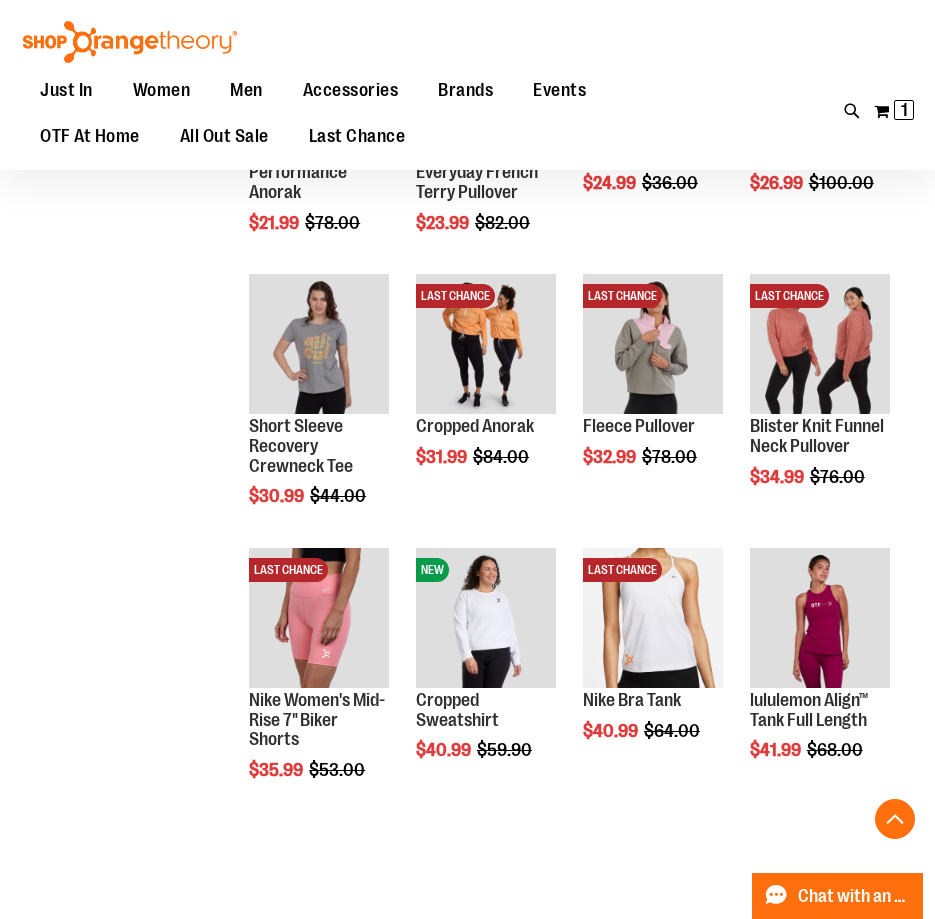 scroll, scrollTop: 2099, scrollLeft: 0, axis: vertical 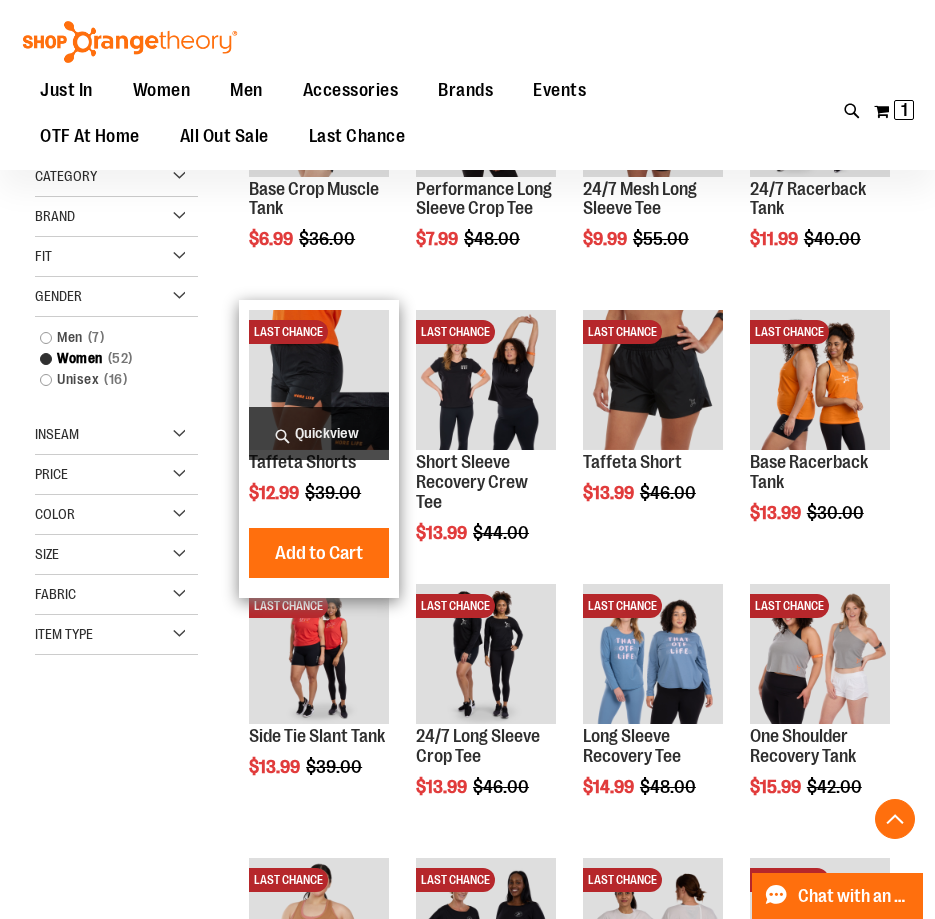click on "Quickview" at bounding box center (319, 433) 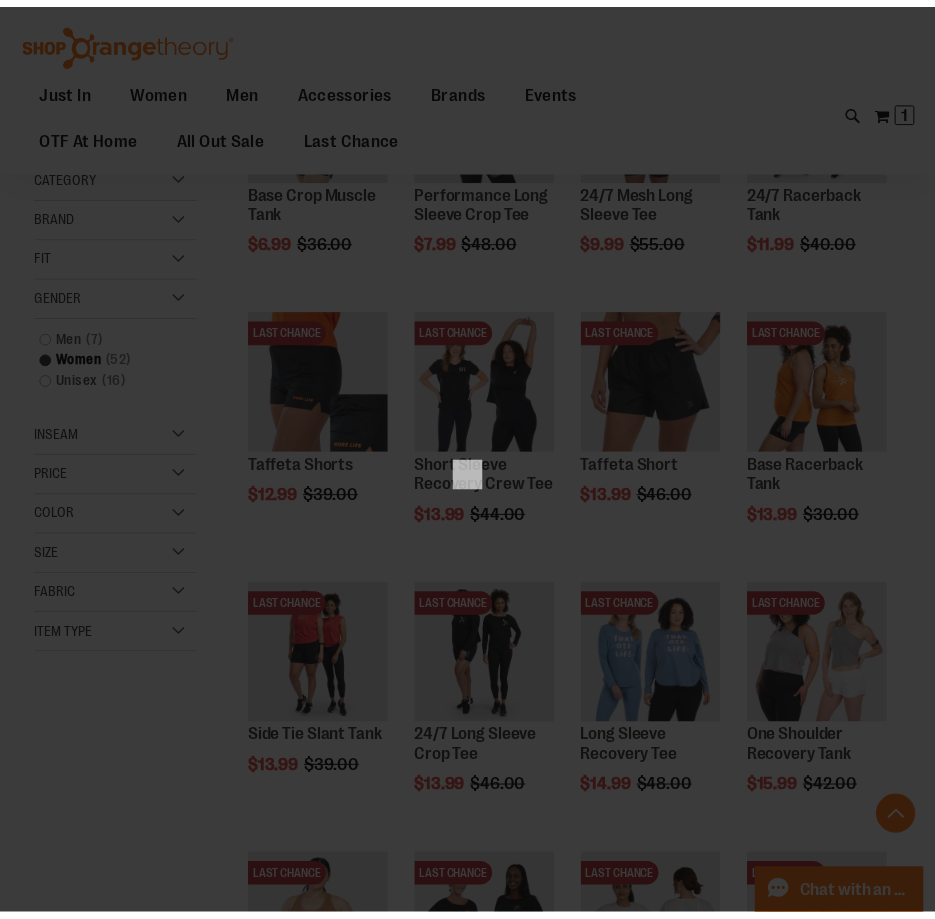 scroll, scrollTop: 0, scrollLeft: 0, axis: both 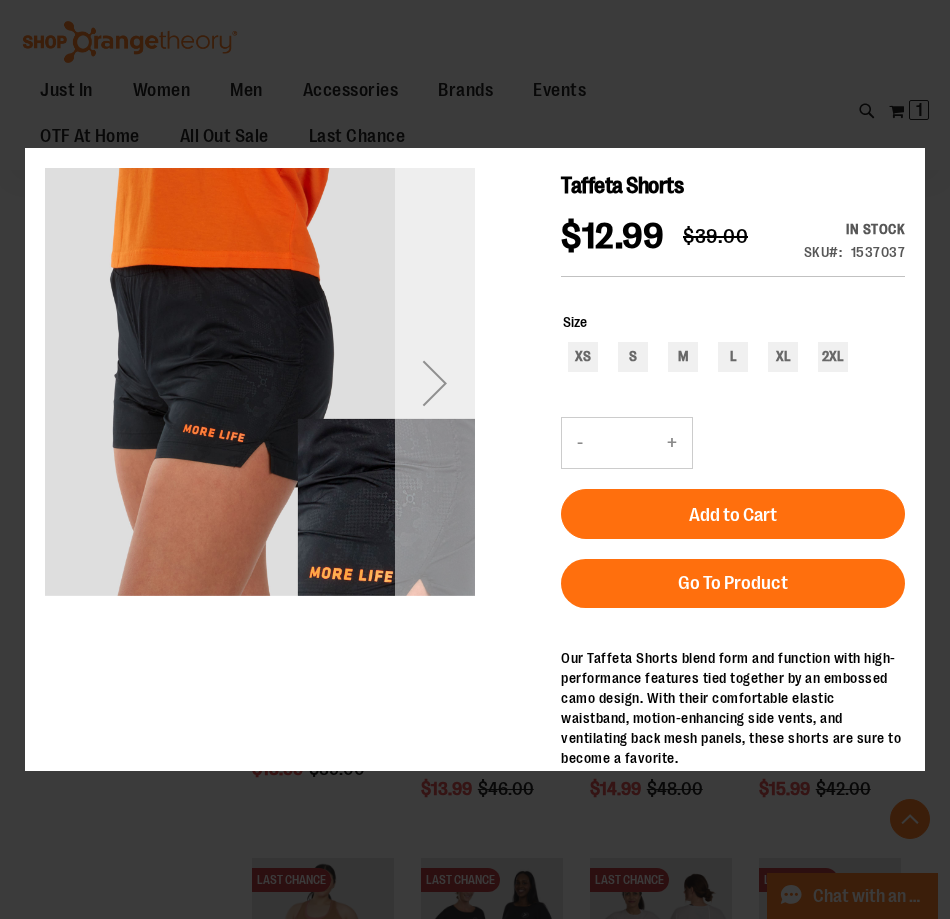 click at bounding box center (435, 382) 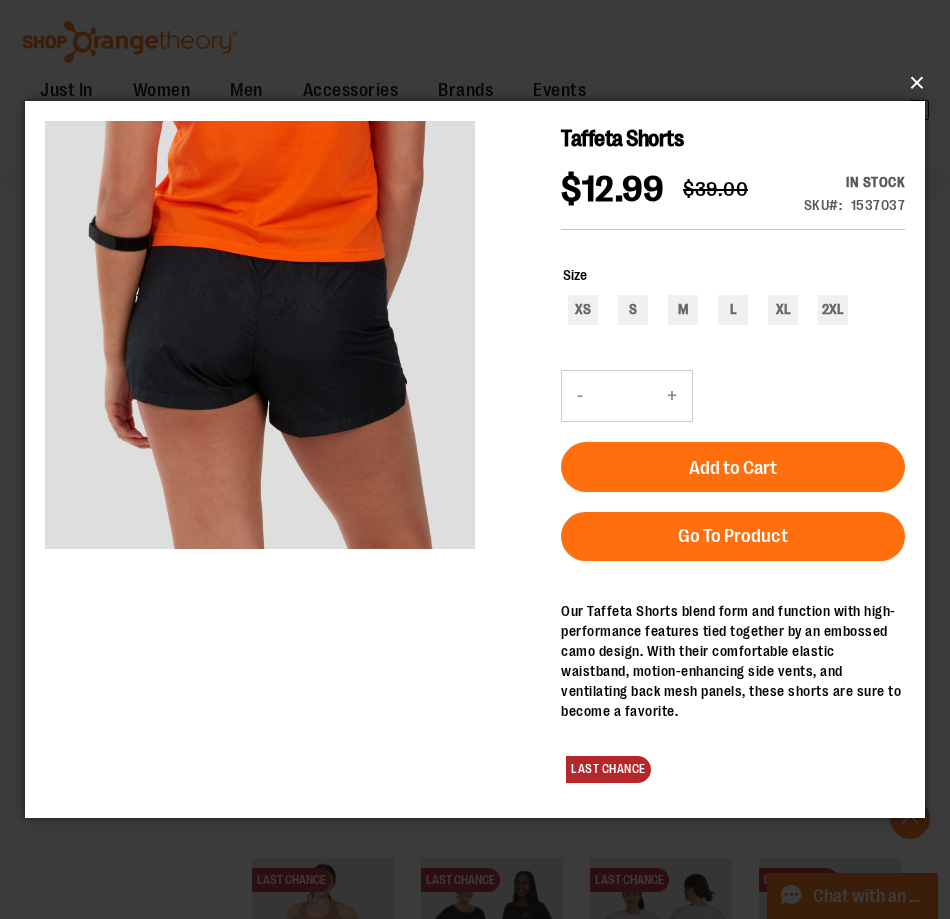 click on "×" at bounding box center (481, 83) 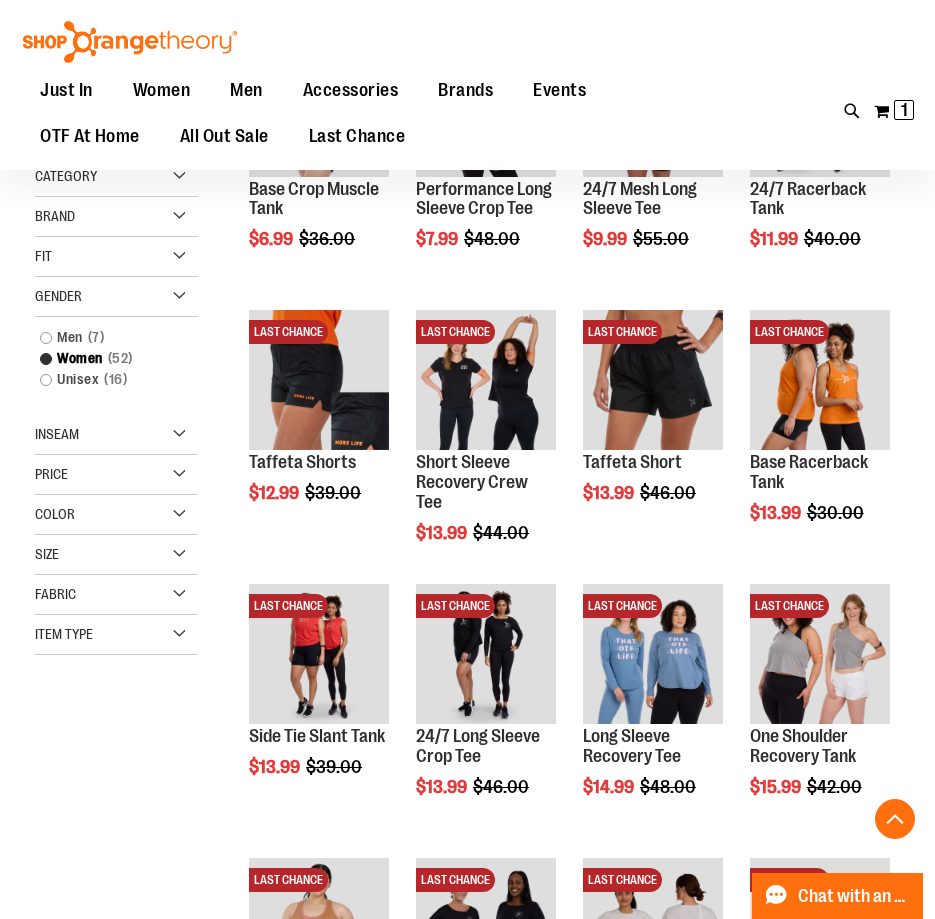 click on "Toggle Nav
Search
Popular Suggestions
Advanced Search" at bounding box center [467, 85] 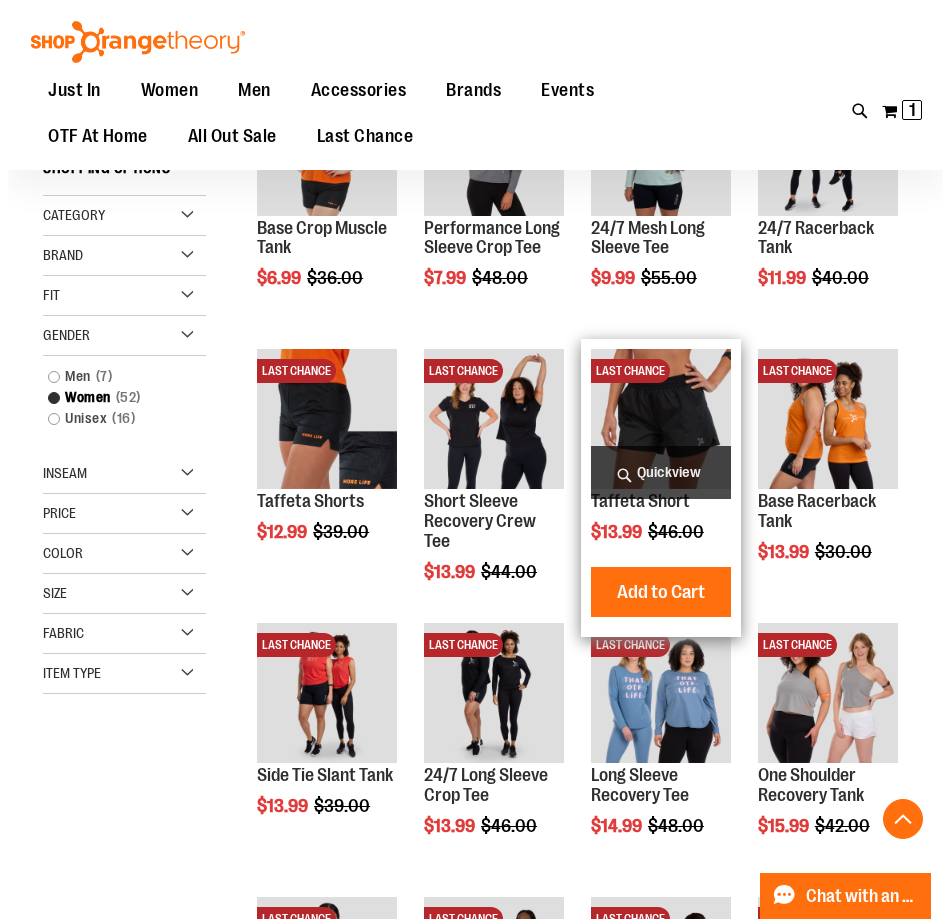 scroll, scrollTop: 0, scrollLeft: 0, axis: both 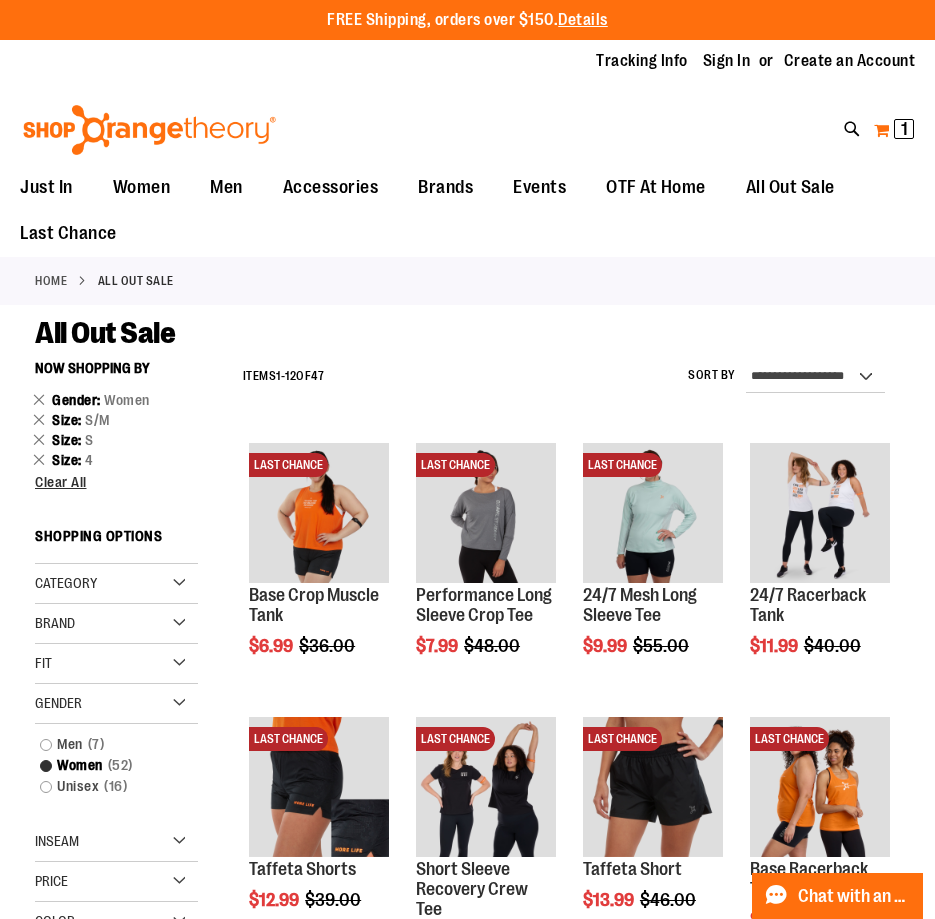click on "My Cart
1
1
items" at bounding box center (894, 130) 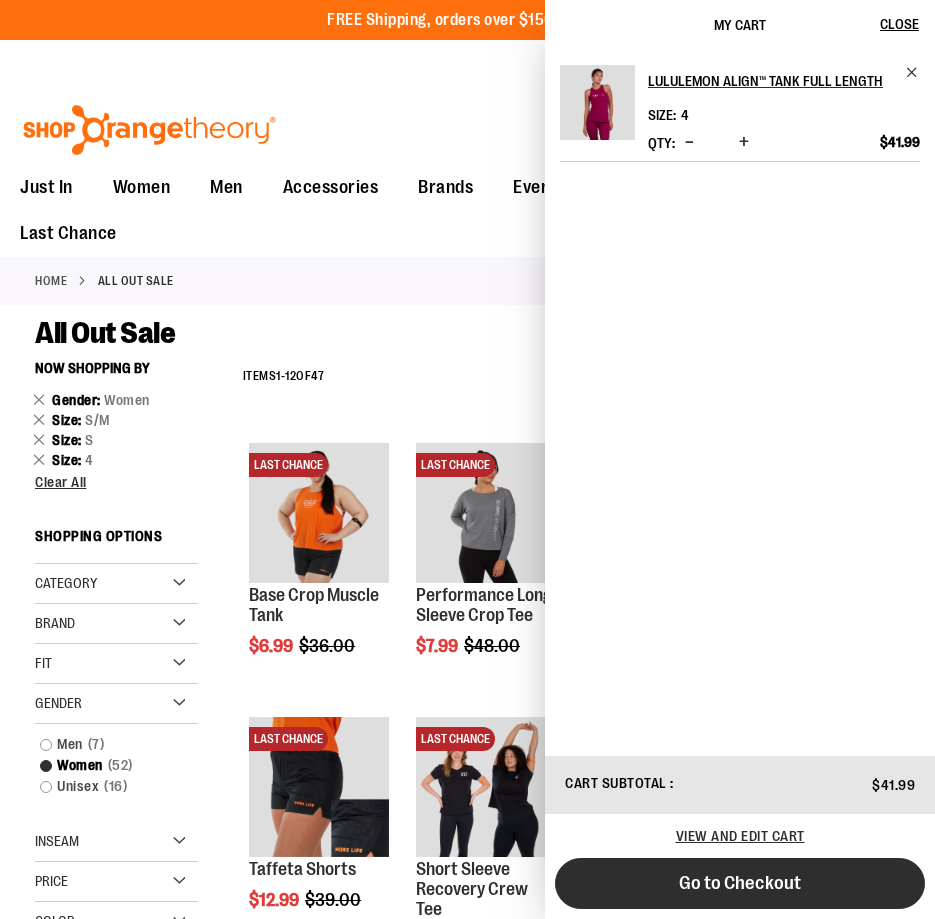 click on "Go to Checkout" at bounding box center (740, 883) 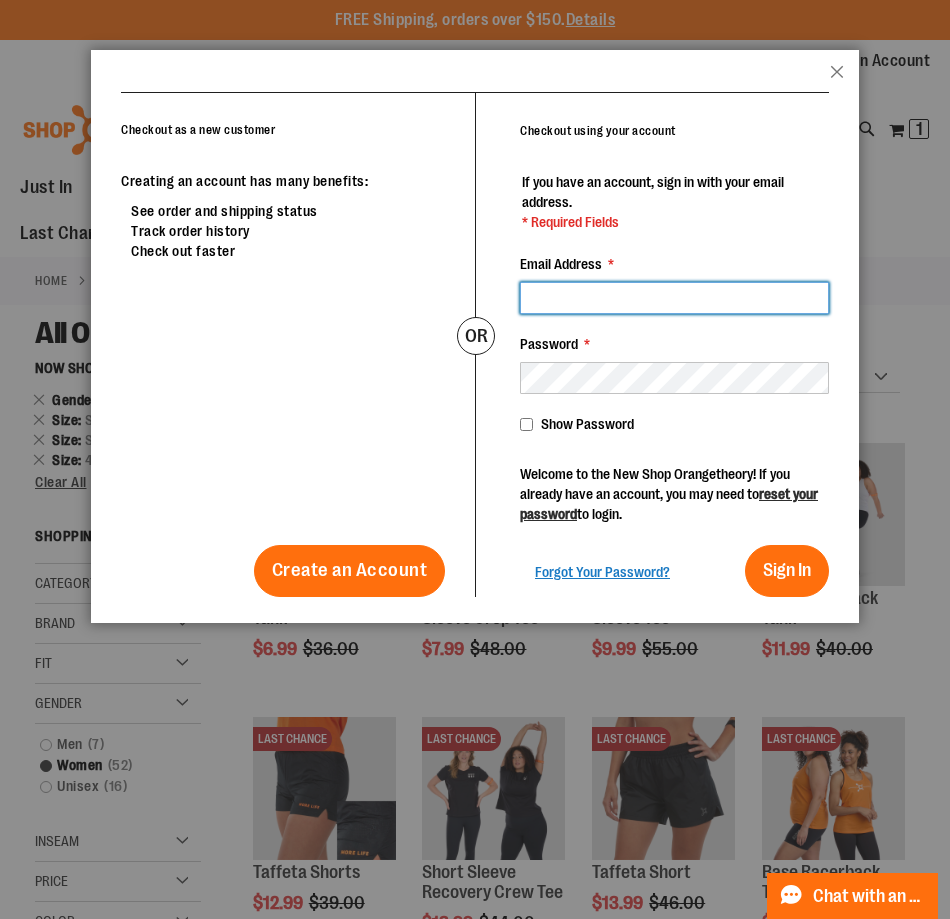 click on "Email Address *" at bounding box center [674, 298] 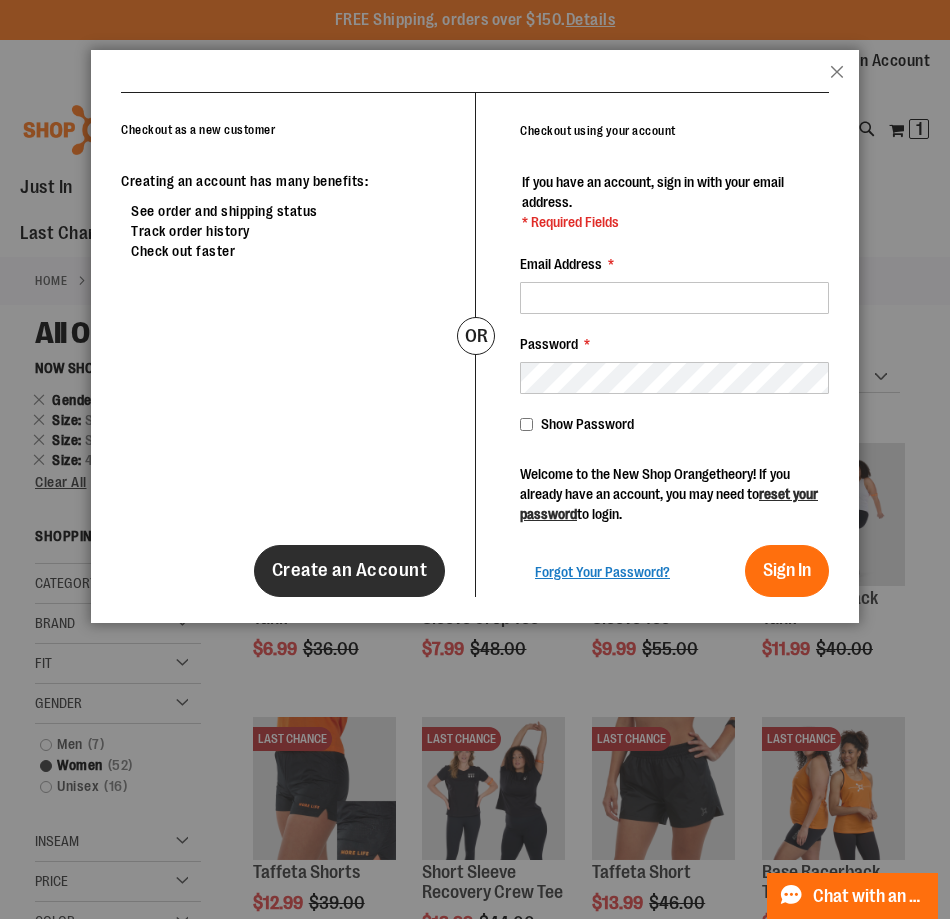click on "Create an Account" at bounding box center [350, 570] 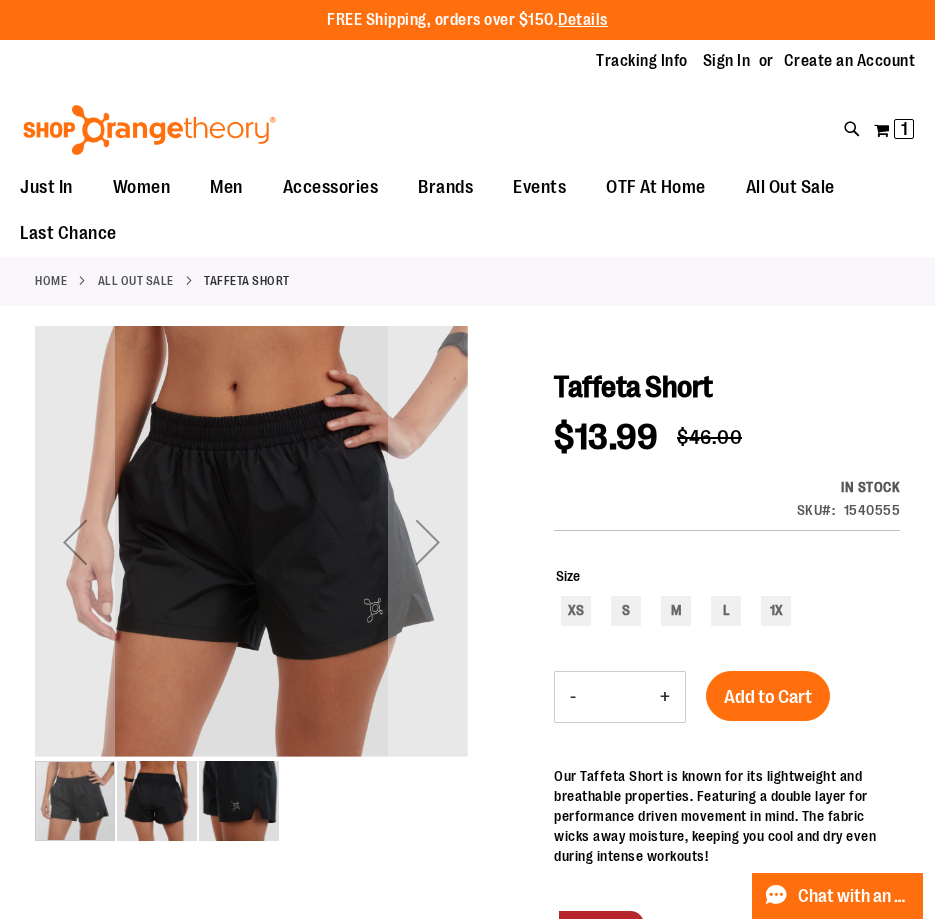 scroll, scrollTop: 0, scrollLeft: 0, axis: both 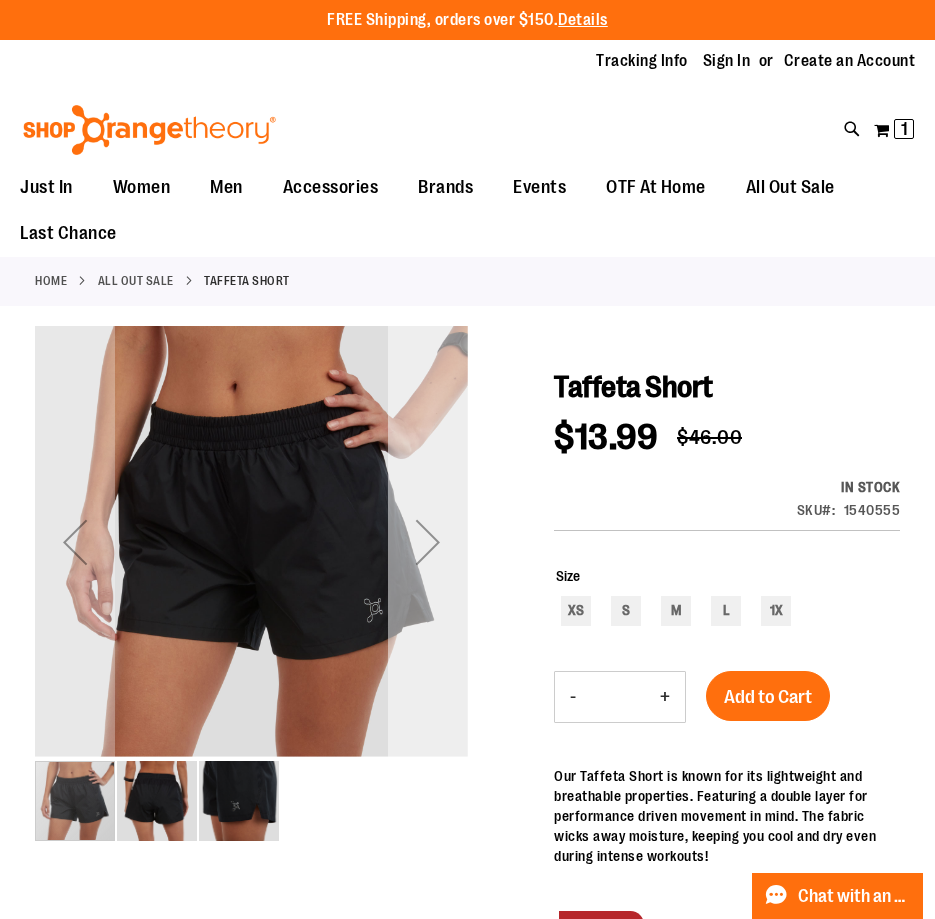 click at bounding box center [428, 542] 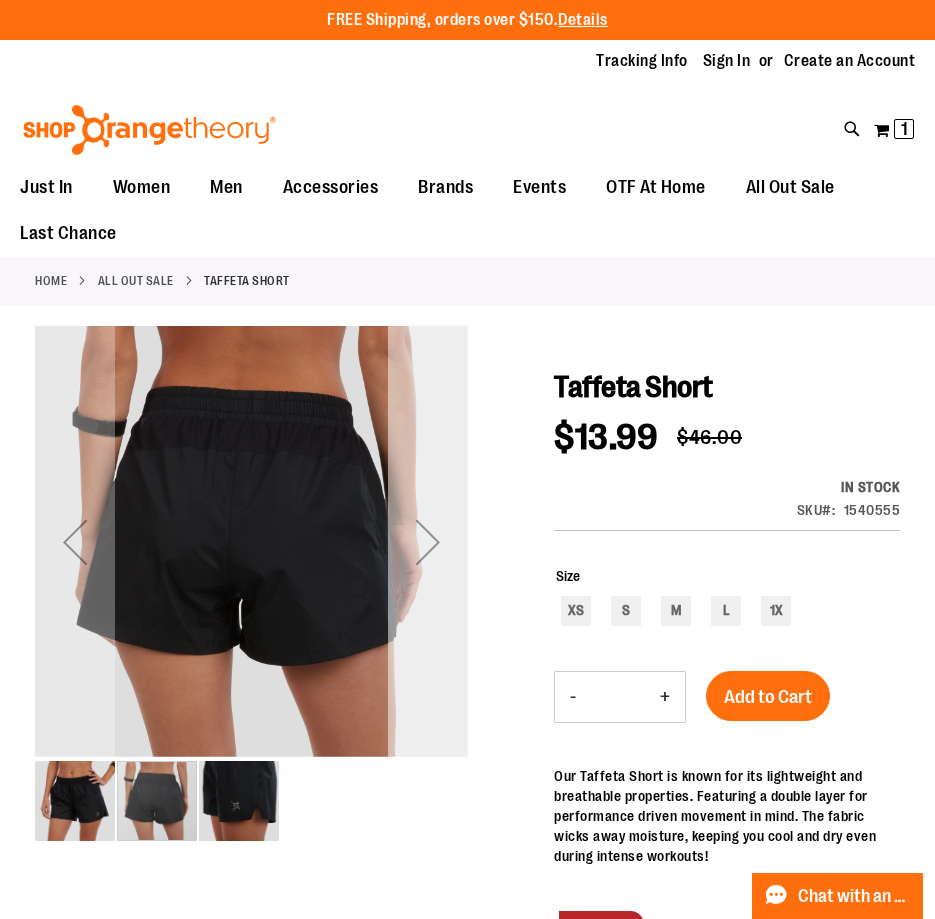 click at bounding box center [428, 542] 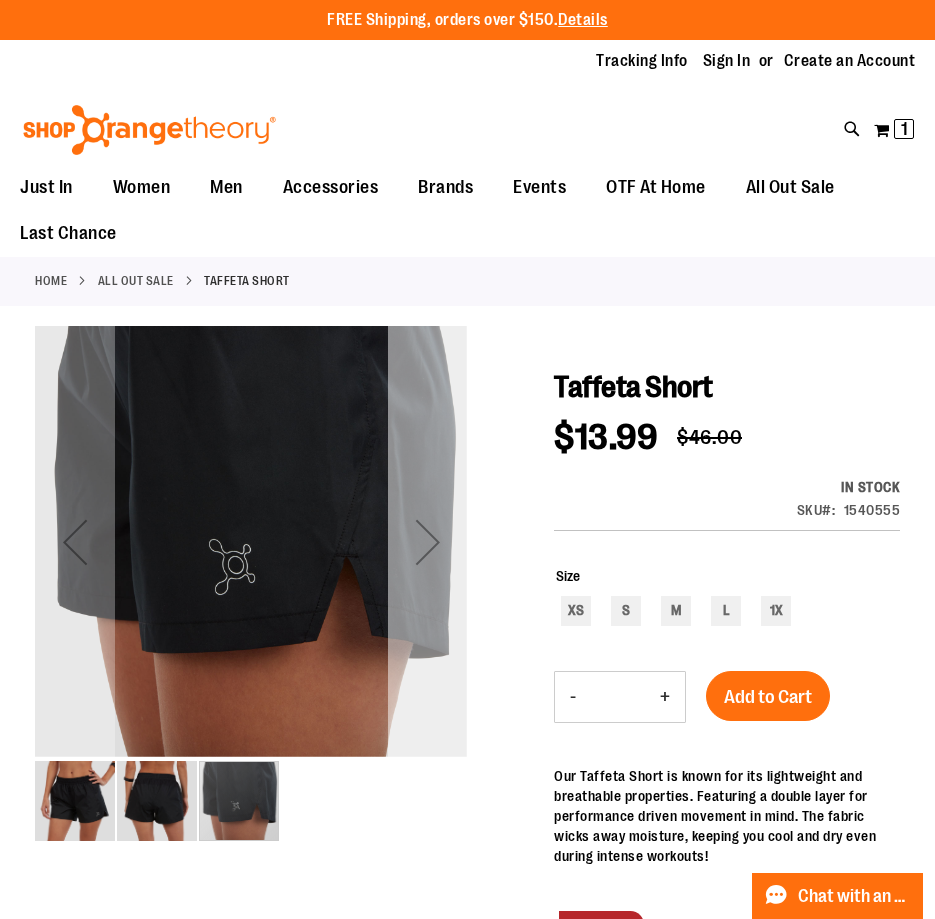 click at bounding box center [428, 542] 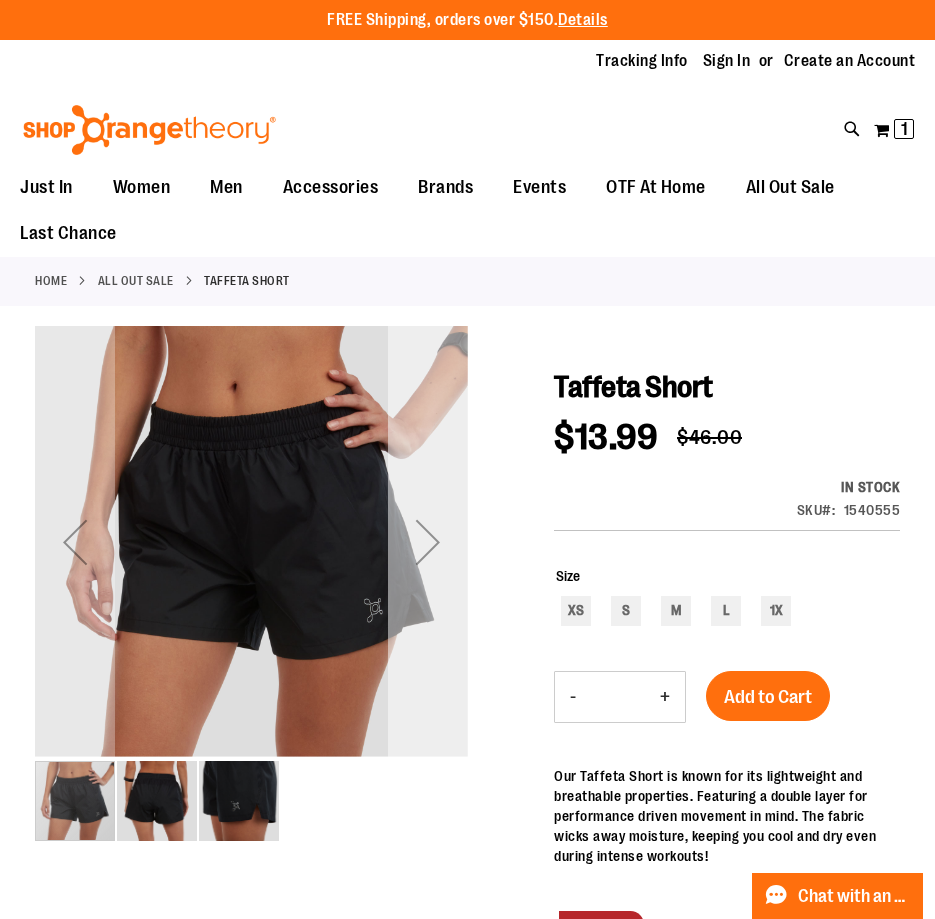 click at bounding box center (428, 542) 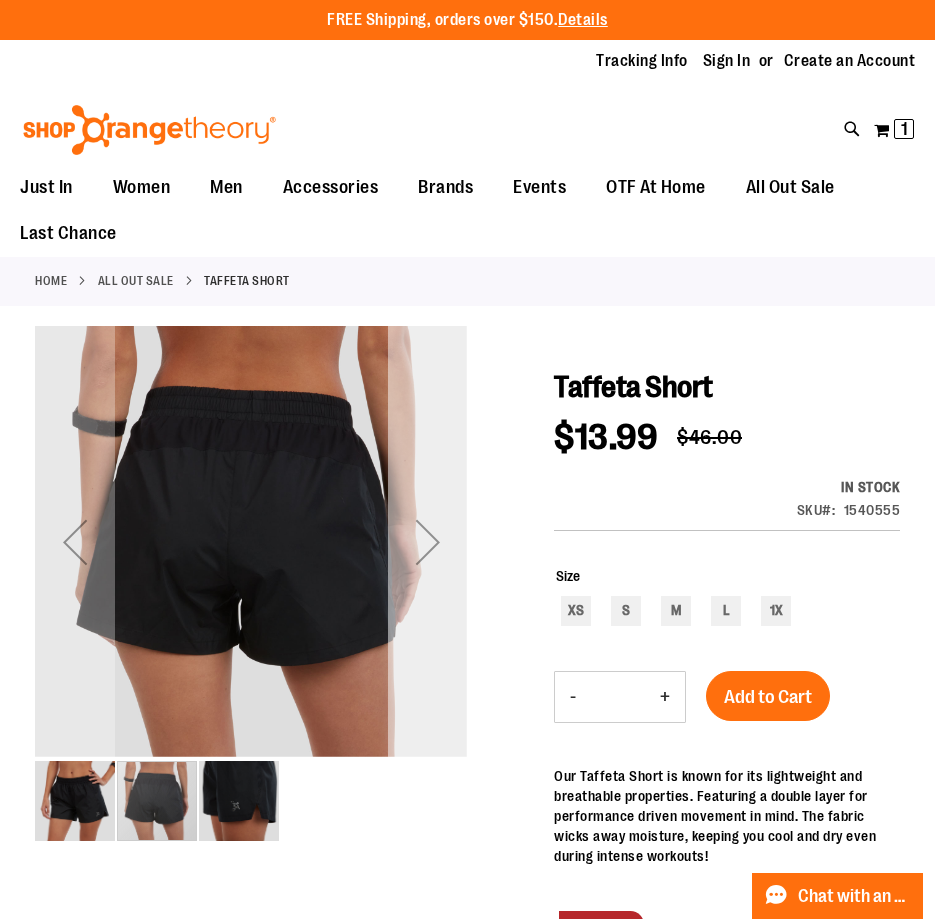 click at bounding box center (428, 542) 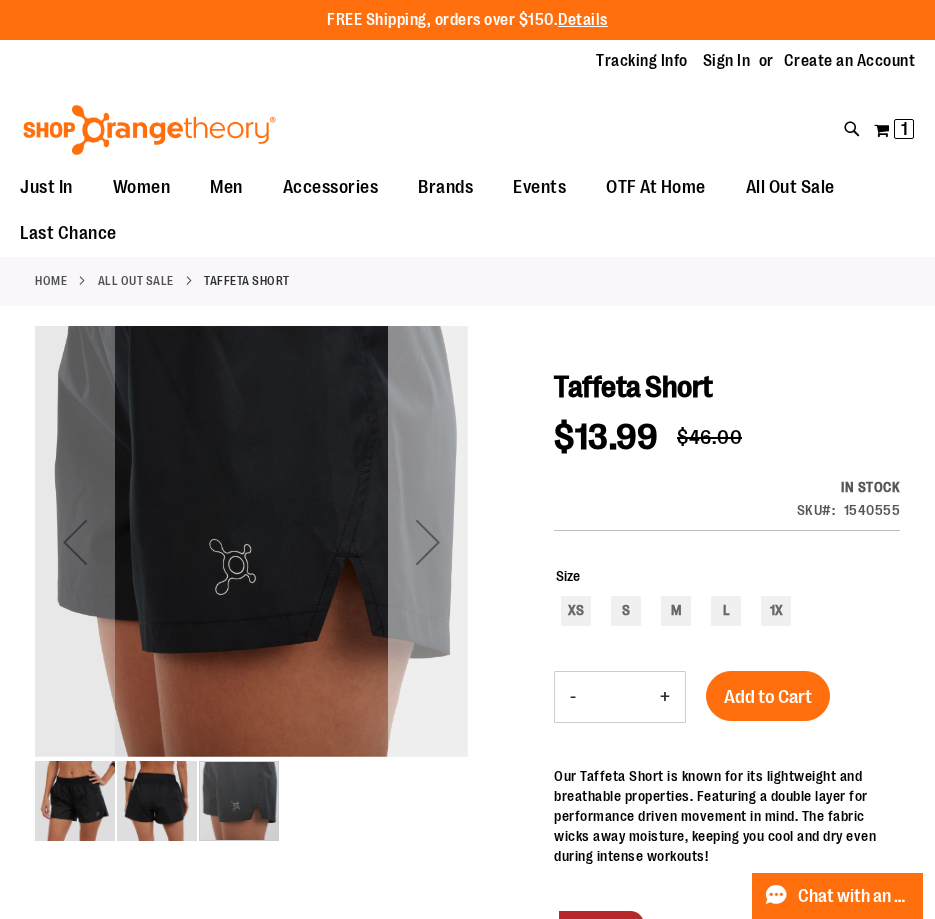 click at bounding box center [428, 542] 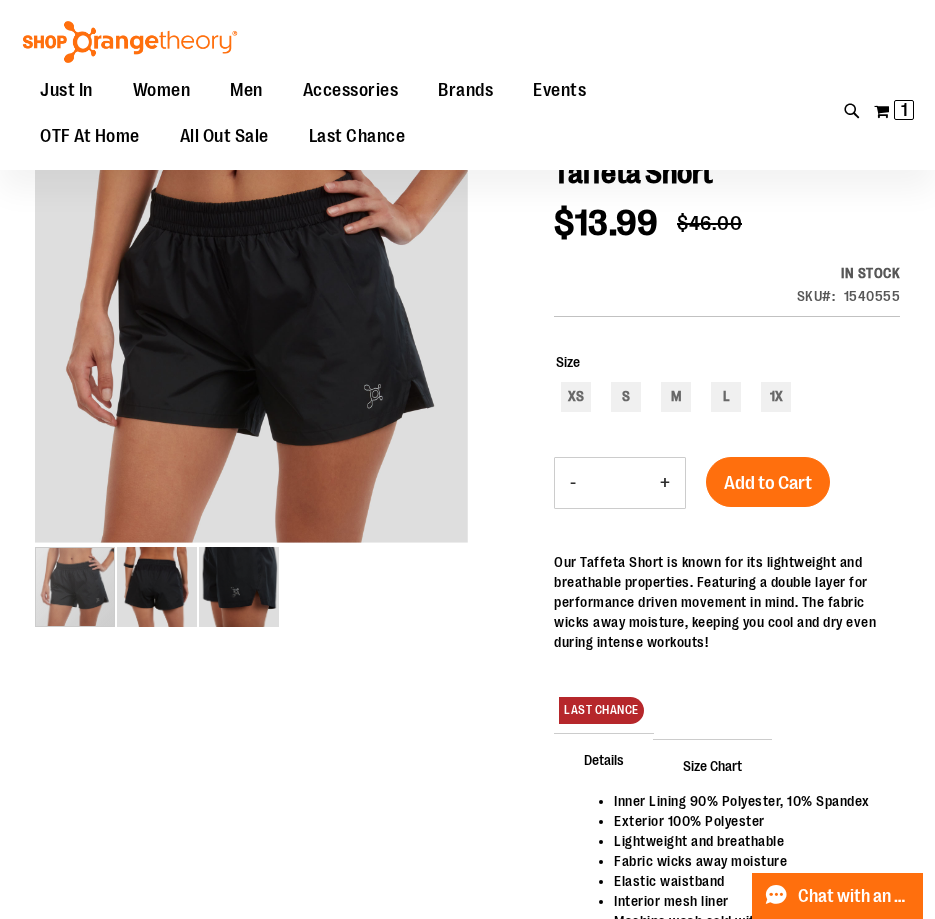 scroll, scrollTop: 0, scrollLeft: 0, axis: both 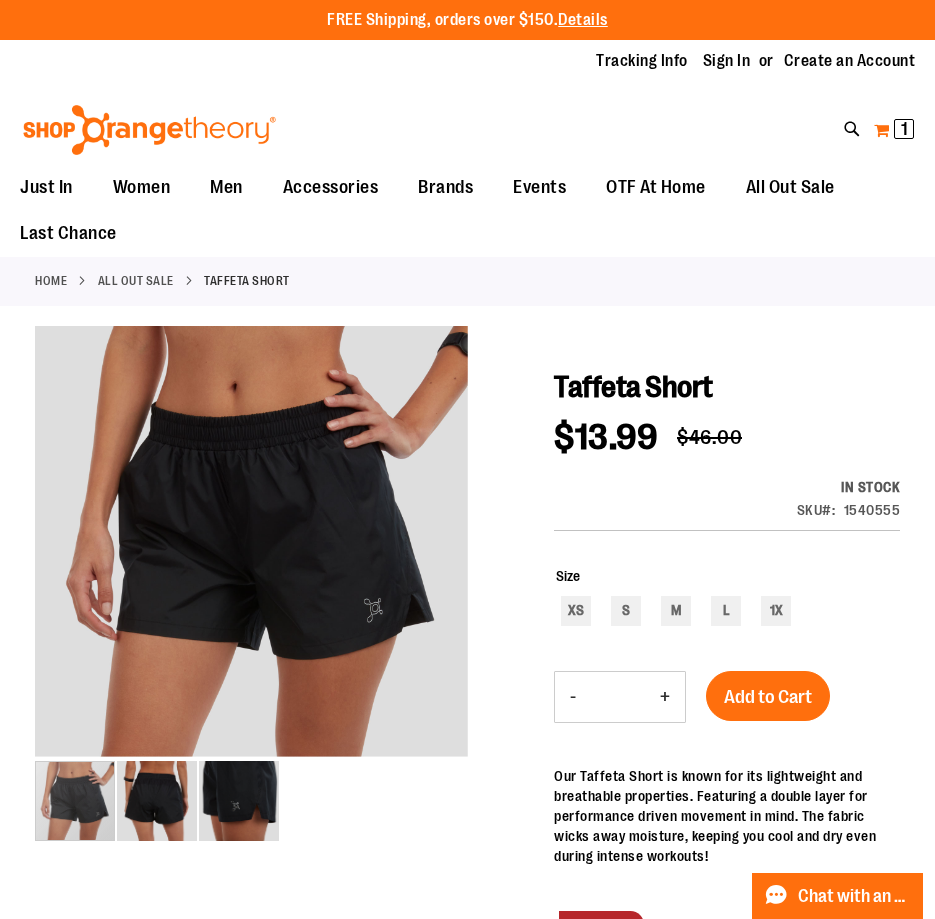 click on "My Cart
1
1
items" at bounding box center [894, 130] 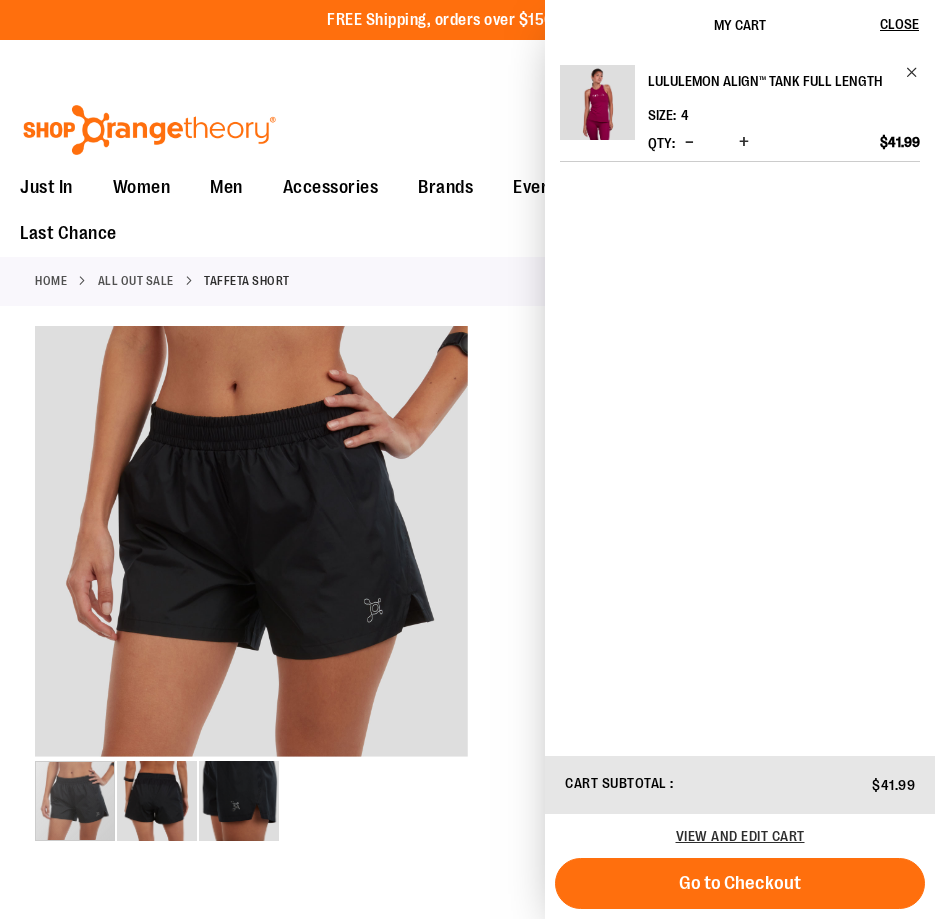click on "lululemon Align™ Tank Full Length" at bounding box center [770, 81] 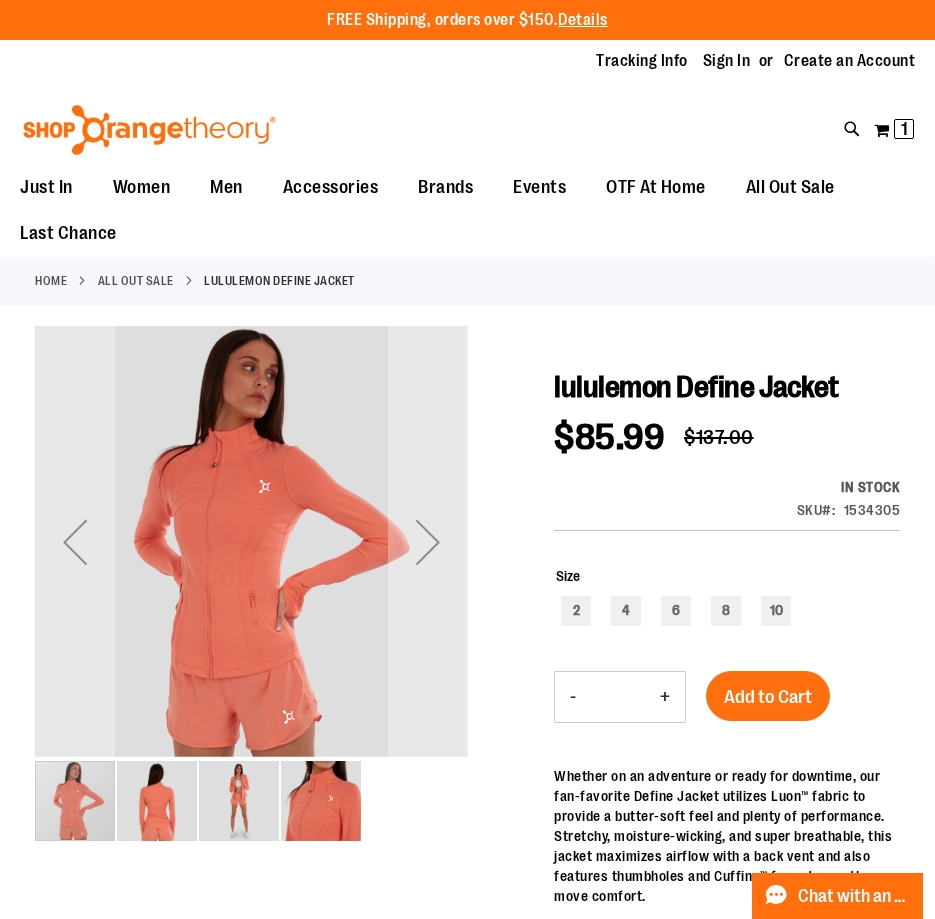 scroll, scrollTop: 0, scrollLeft: 0, axis: both 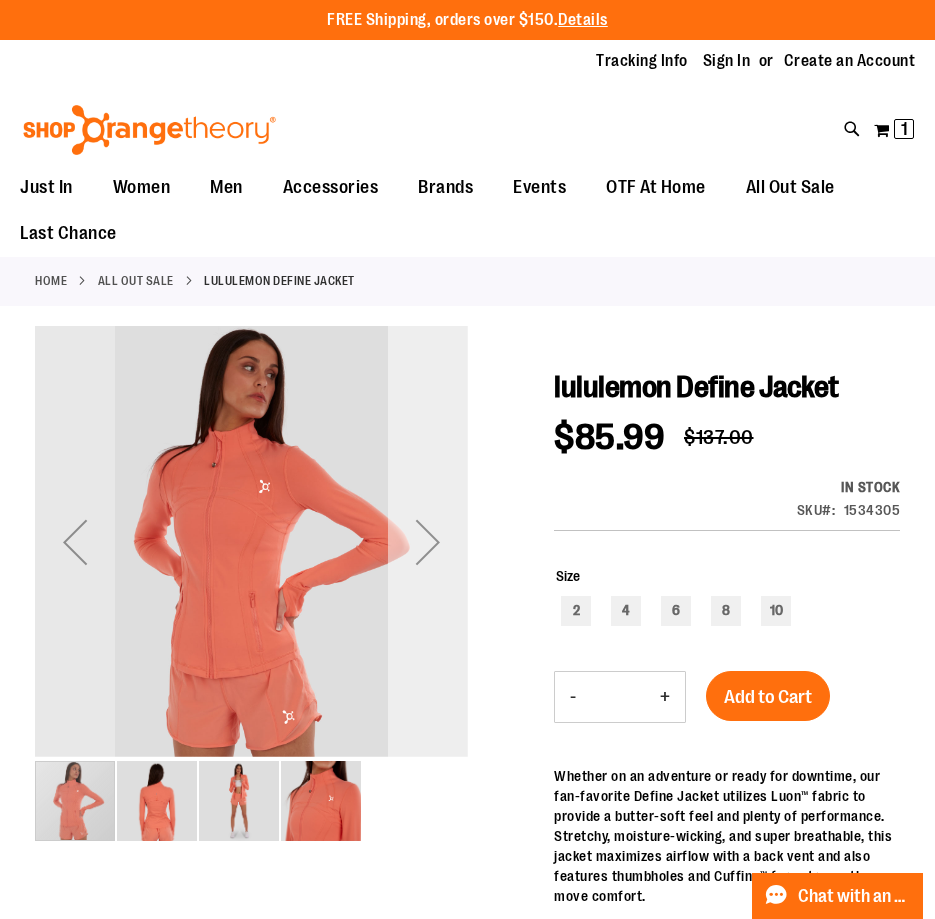 click at bounding box center (428, 542) 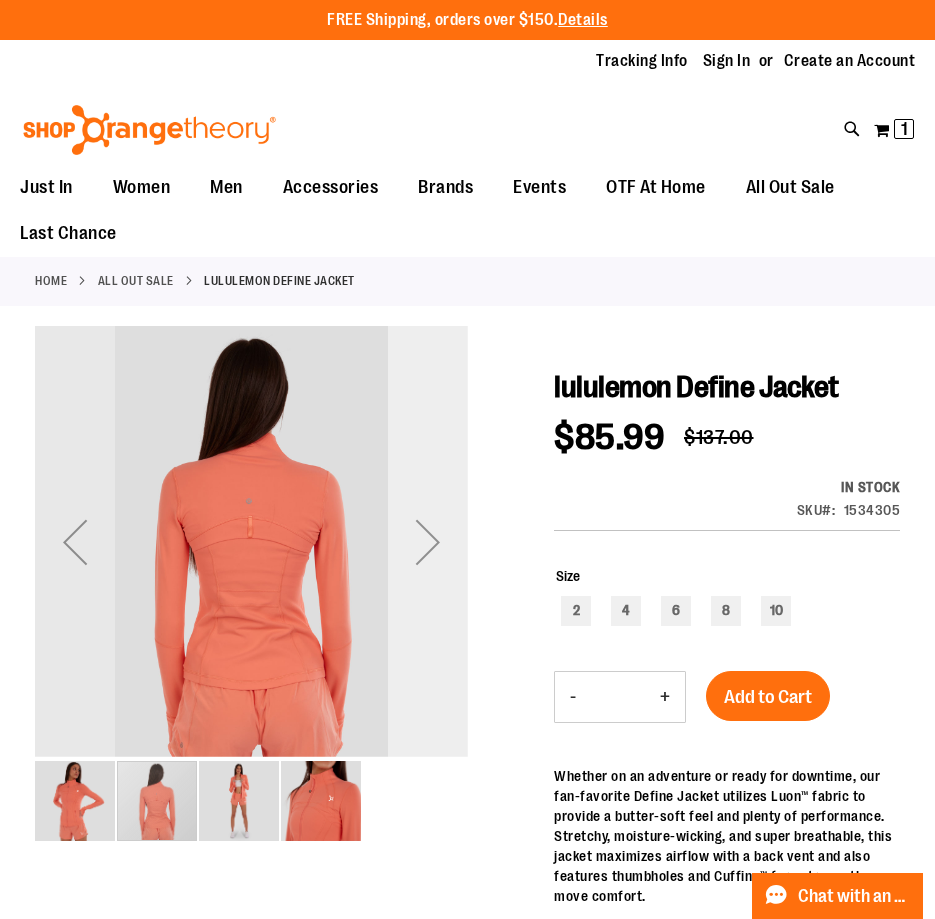 click at bounding box center [428, 542] 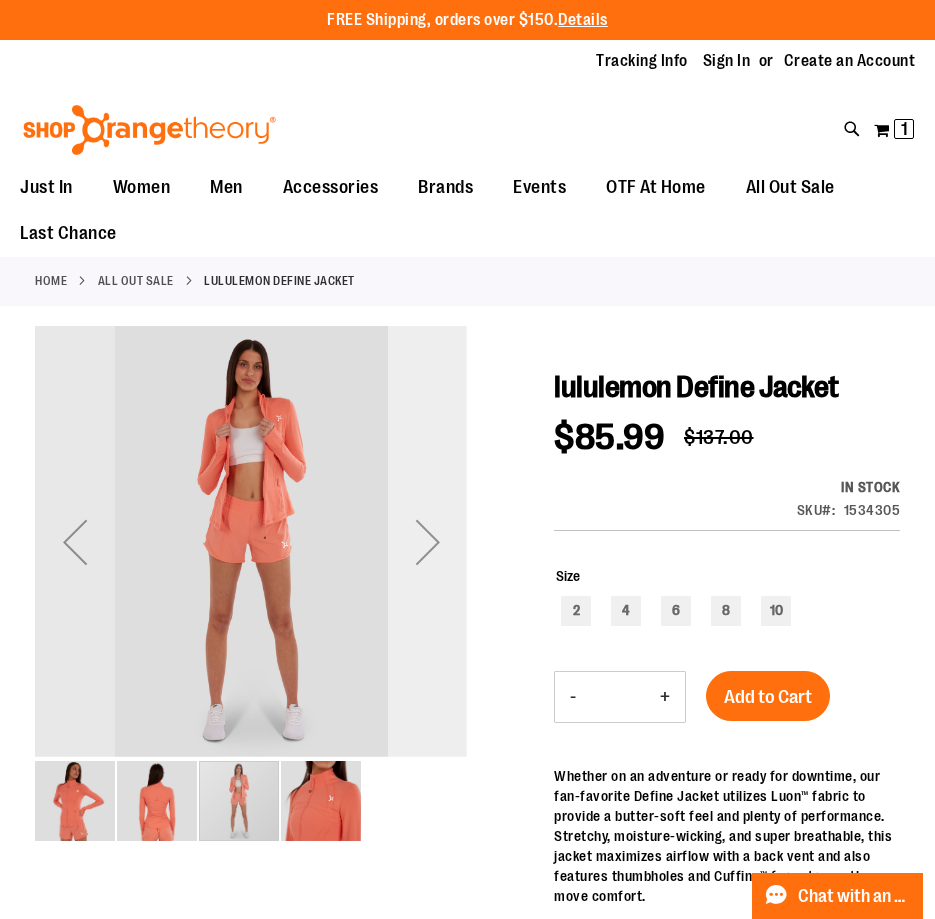 click at bounding box center (428, 542) 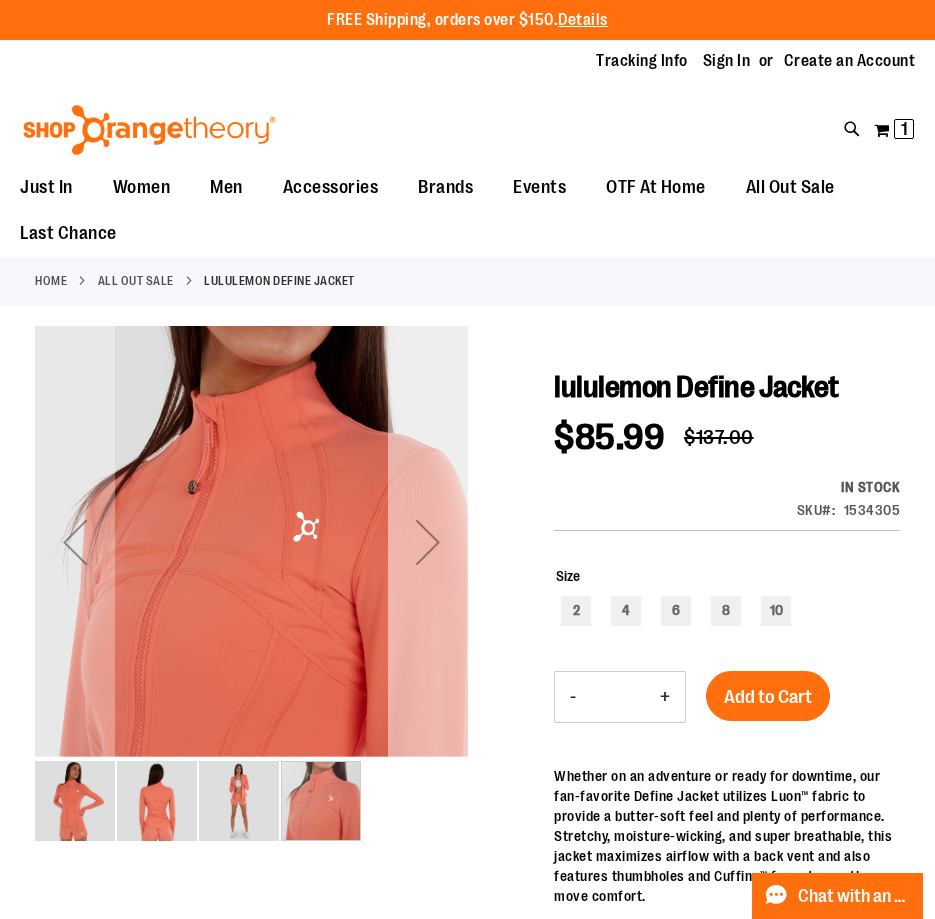 click at bounding box center (428, 542) 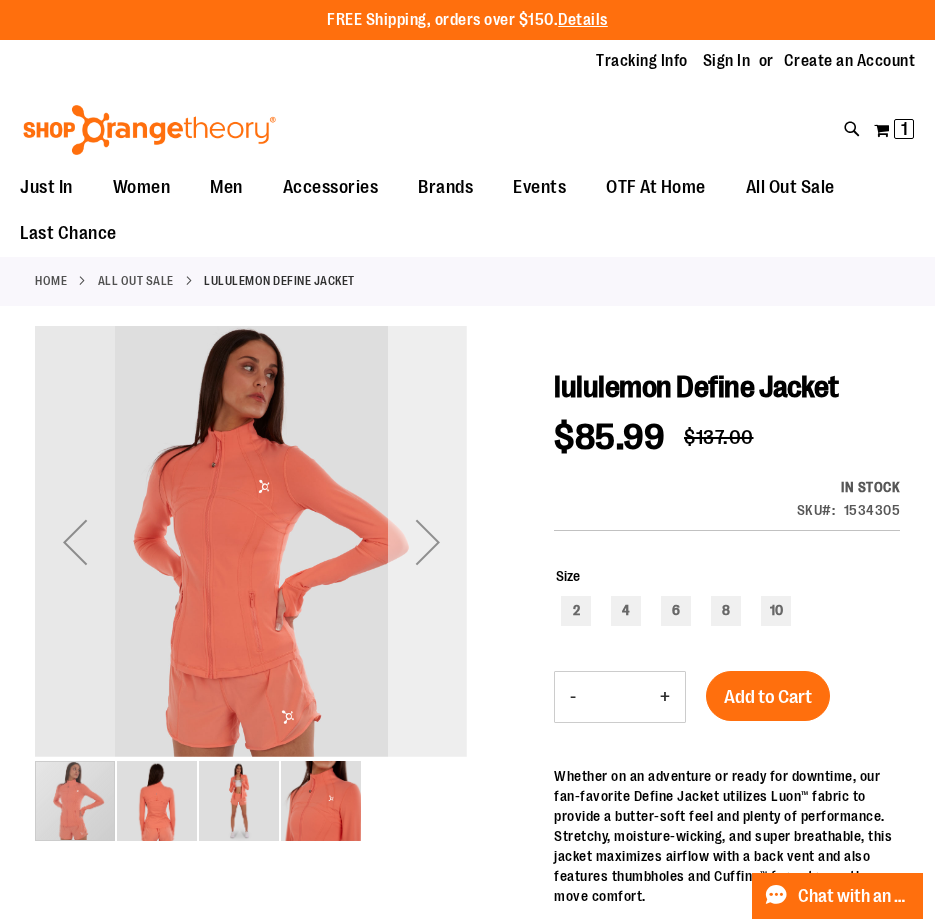 click at bounding box center [428, 542] 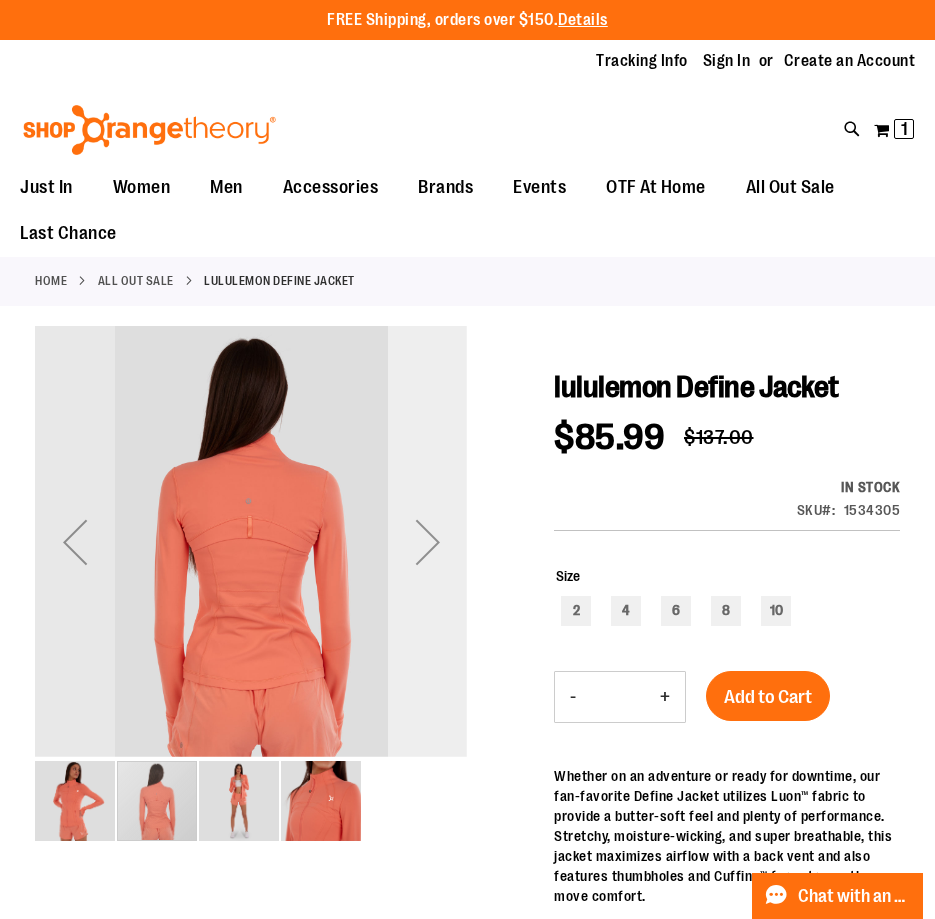 click at bounding box center (428, 542) 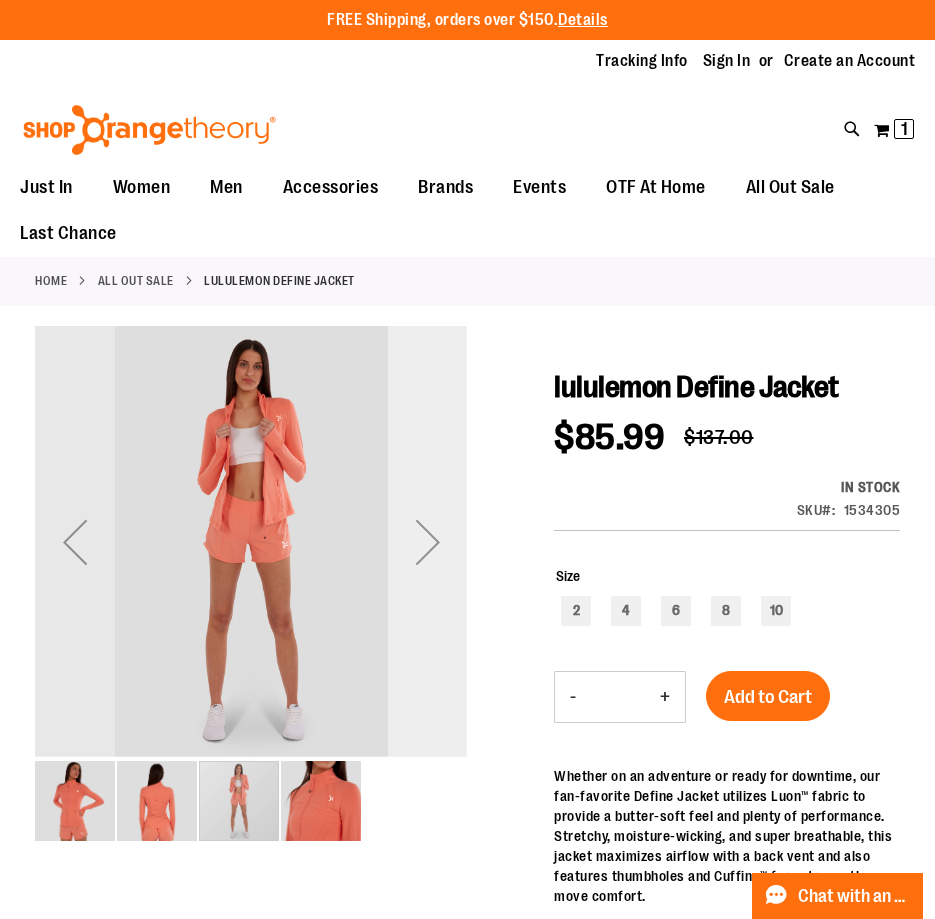 click at bounding box center (428, 542) 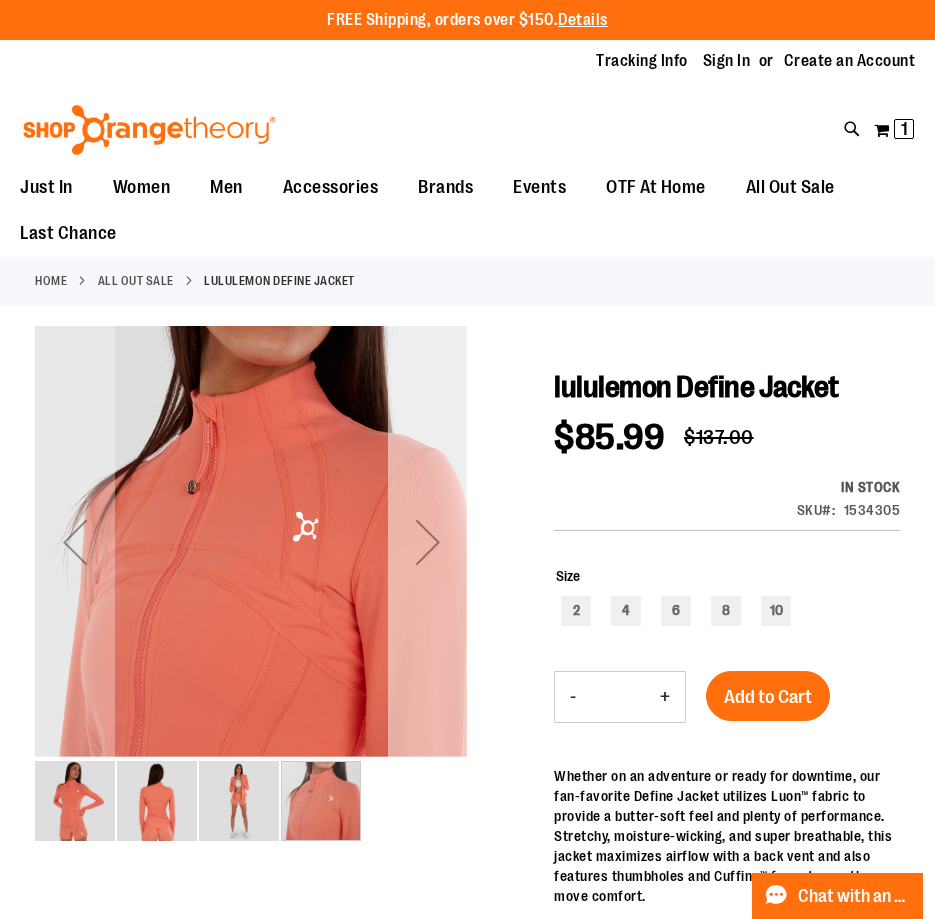 click at bounding box center [428, 542] 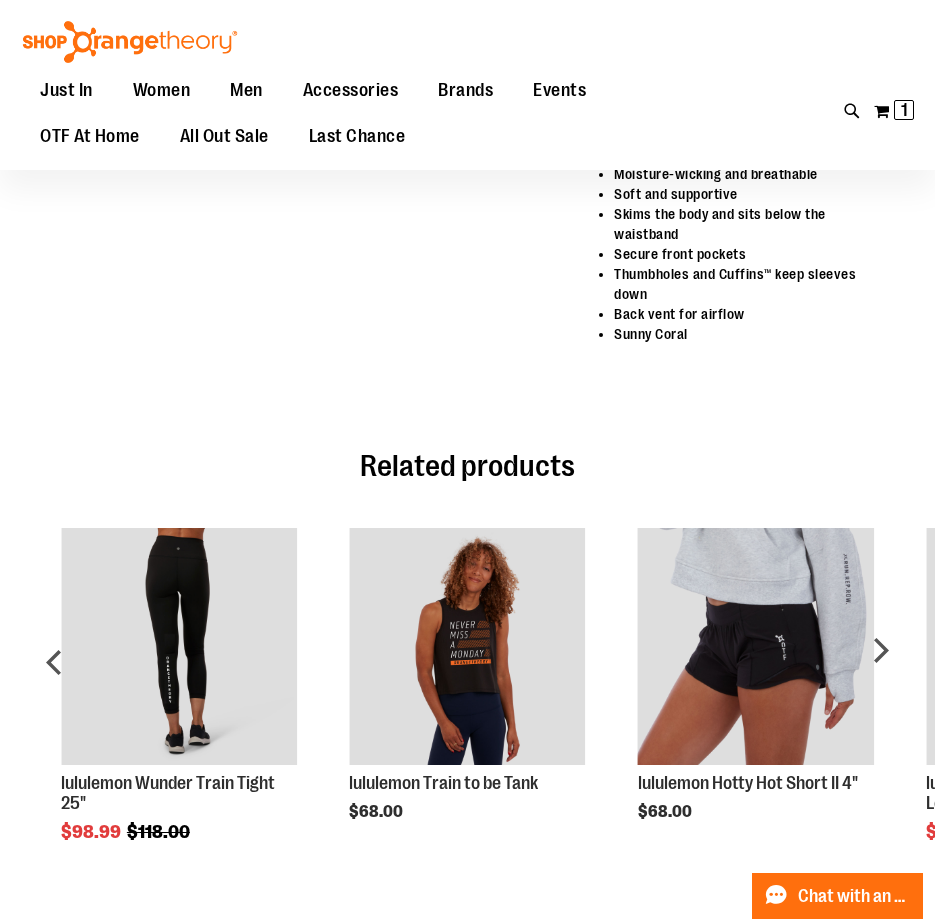 scroll, scrollTop: 0, scrollLeft: 0, axis: both 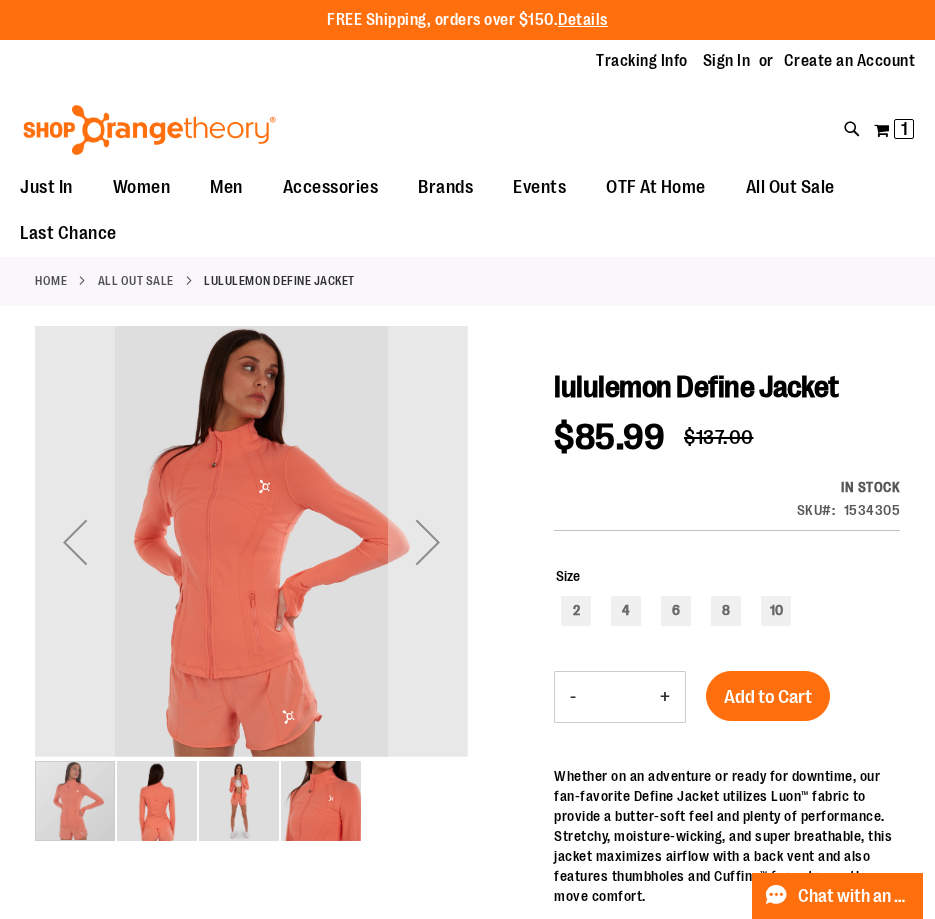 click at bounding box center [157, 801] 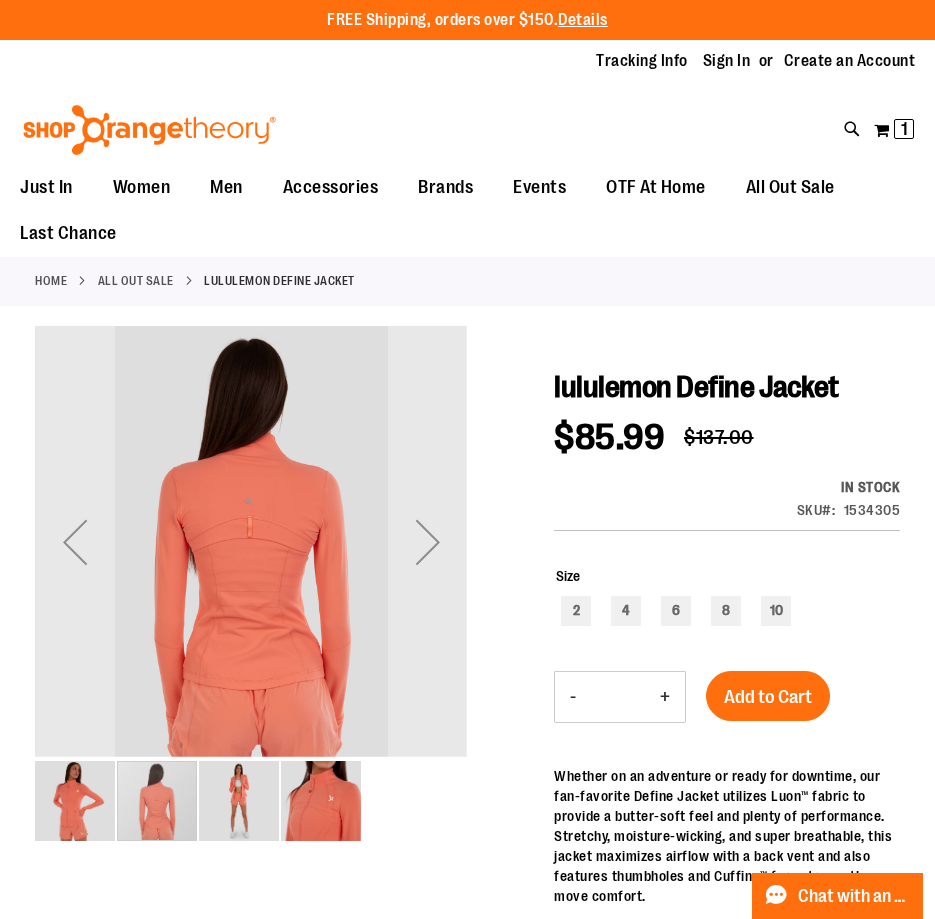 click at bounding box center [239, 801] 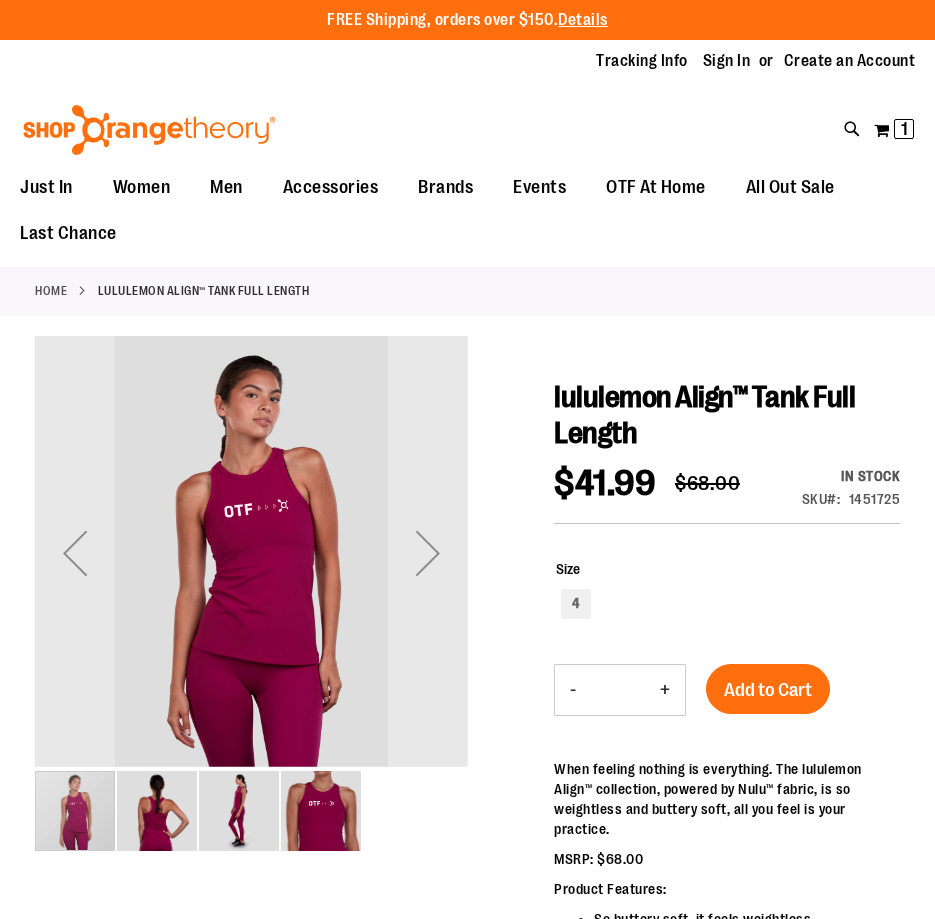 scroll, scrollTop: 0, scrollLeft: 0, axis: both 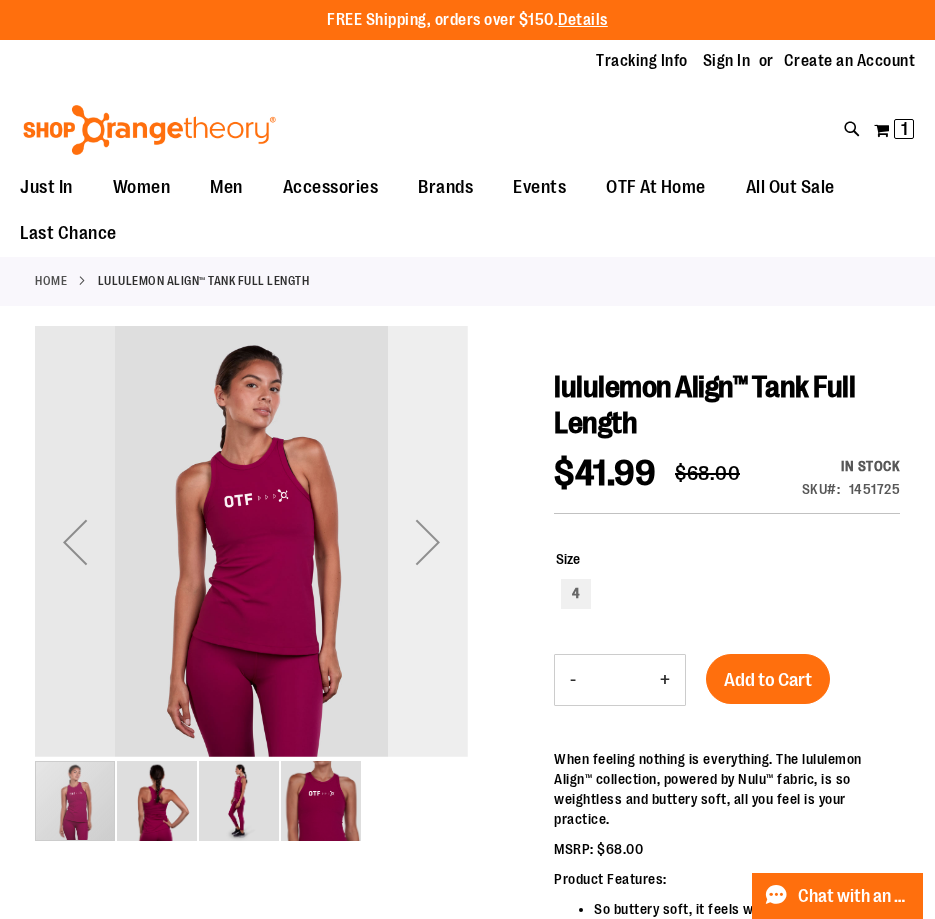 click at bounding box center [428, 542] 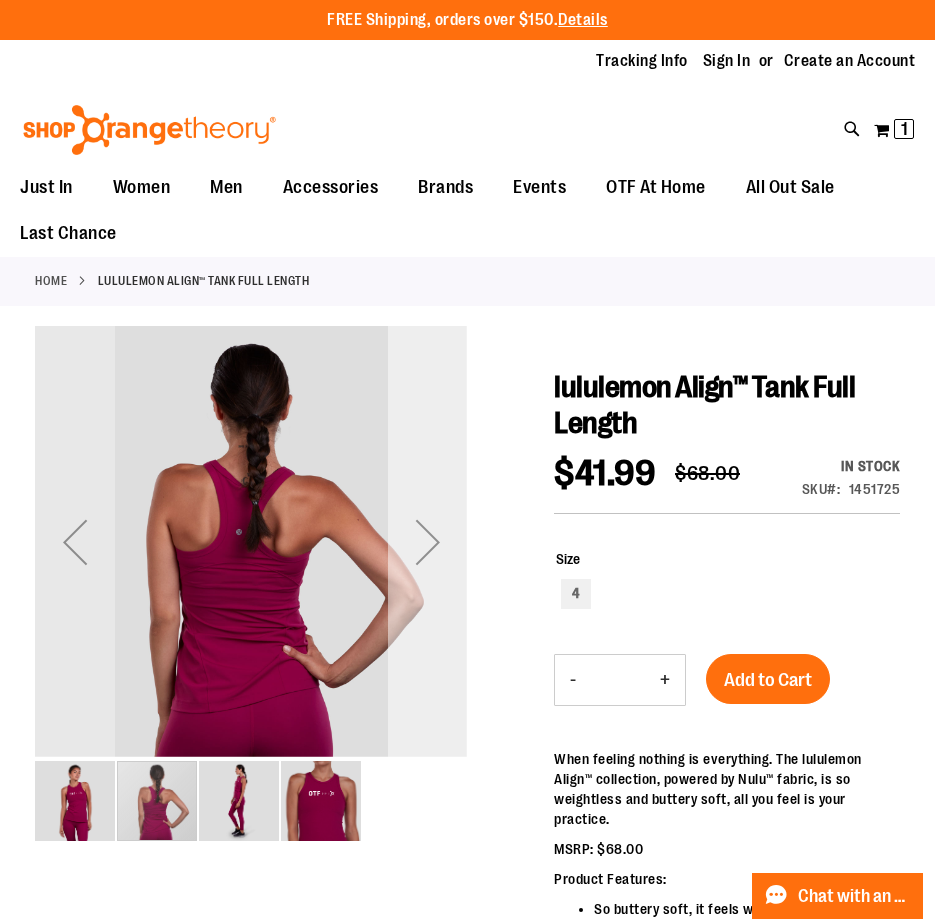 click at bounding box center [428, 542] 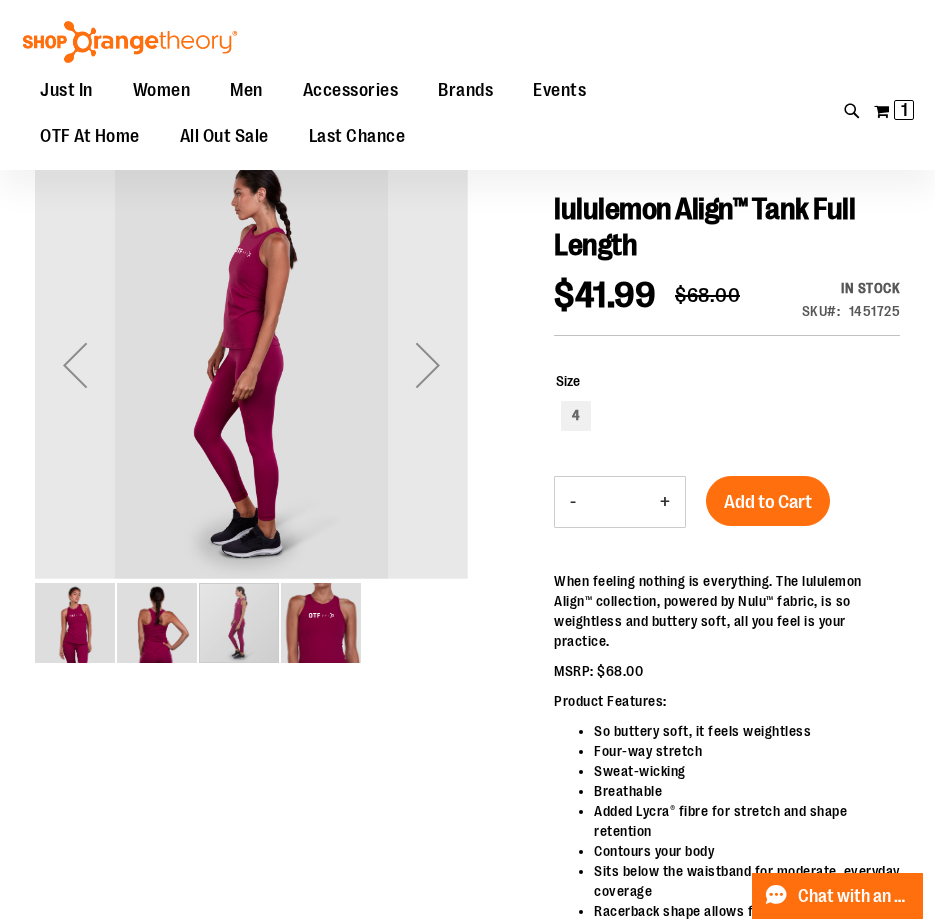 scroll, scrollTop: 181, scrollLeft: 0, axis: vertical 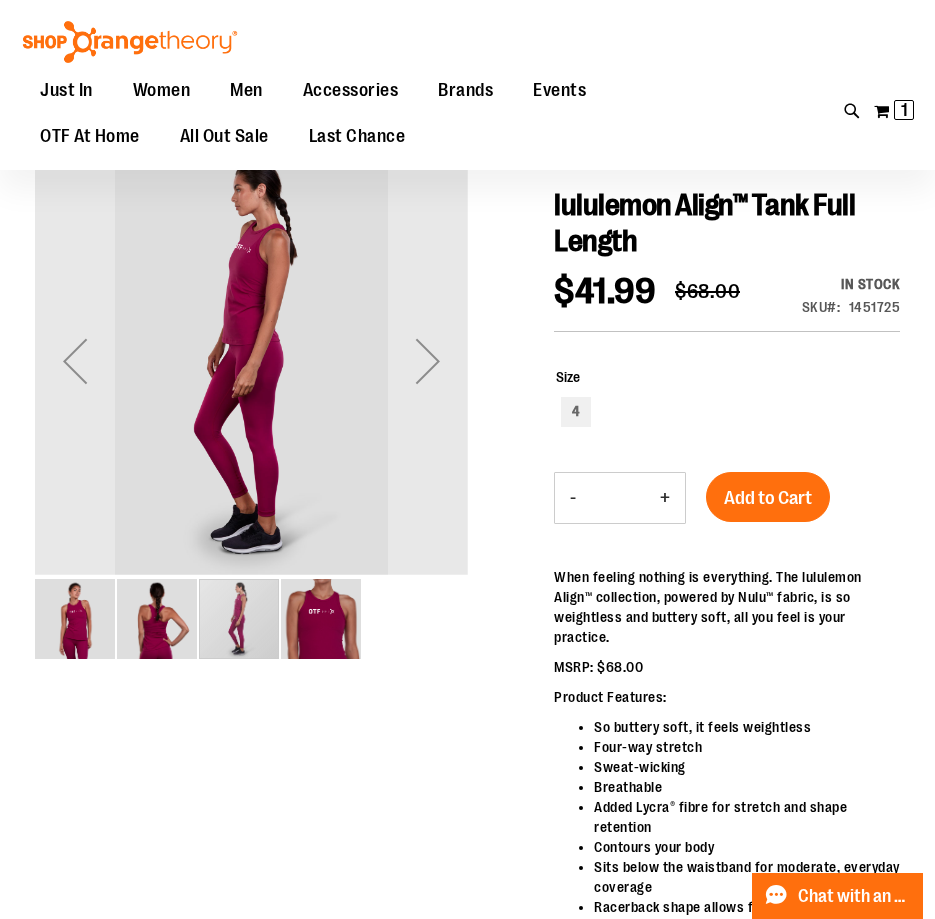 click at bounding box center [321, 619] 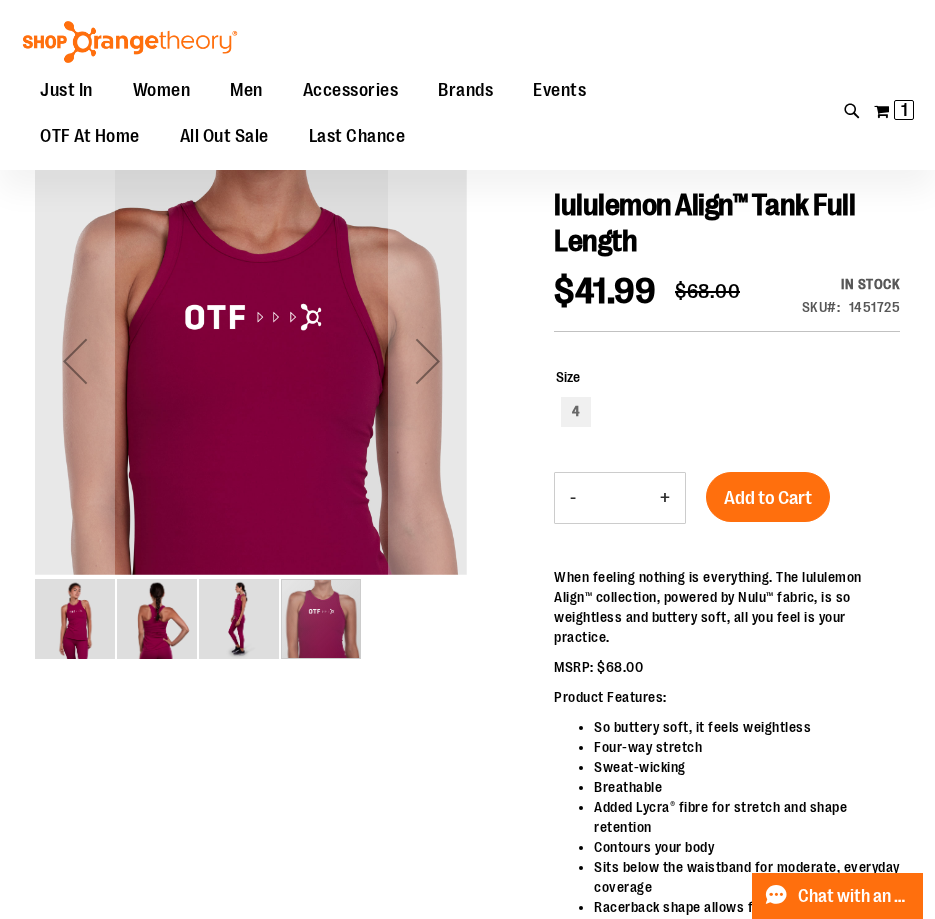 click at bounding box center (239, 619) 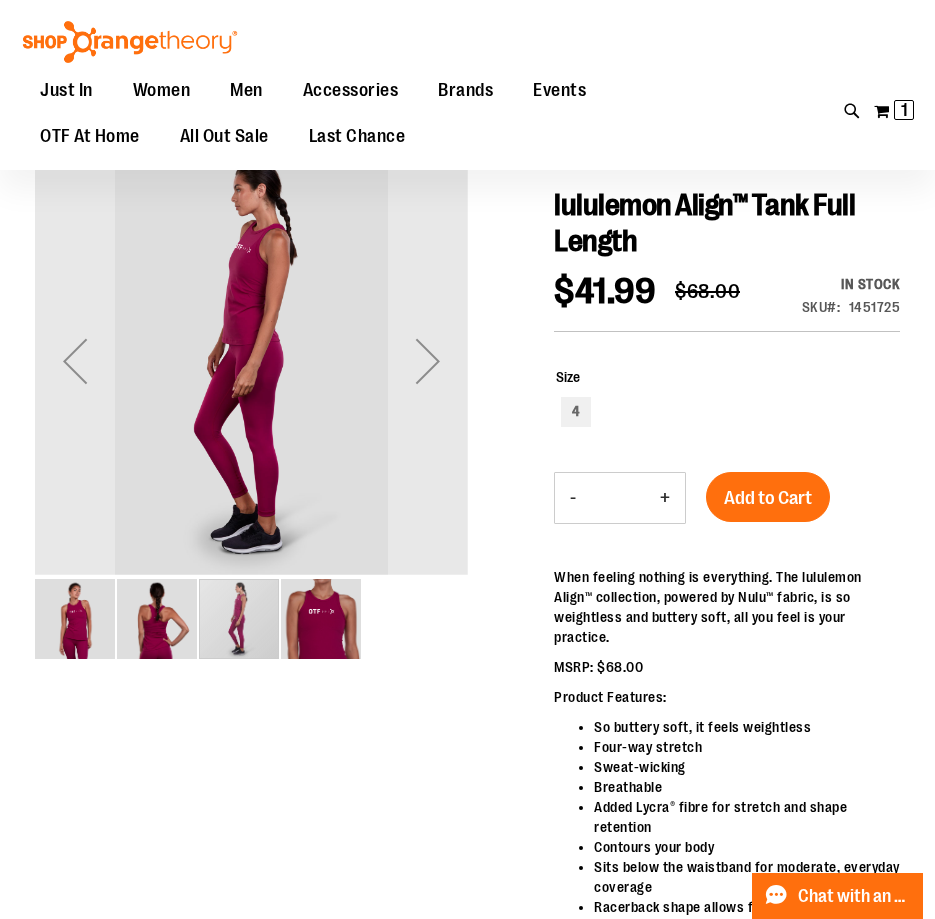 click at bounding box center [157, 619] 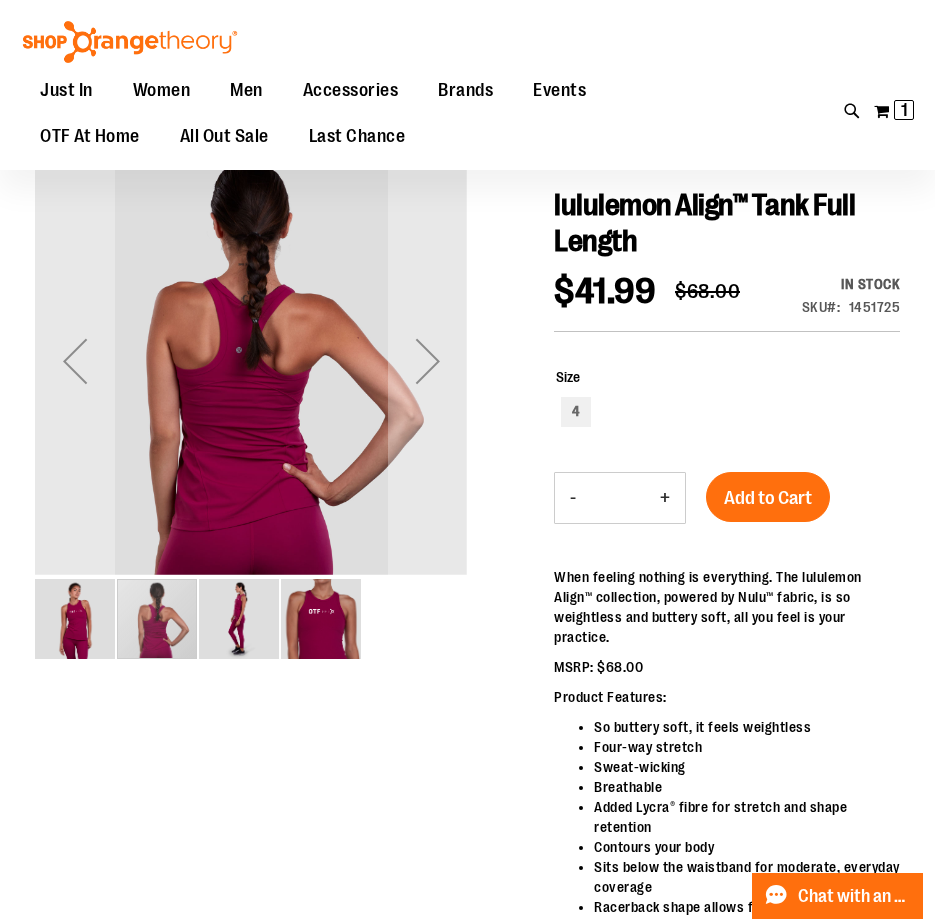 click at bounding box center [157, 619] 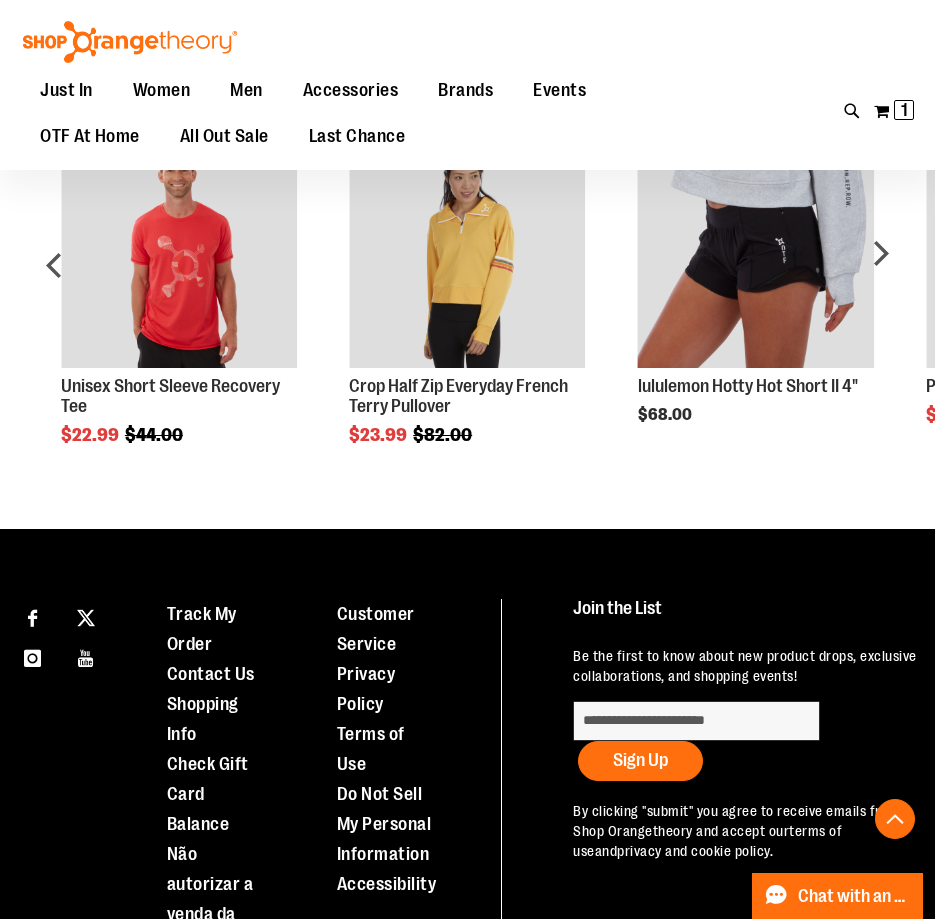 scroll, scrollTop: 1486, scrollLeft: 0, axis: vertical 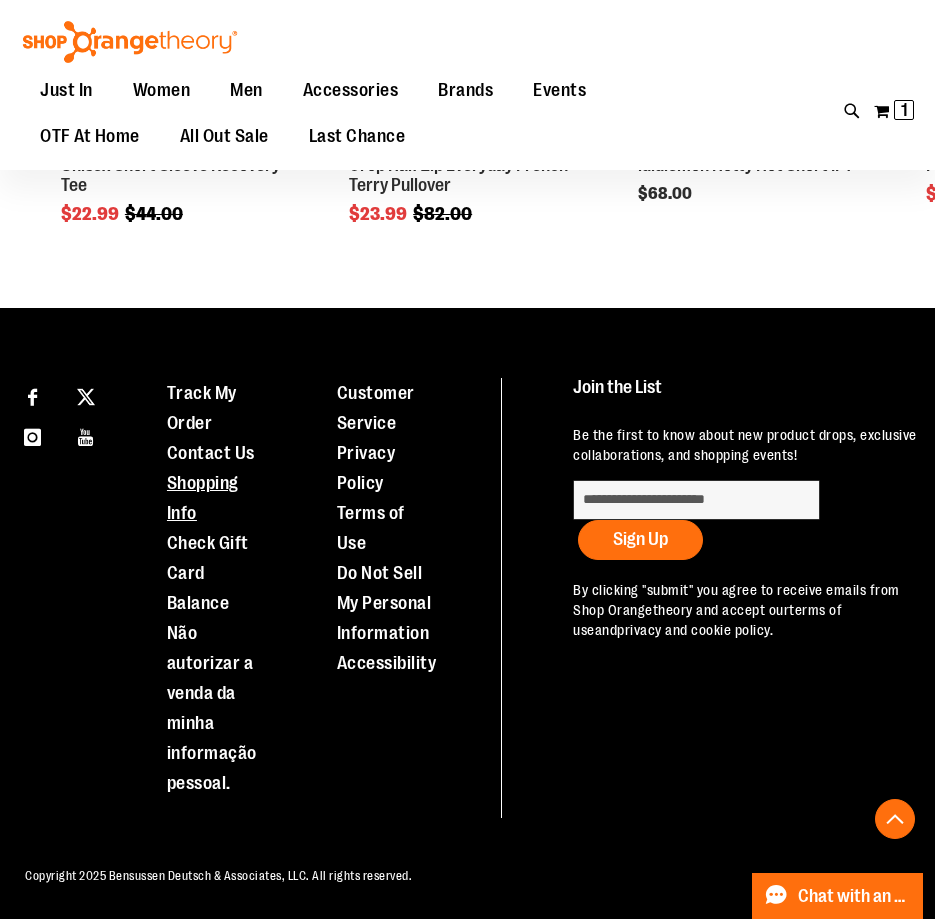 click on "Shopping Info" at bounding box center (203, 498) 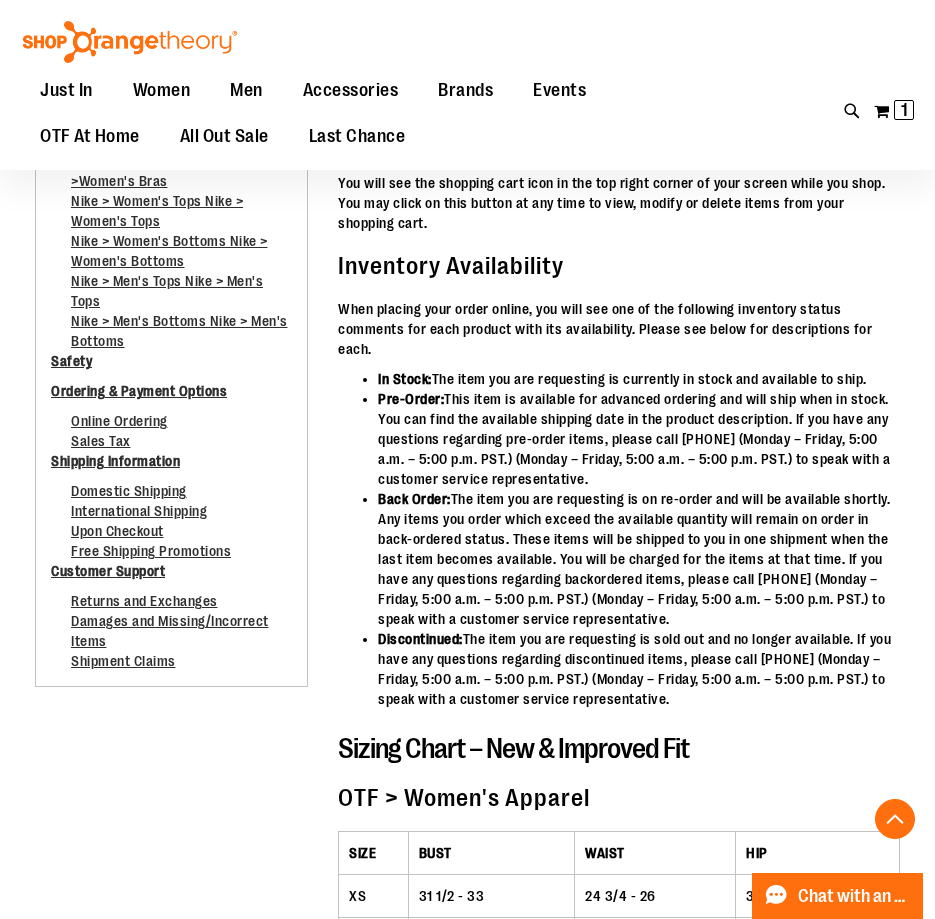 scroll, scrollTop: 481, scrollLeft: 0, axis: vertical 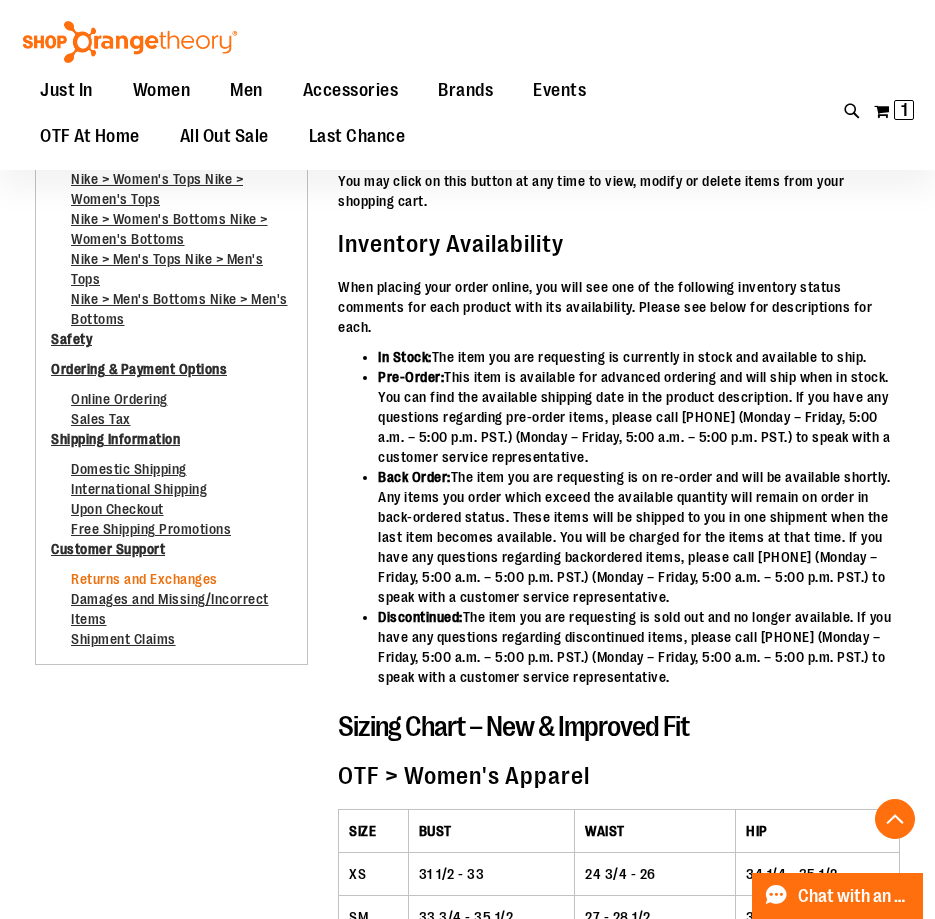 click on "Returns and Exchanges" at bounding box center [144, 584] 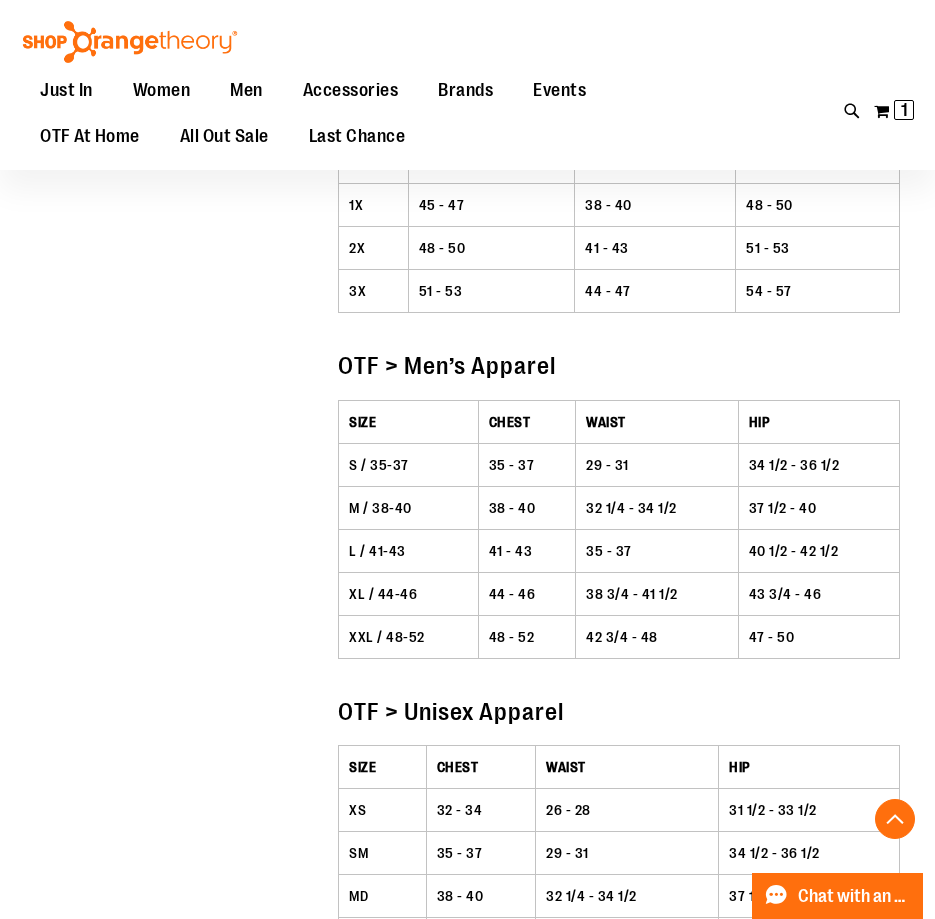 scroll, scrollTop: 362, scrollLeft: 0, axis: vertical 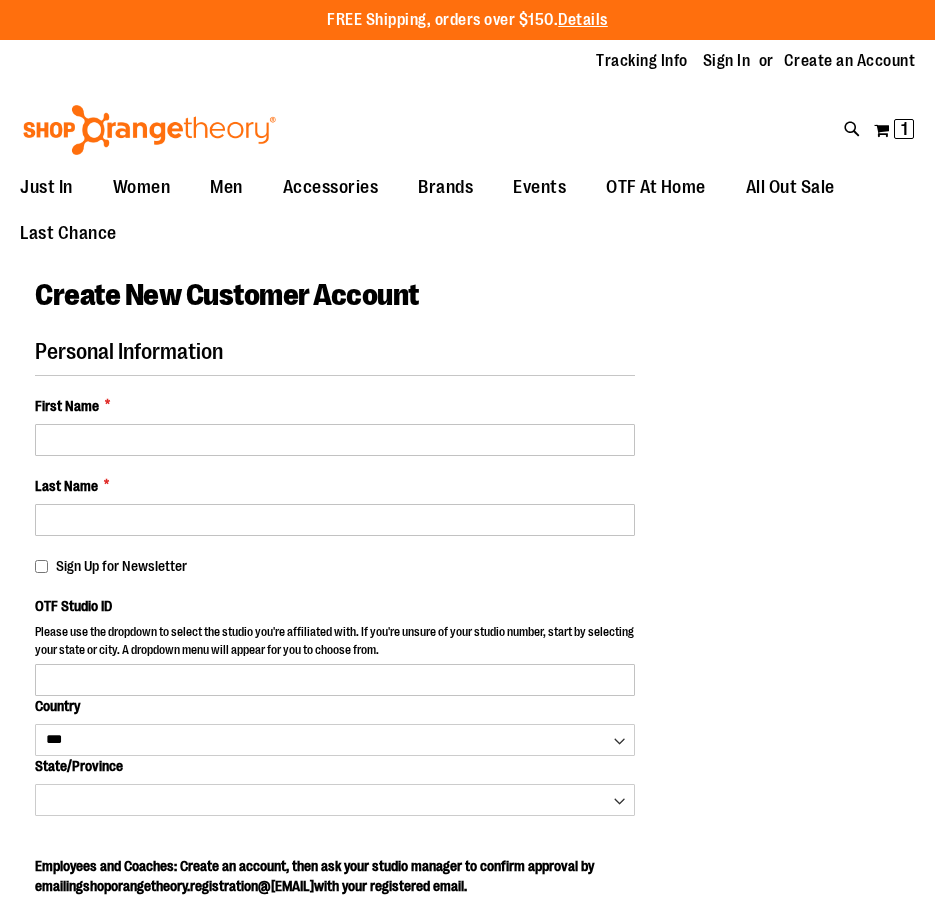 select on "***" 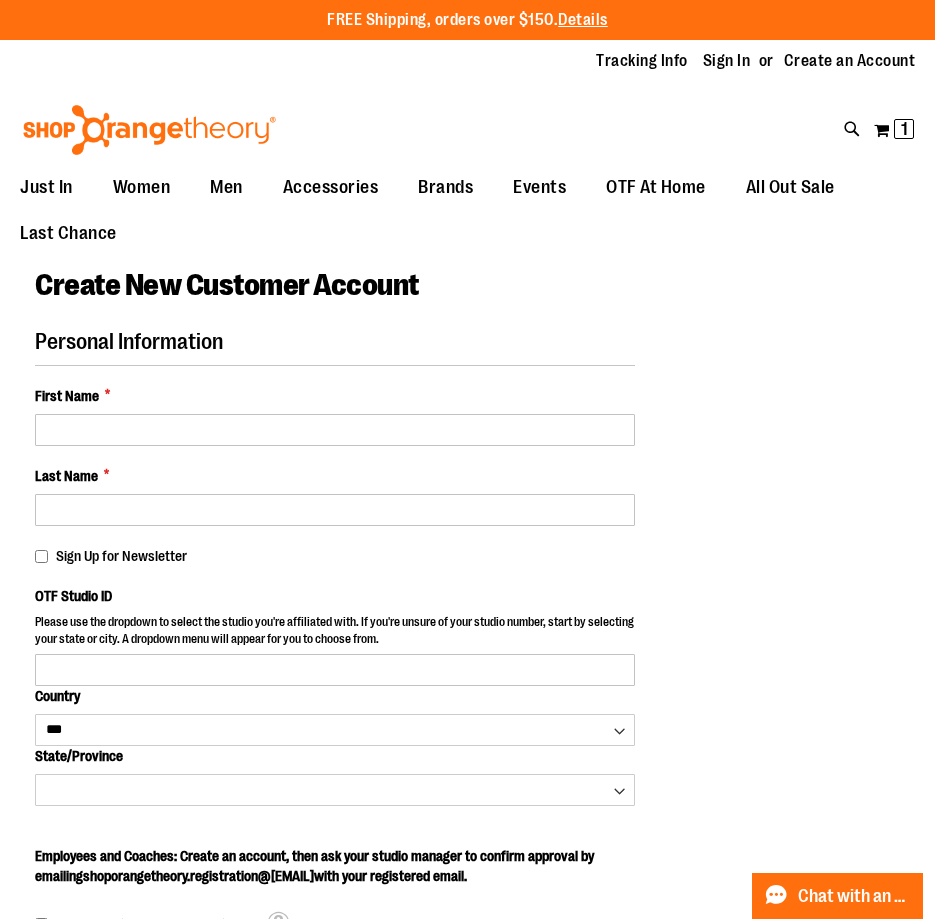 click on "Personal Information" at bounding box center [335, 347] 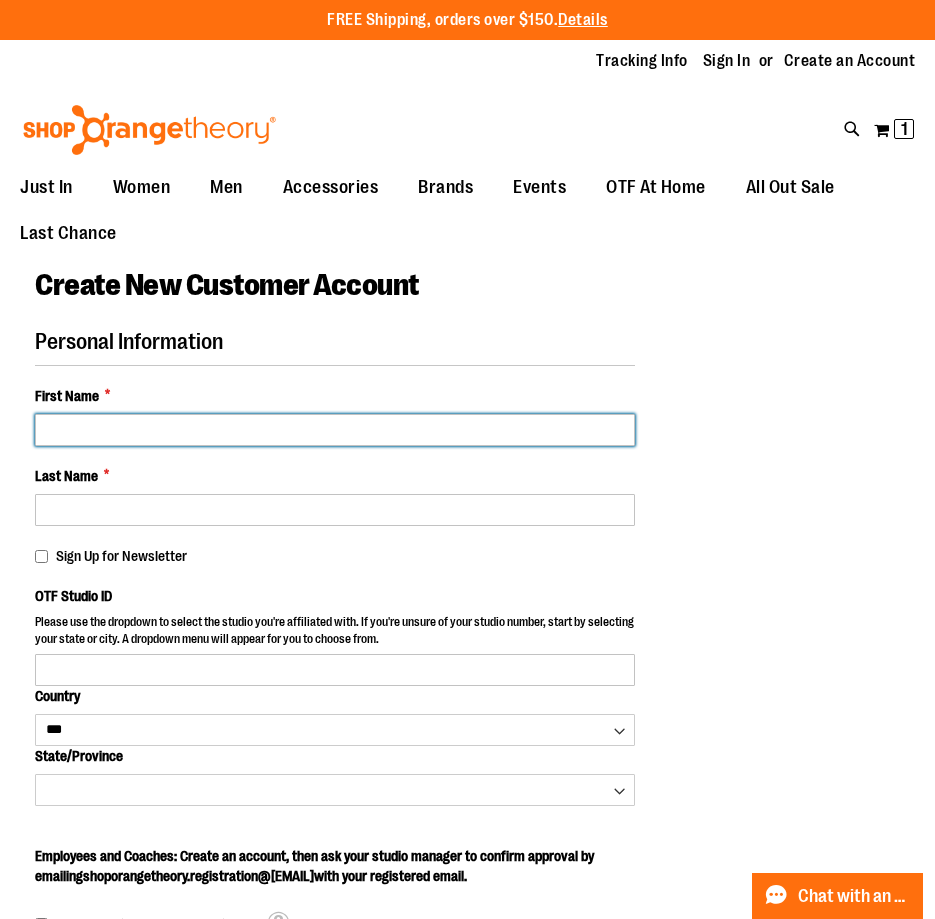 click on "First Name *" at bounding box center (335, 430) 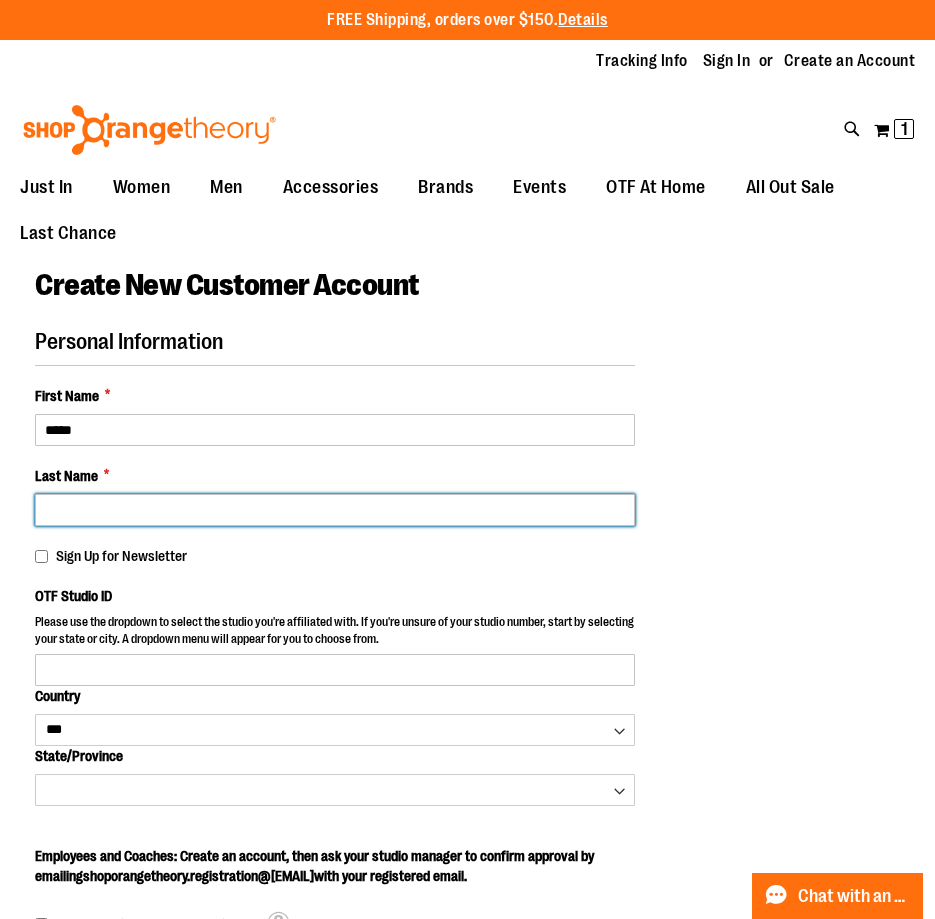 type on "*****" 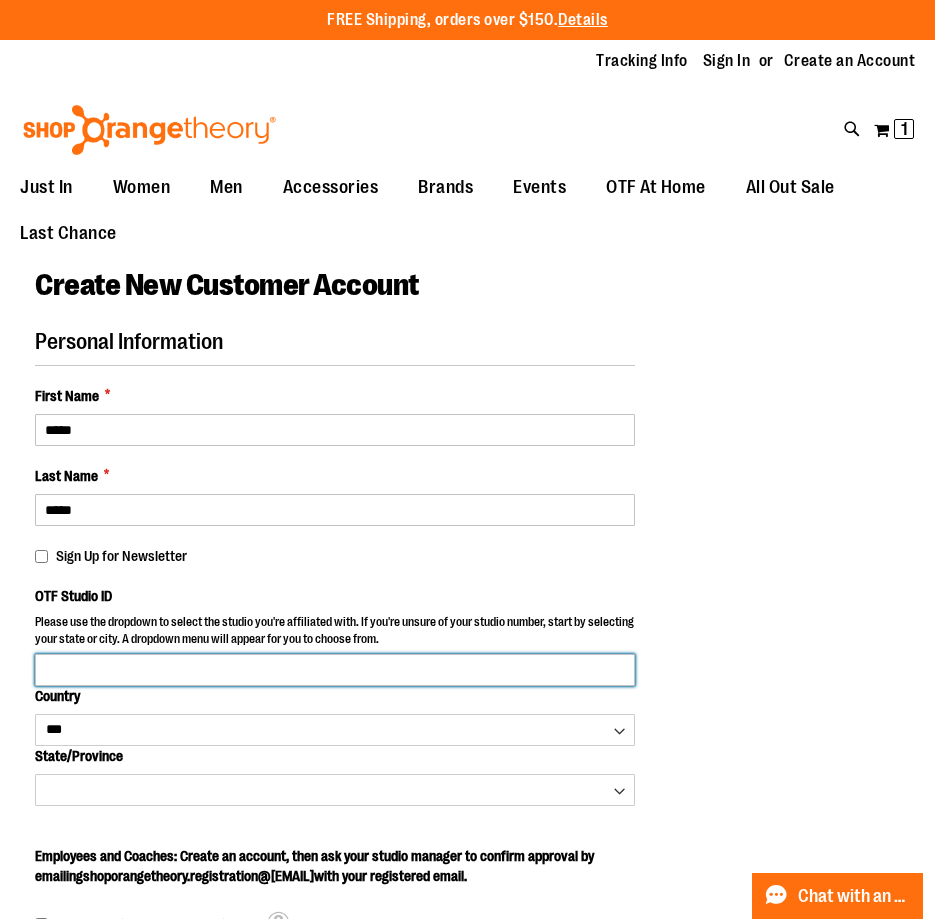 type on "**********" 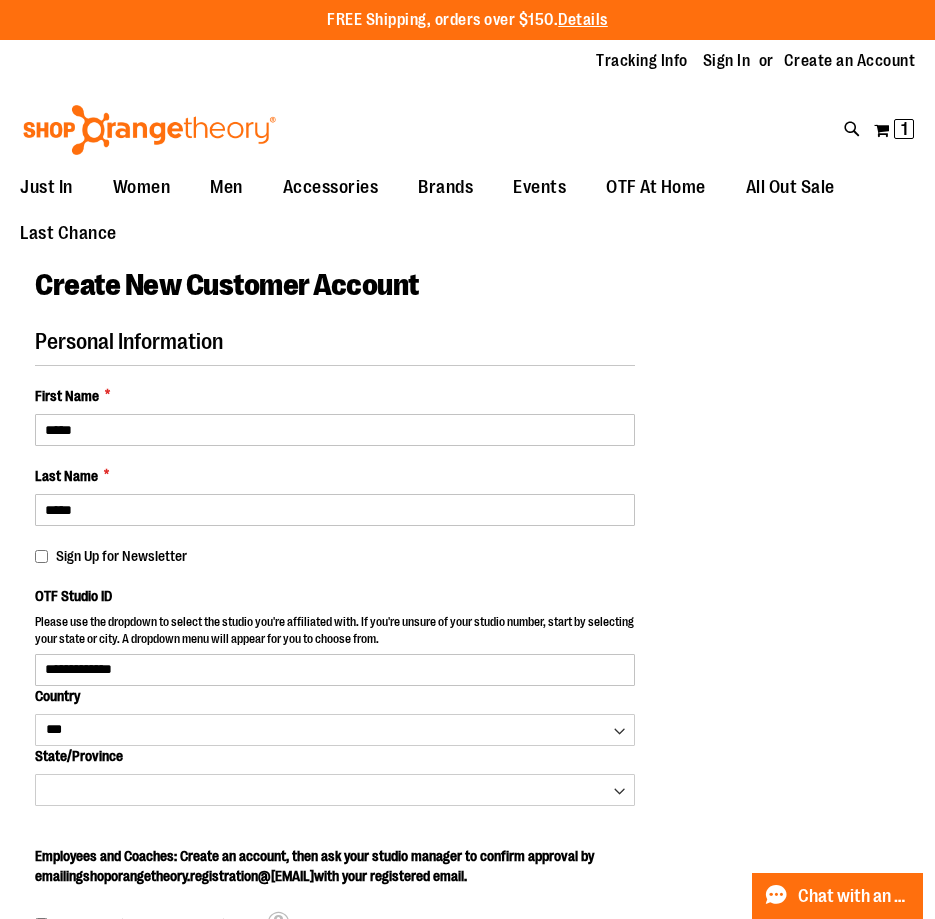 select on "********" 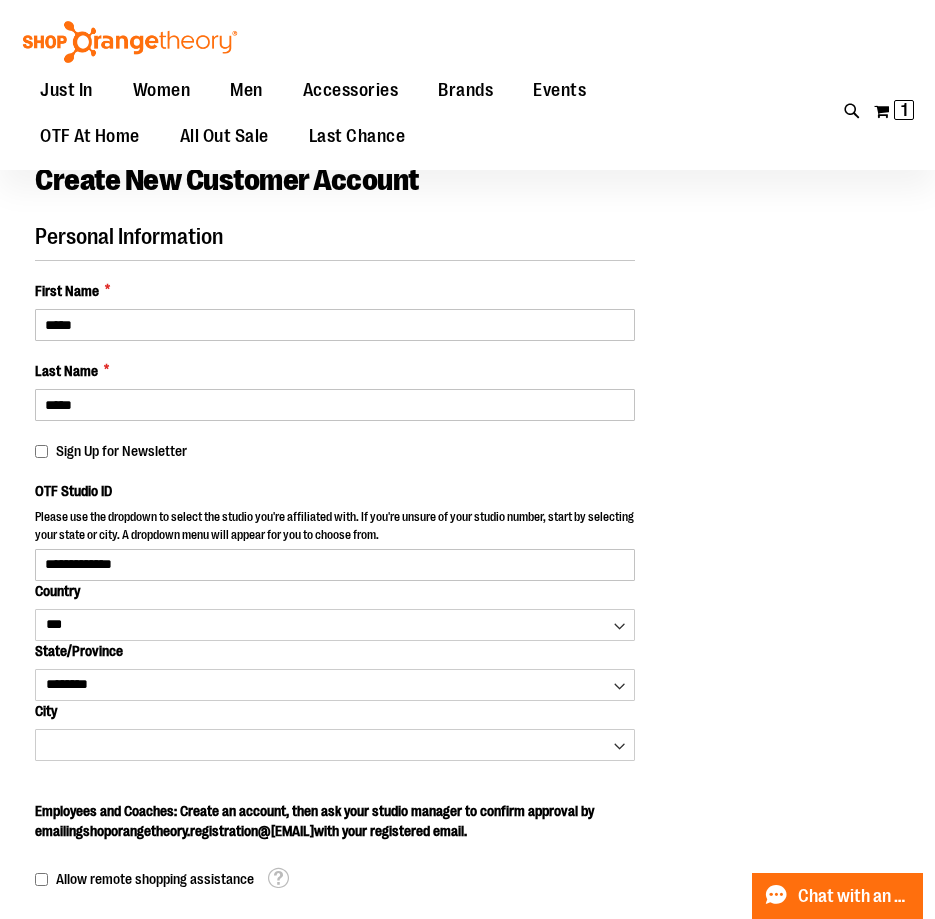 scroll, scrollTop: 390, scrollLeft: 0, axis: vertical 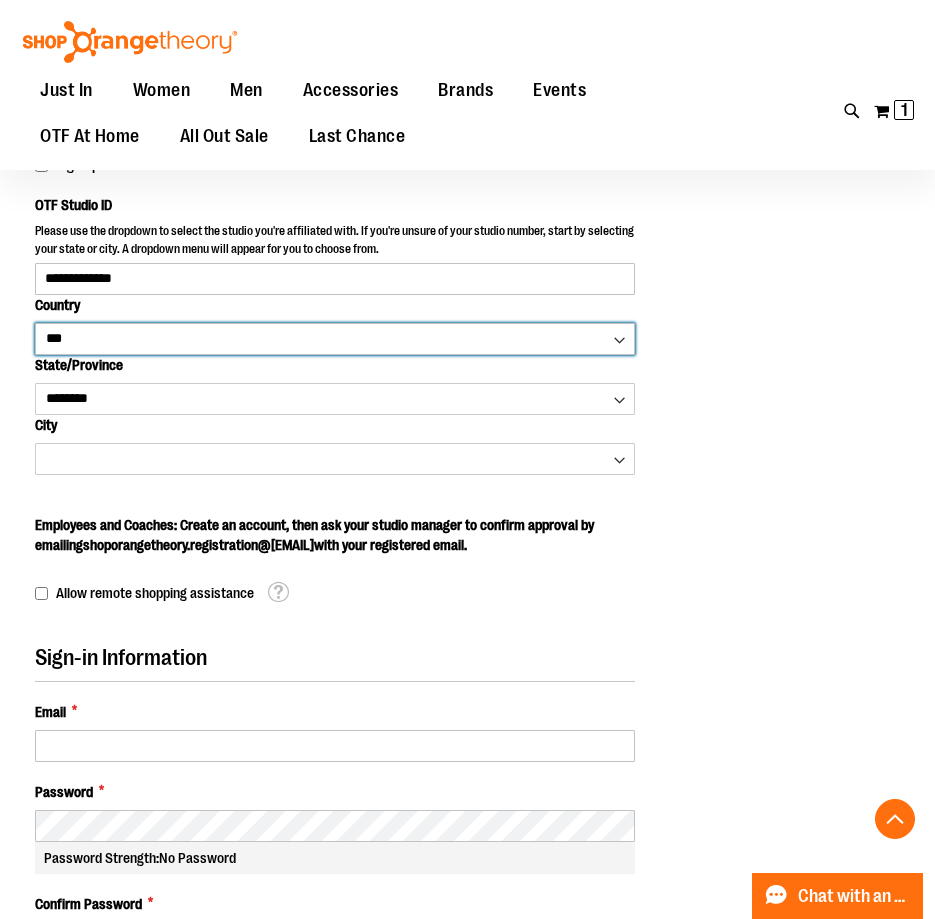 click on "***
***
*******
***
***
***
**
***
***
***
***
***
***
***
***
***
***
***
***
**
***
***
***
***" at bounding box center [335, 339] 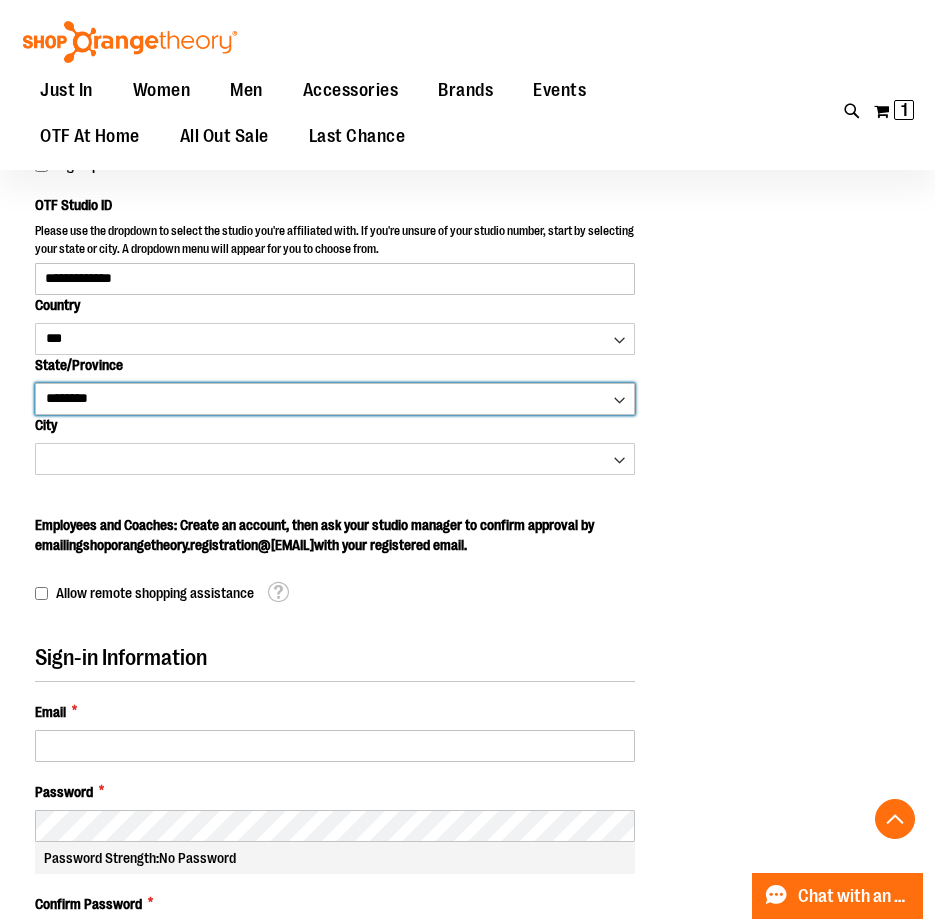 click on "**********" at bounding box center [335, 399] 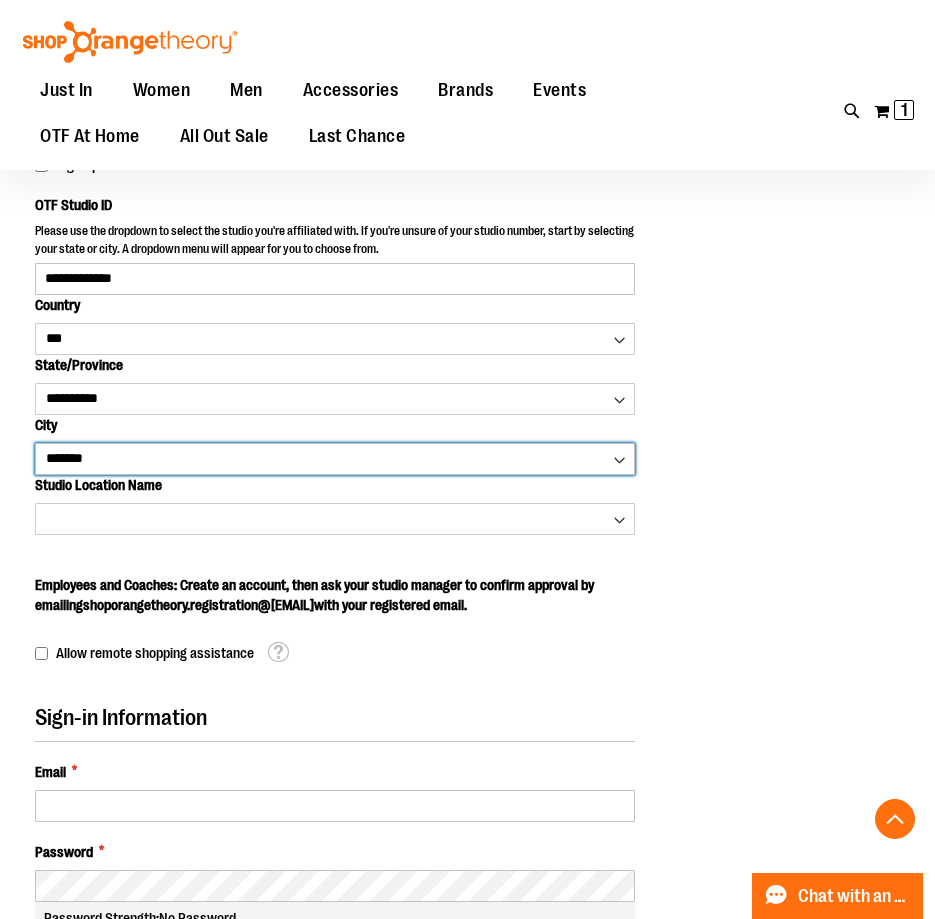 select on "**********" 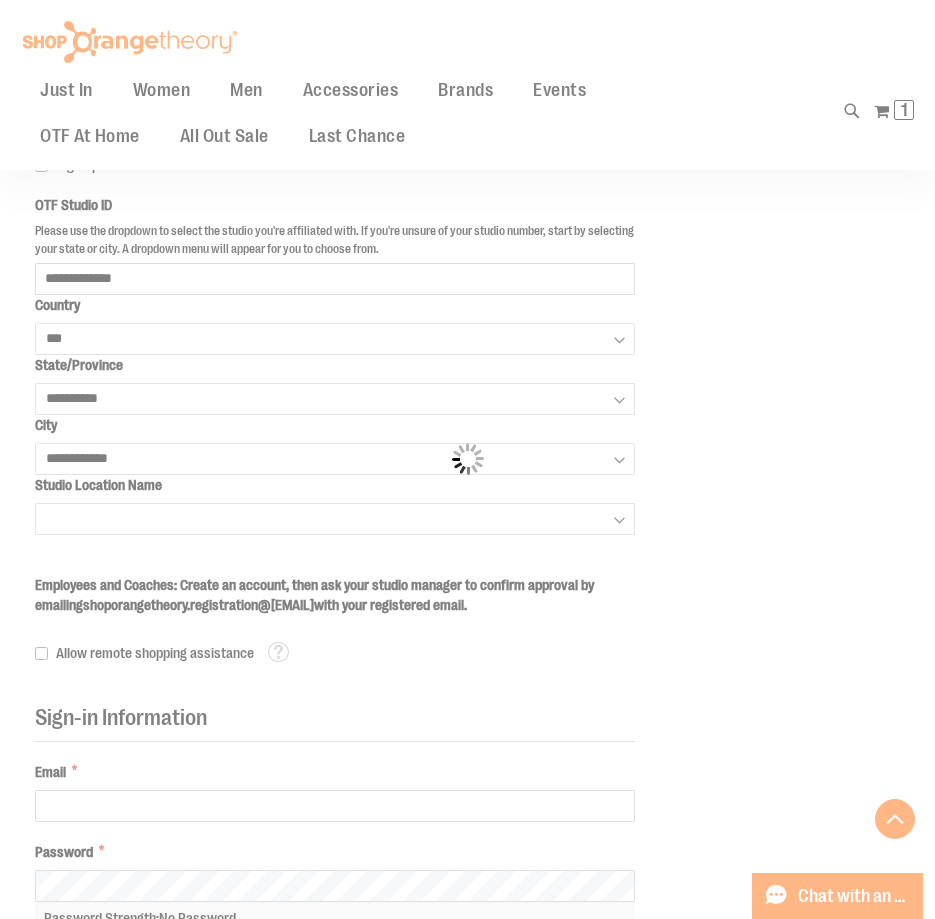 click on "Please wait...
Skip to Content
The store will not work correctly when cookies are disabled.
FREE Shipping, orders over $150.  Details
To order the Spring Dri Tri event bundle please email  shoporangetheory@bdainc.com .
Tracking Info
Sign In
Return to Procurement
Create an Account
Toggle Nav
Search" at bounding box center (467, 69) 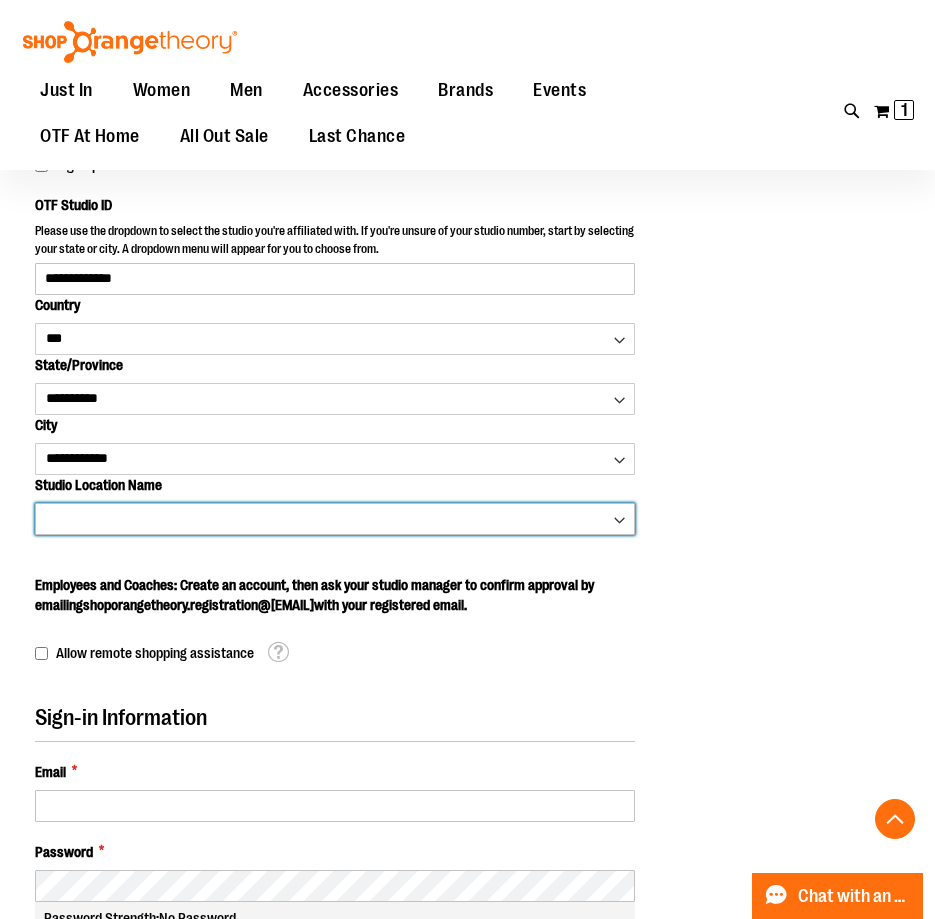 click on "**********" at bounding box center (335, 519) 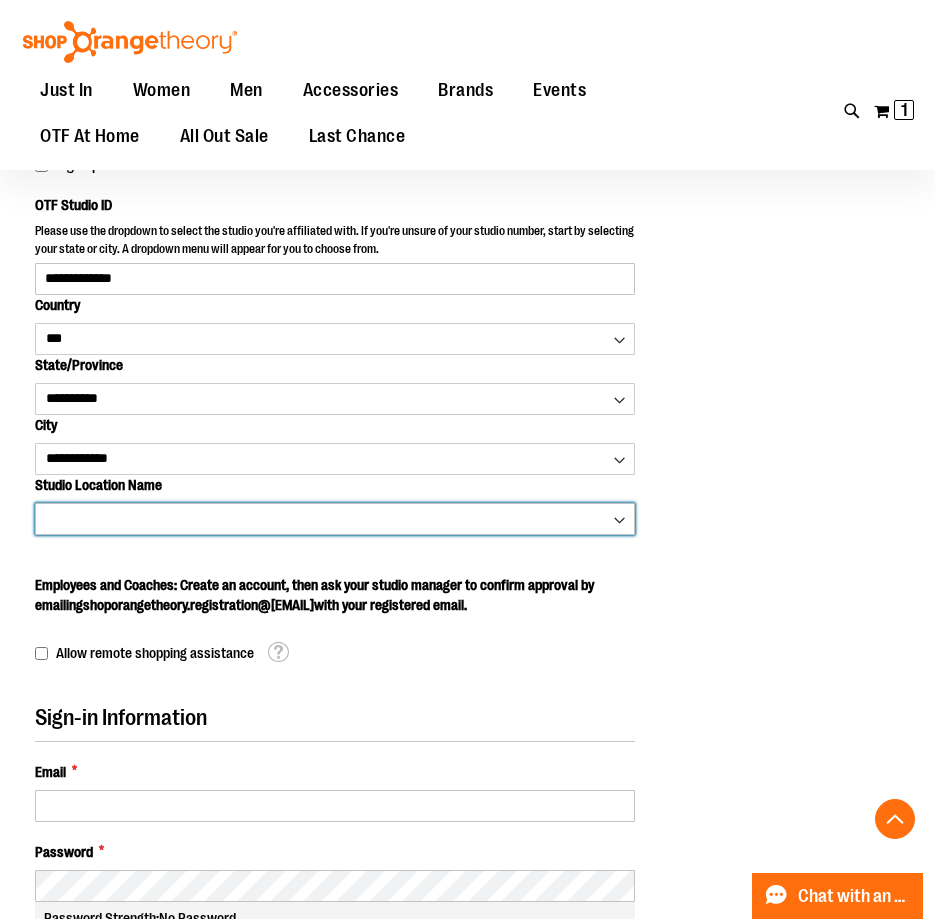 select on "****" 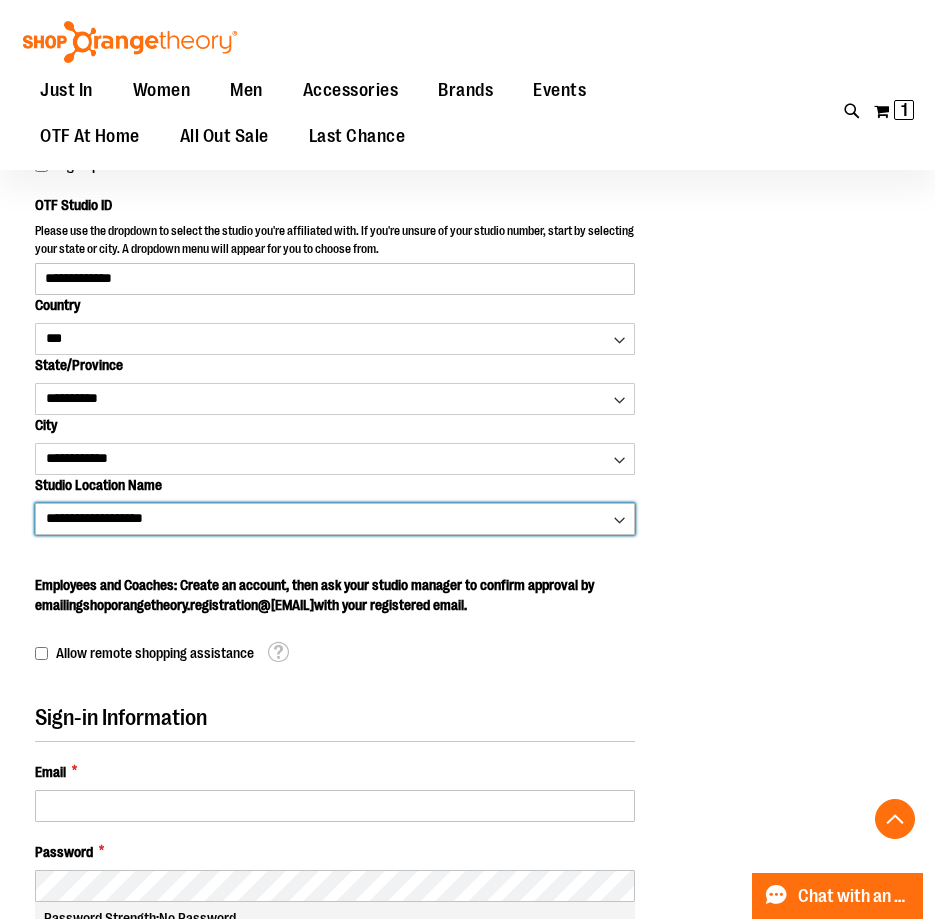 type on "****" 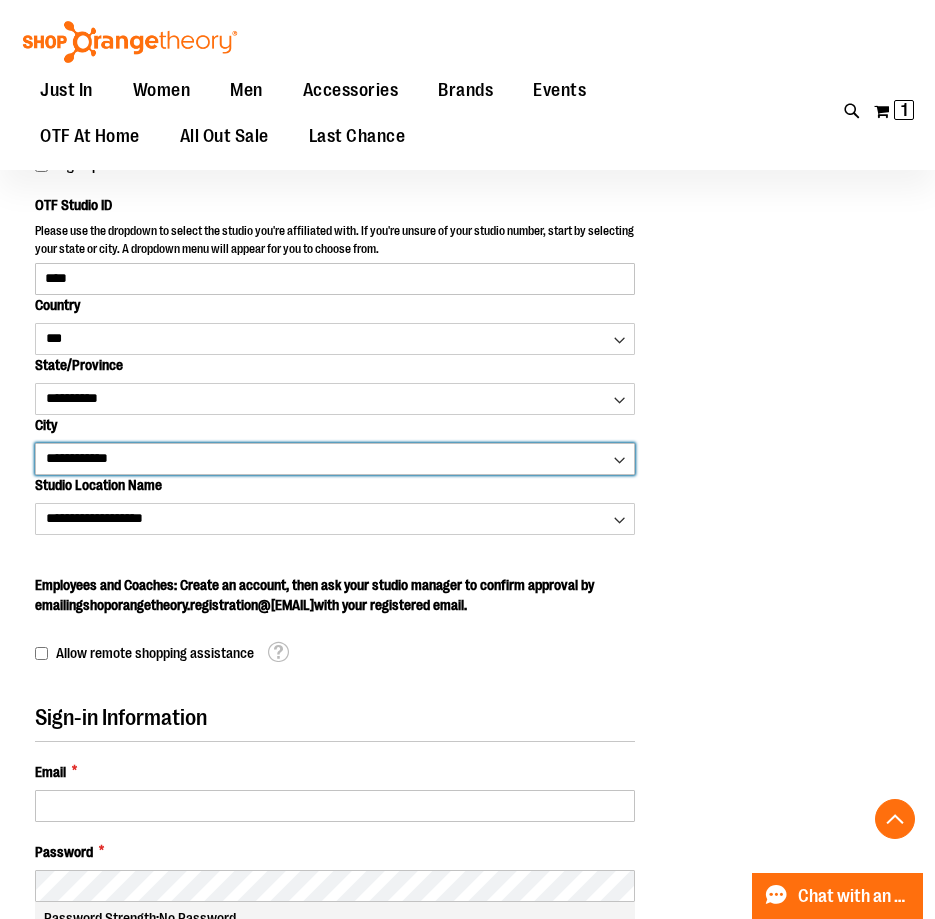 click on "**********" at bounding box center (335, 459) 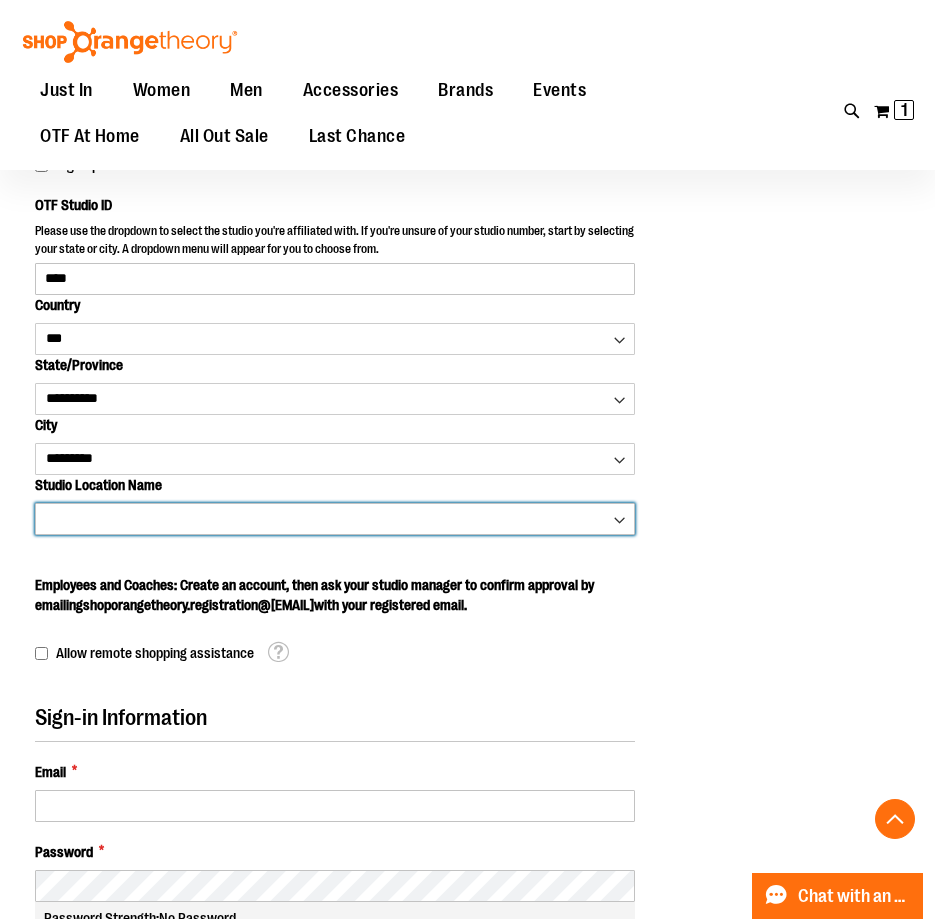 click on "**********" at bounding box center (335, 519) 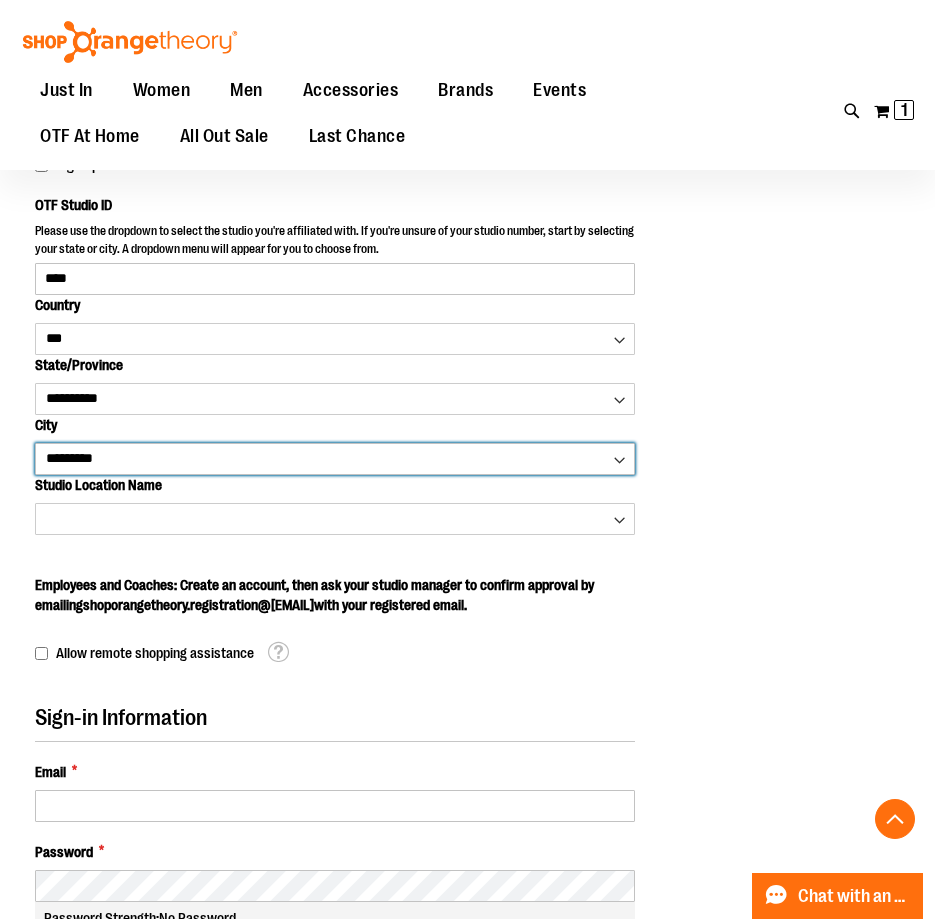 click on "**********" at bounding box center (335, 459) 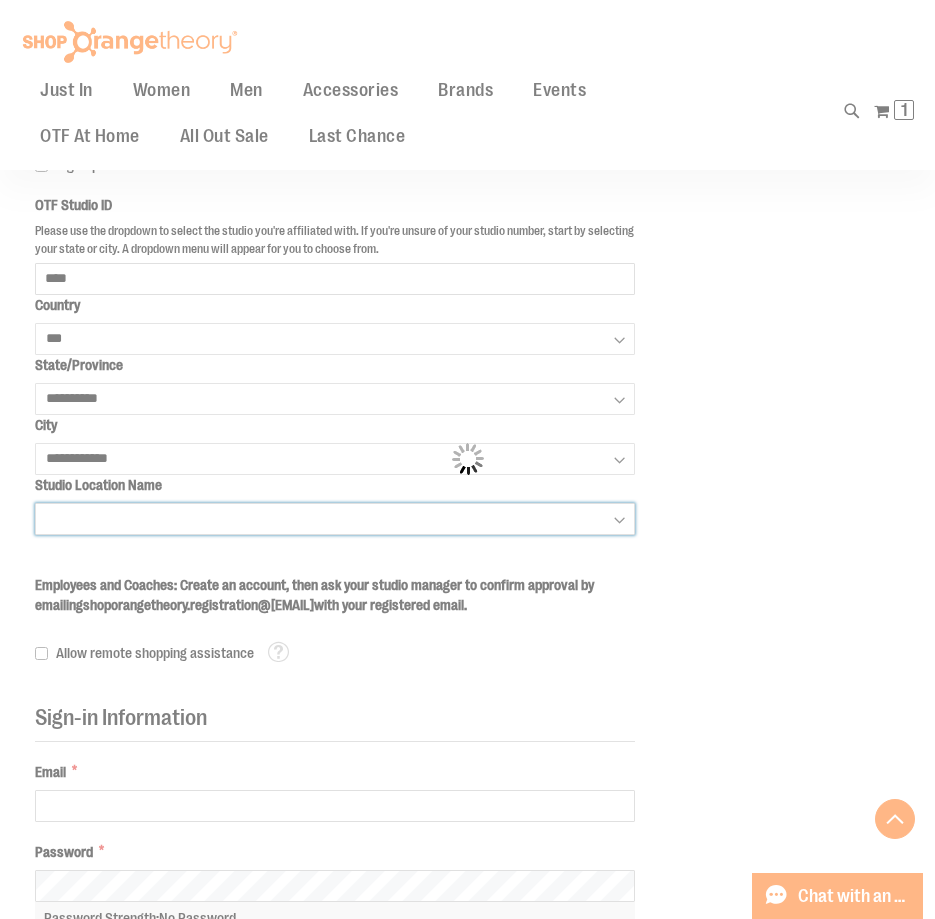 click on "**********" at bounding box center (335, 519) 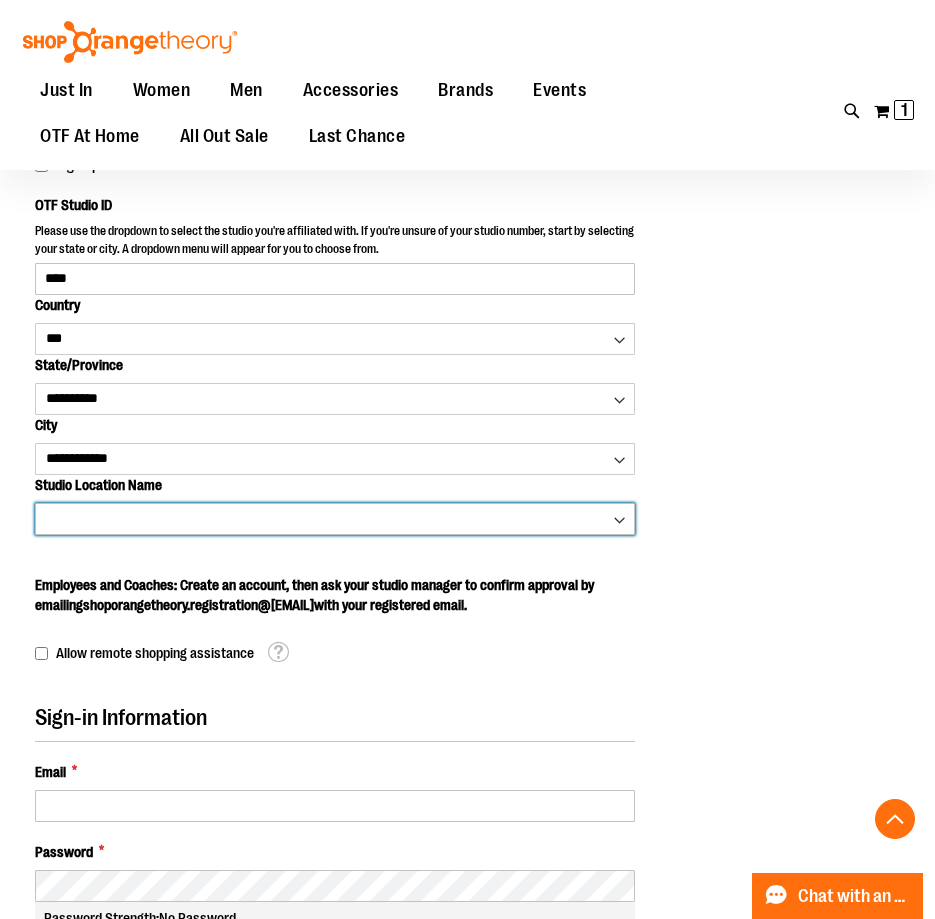 select on "****" 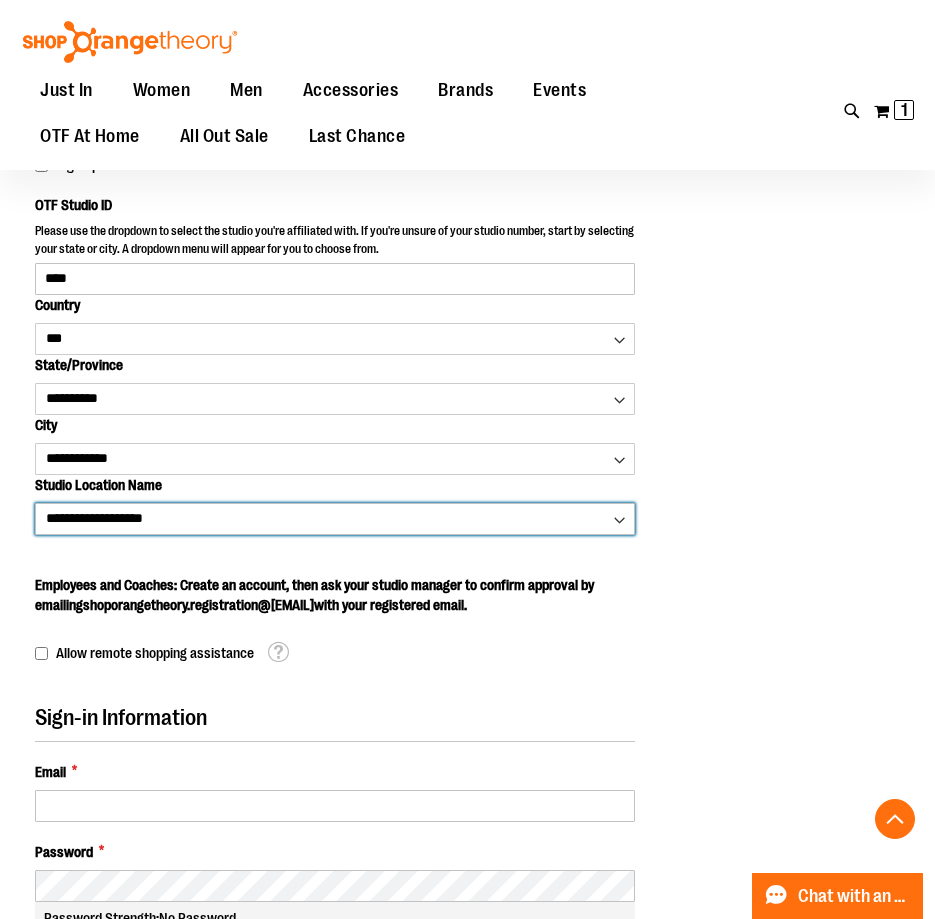 type on "****" 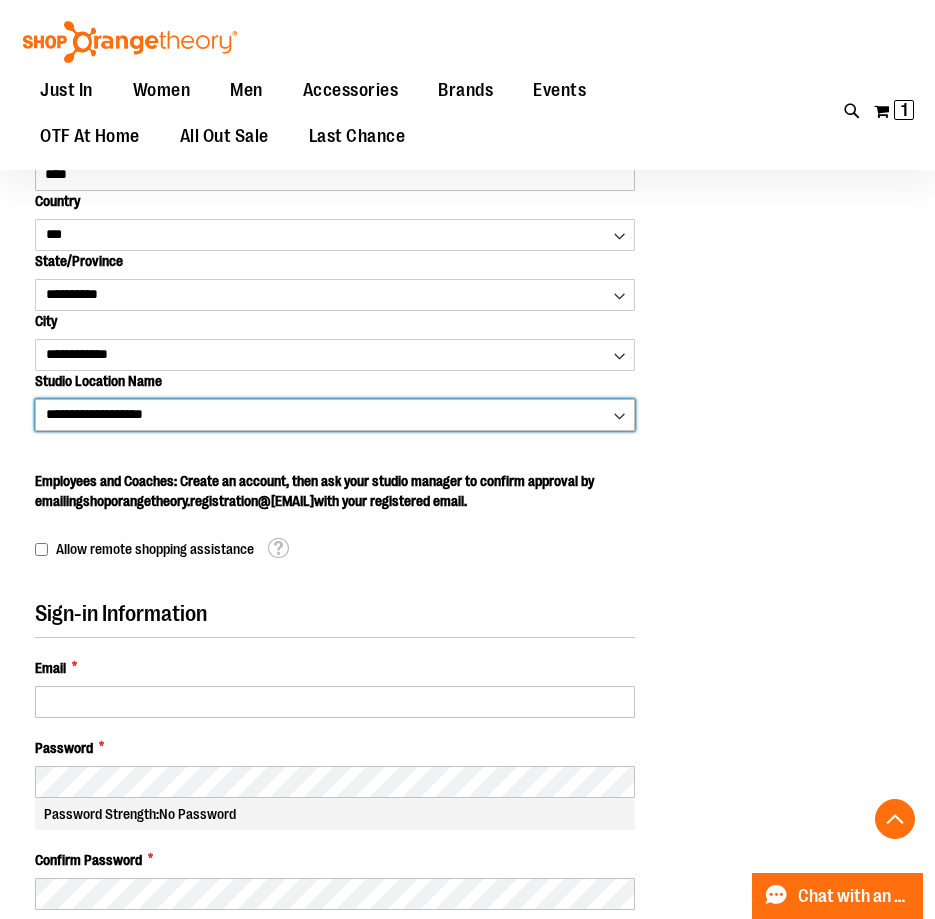scroll, scrollTop: 541, scrollLeft: 0, axis: vertical 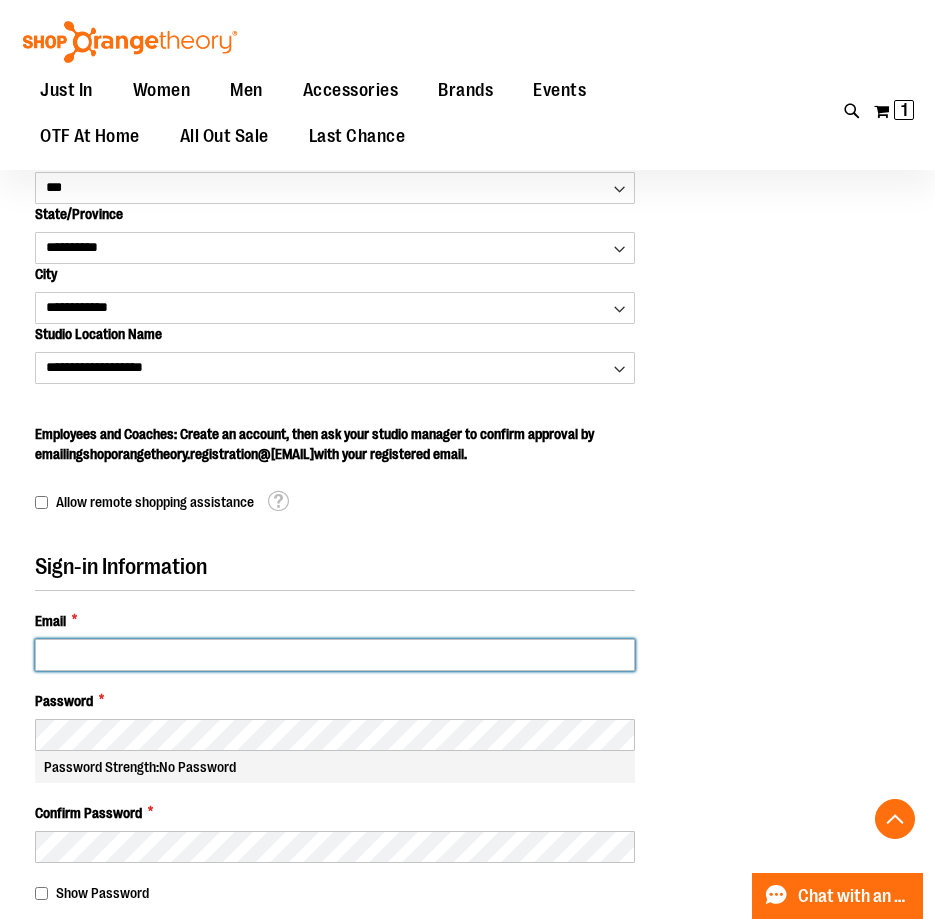 click on "Email
*" at bounding box center (335, 655) 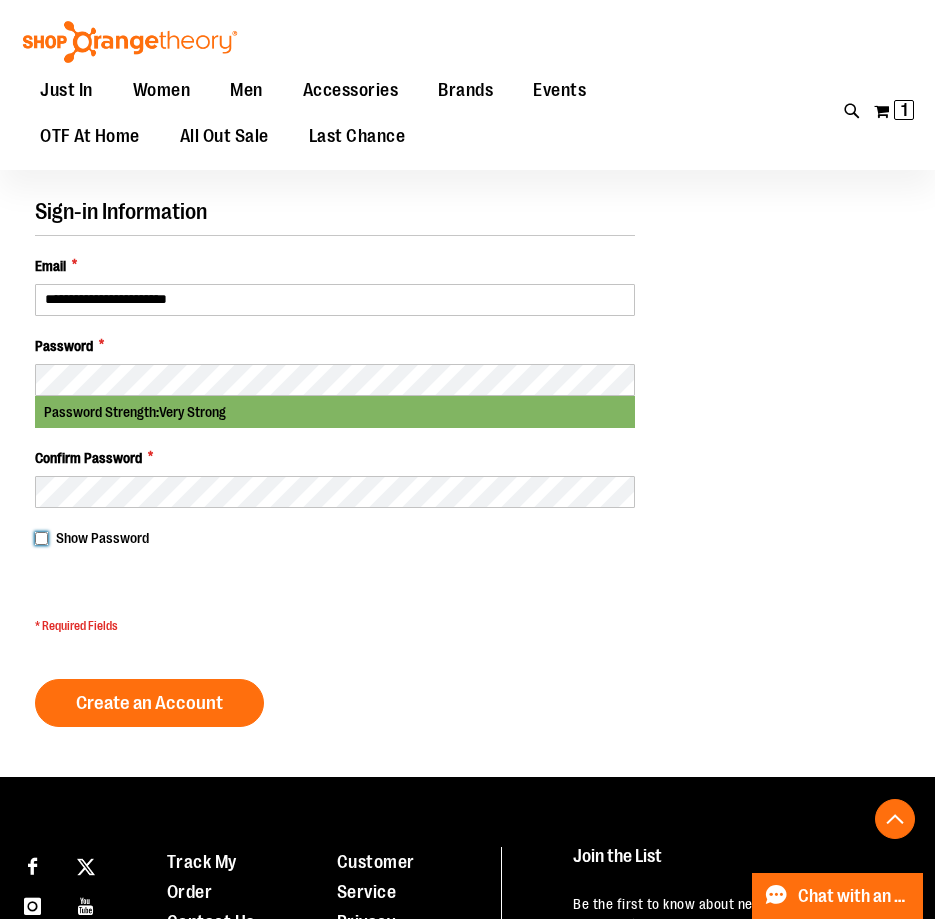 scroll, scrollTop: 917, scrollLeft: 0, axis: vertical 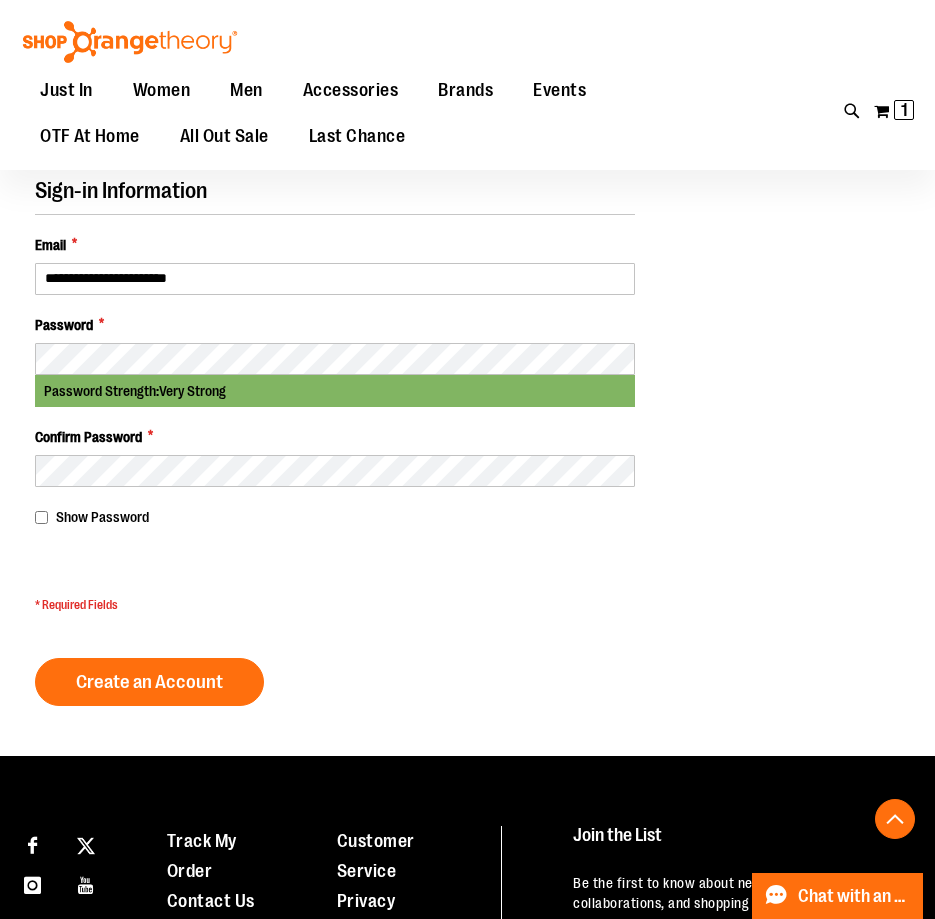 click on "Show Password" at bounding box center (335, 517) 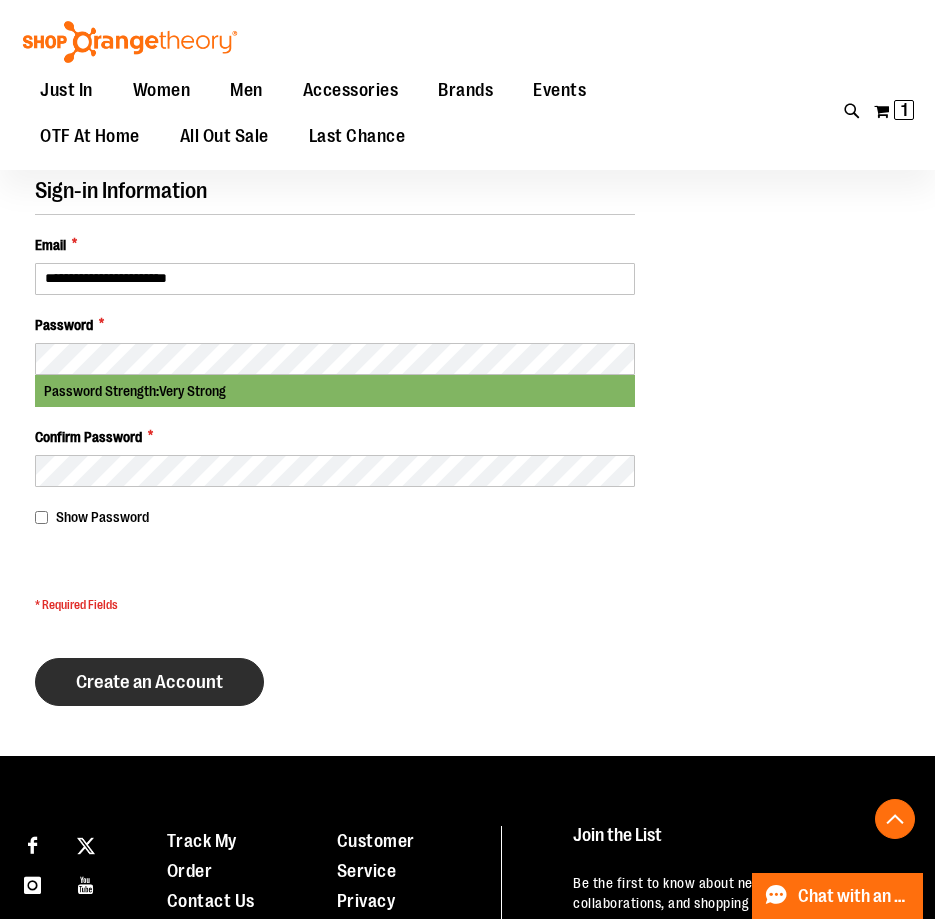 click on "Create an Account" at bounding box center (149, 682) 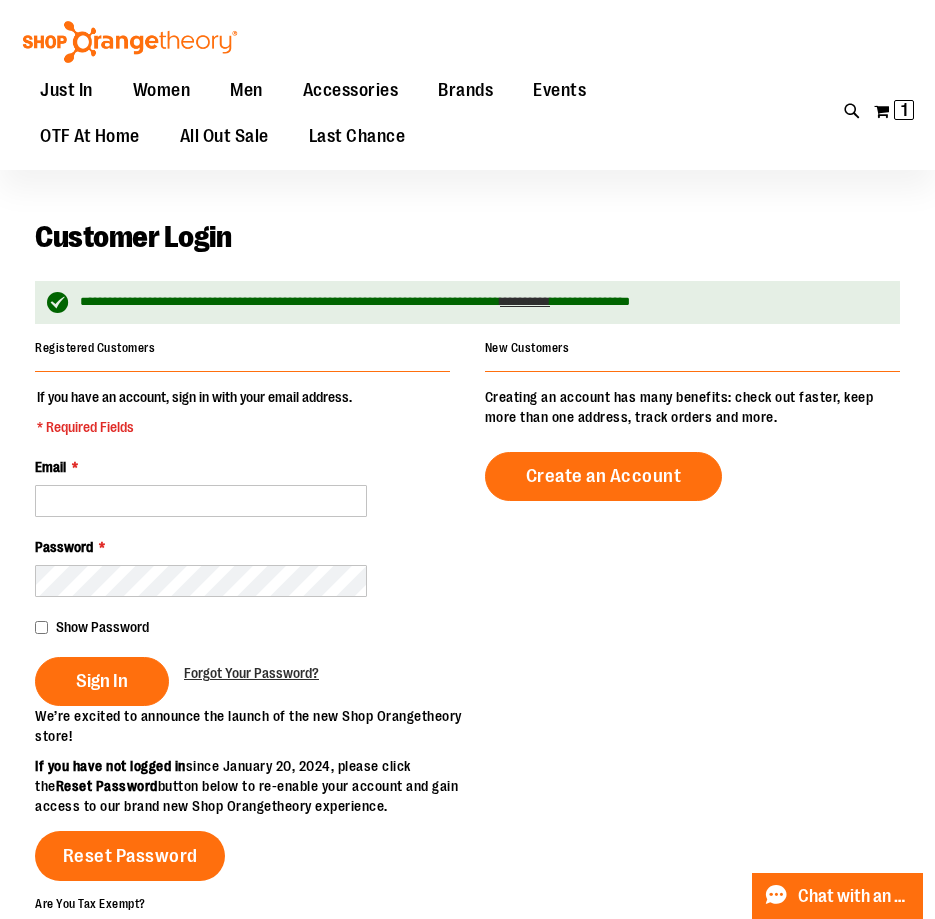 scroll, scrollTop: 177, scrollLeft: 0, axis: vertical 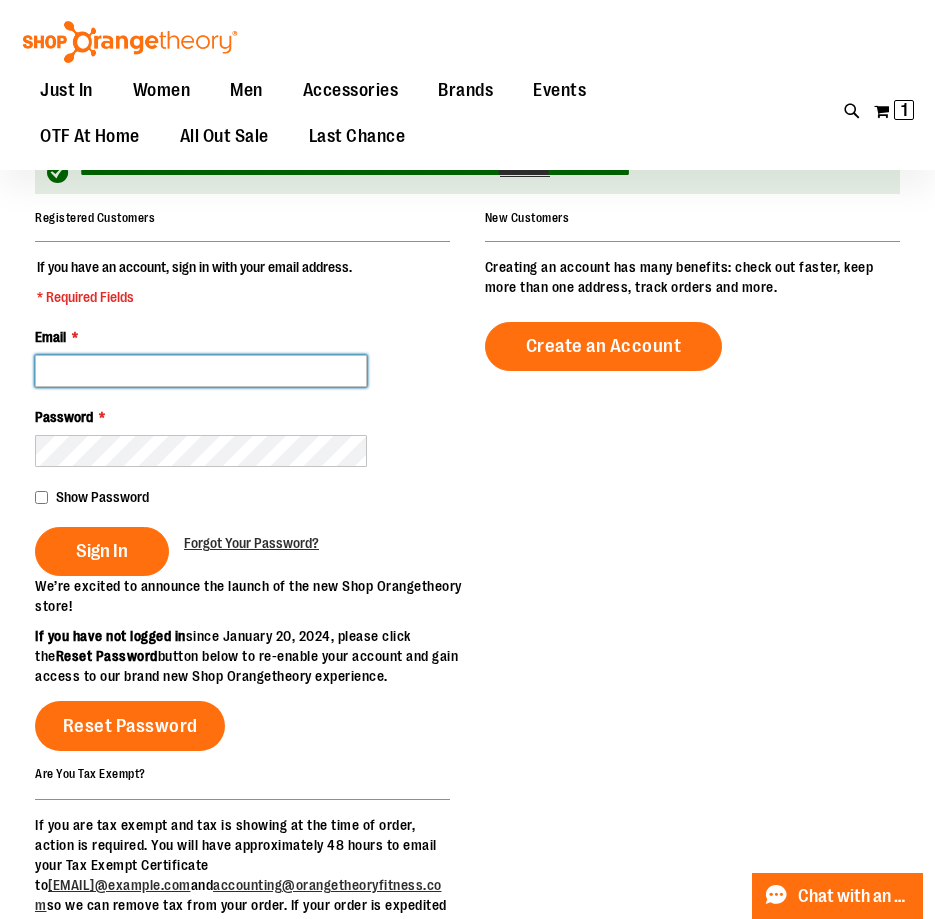 click on "Email *" at bounding box center [201, 371] 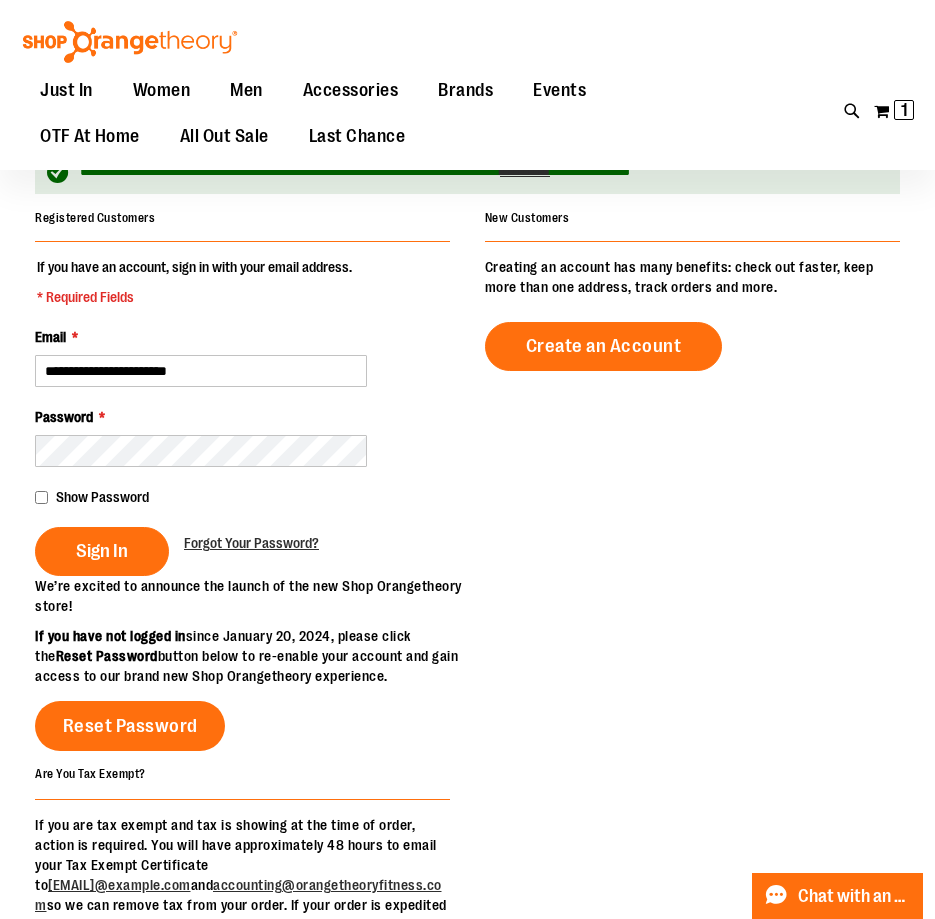click on "Show Password" at bounding box center (102, 497) 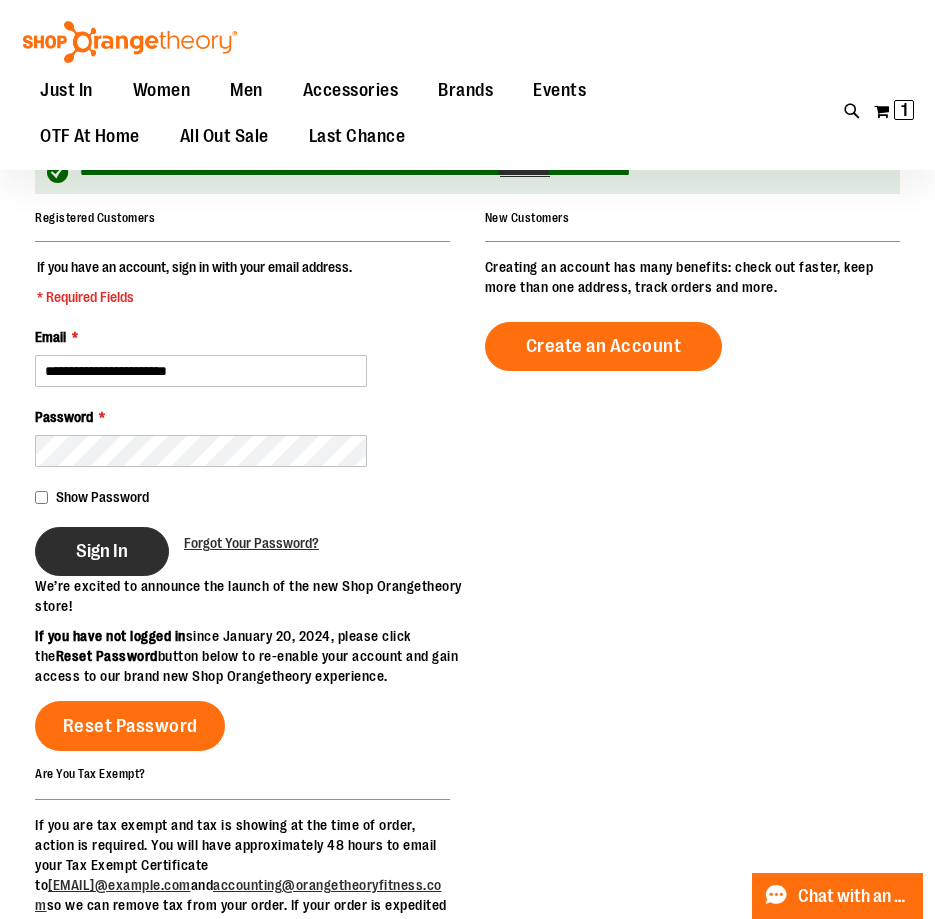 click on "Sign In" at bounding box center (102, 551) 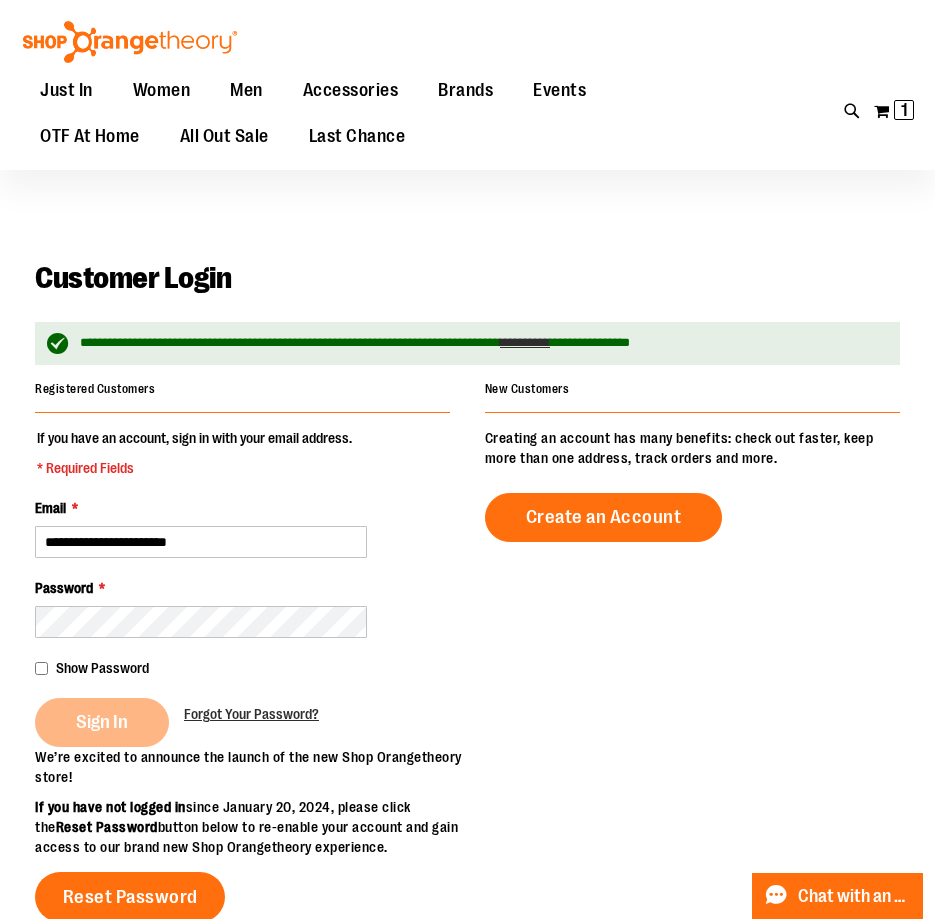 scroll, scrollTop: 0, scrollLeft: 0, axis: both 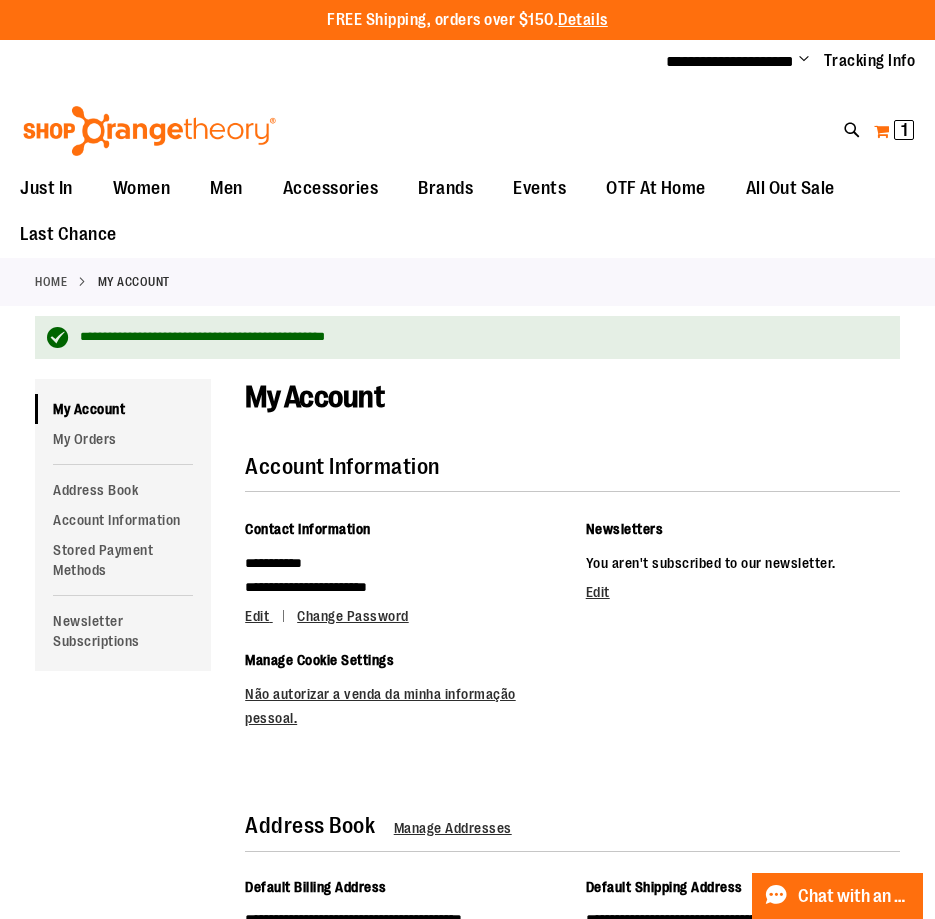 click on "My Cart
1
1
items" at bounding box center [894, 131] 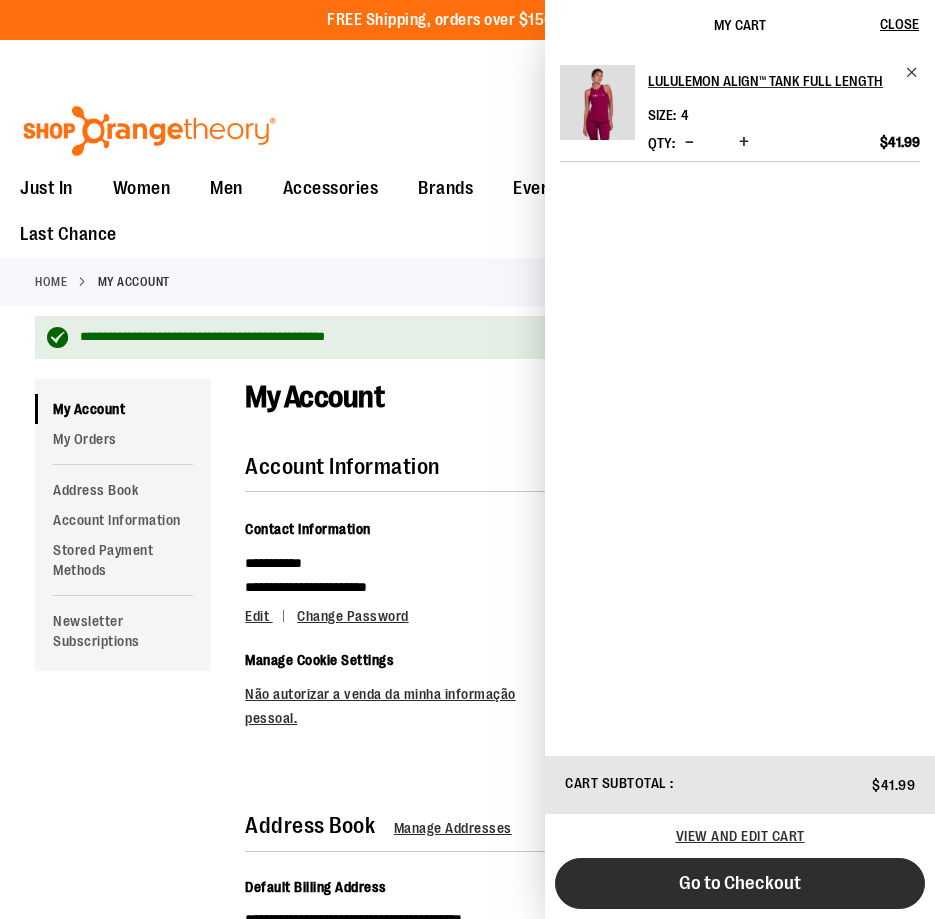 click on "Go to Checkout" at bounding box center (740, 883) 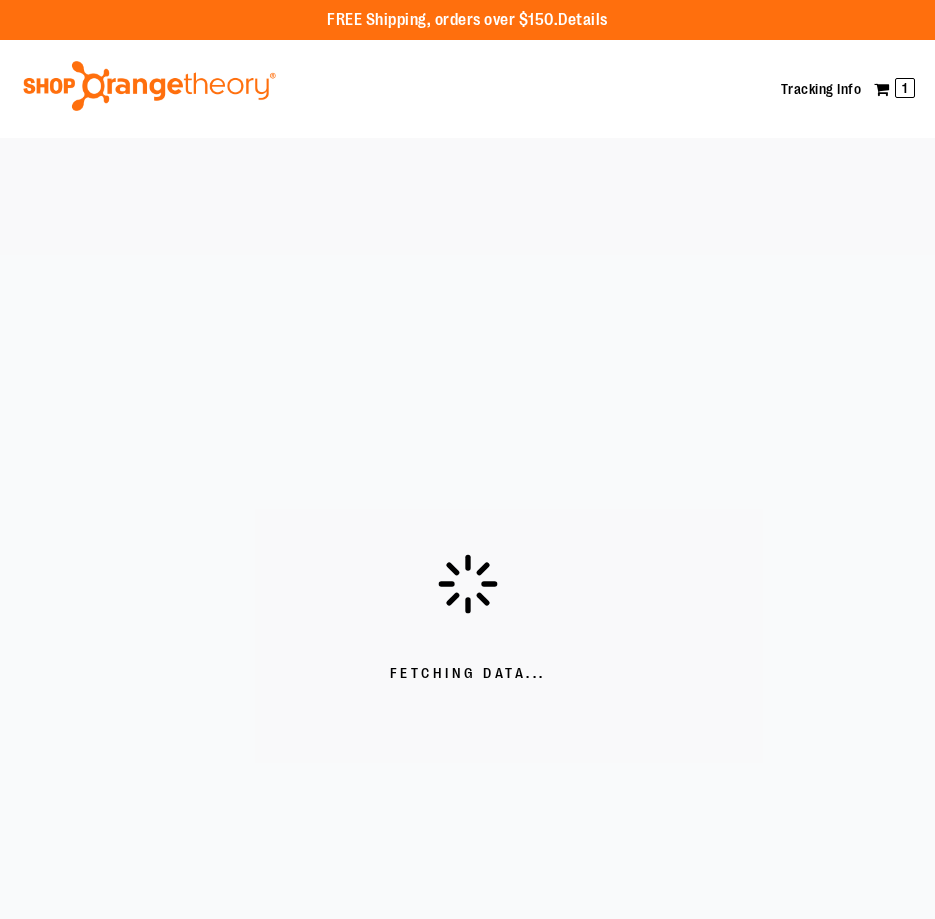scroll, scrollTop: 0, scrollLeft: 0, axis: both 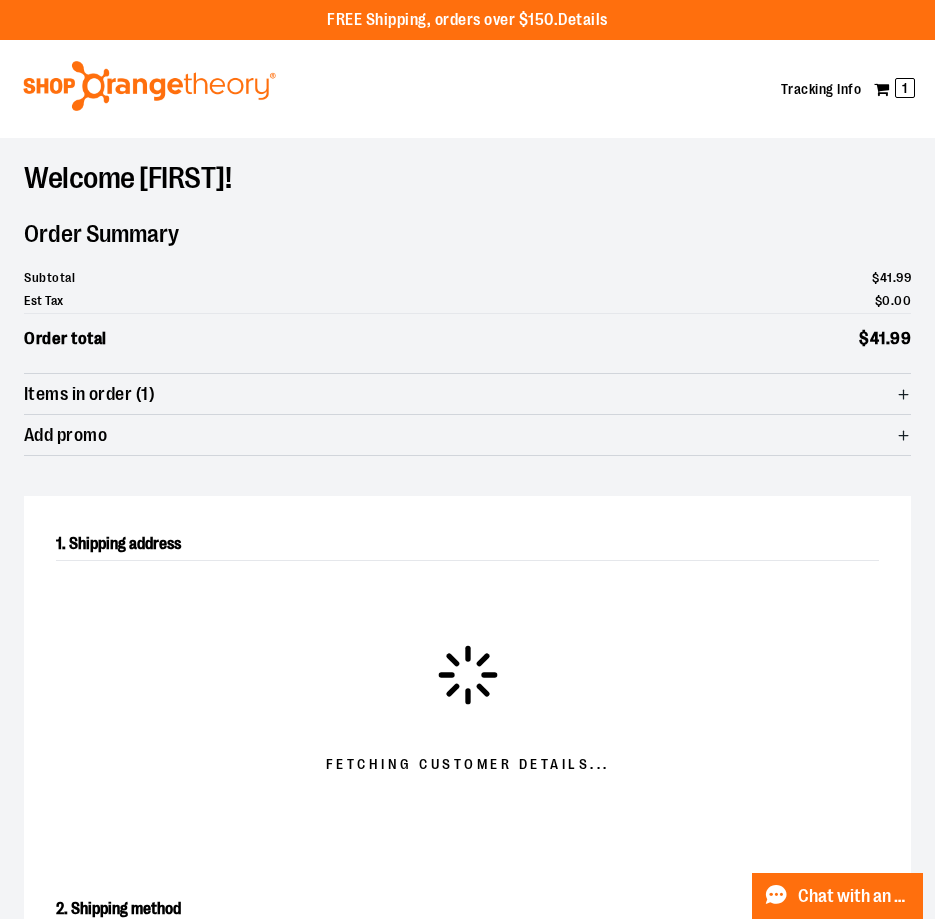 select on "**" 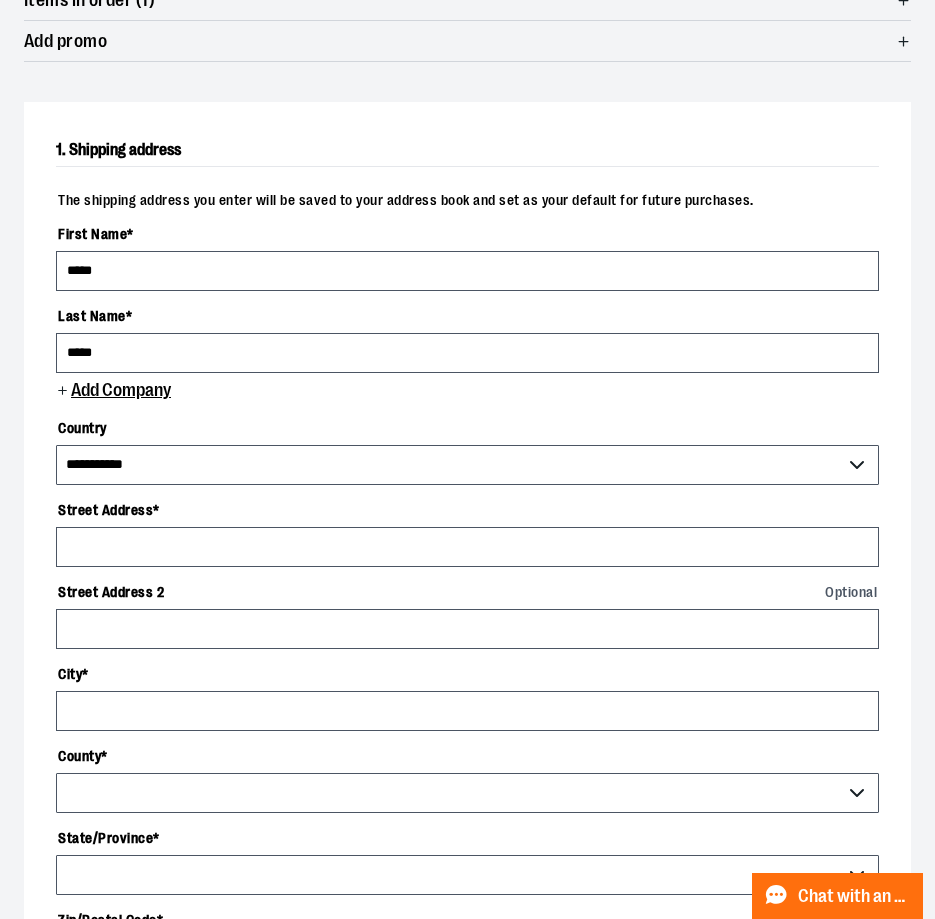 scroll, scrollTop: 536, scrollLeft: 0, axis: vertical 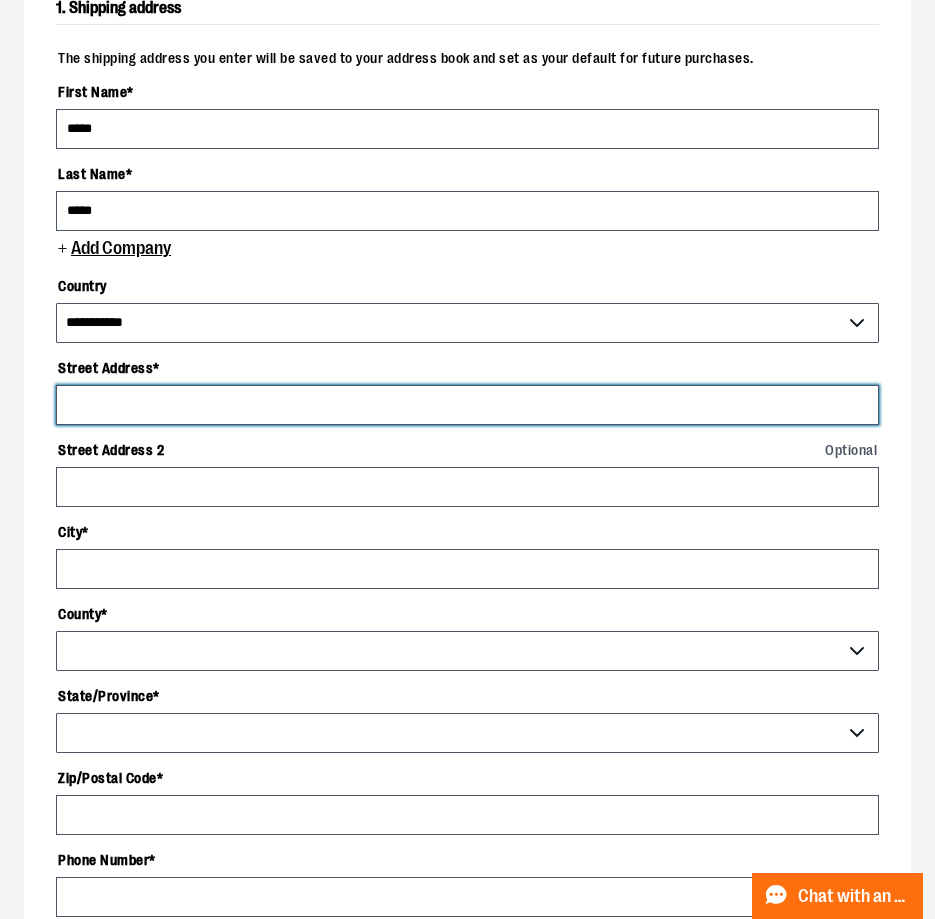 click on "Street Address *" at bounding box center (467, 405) 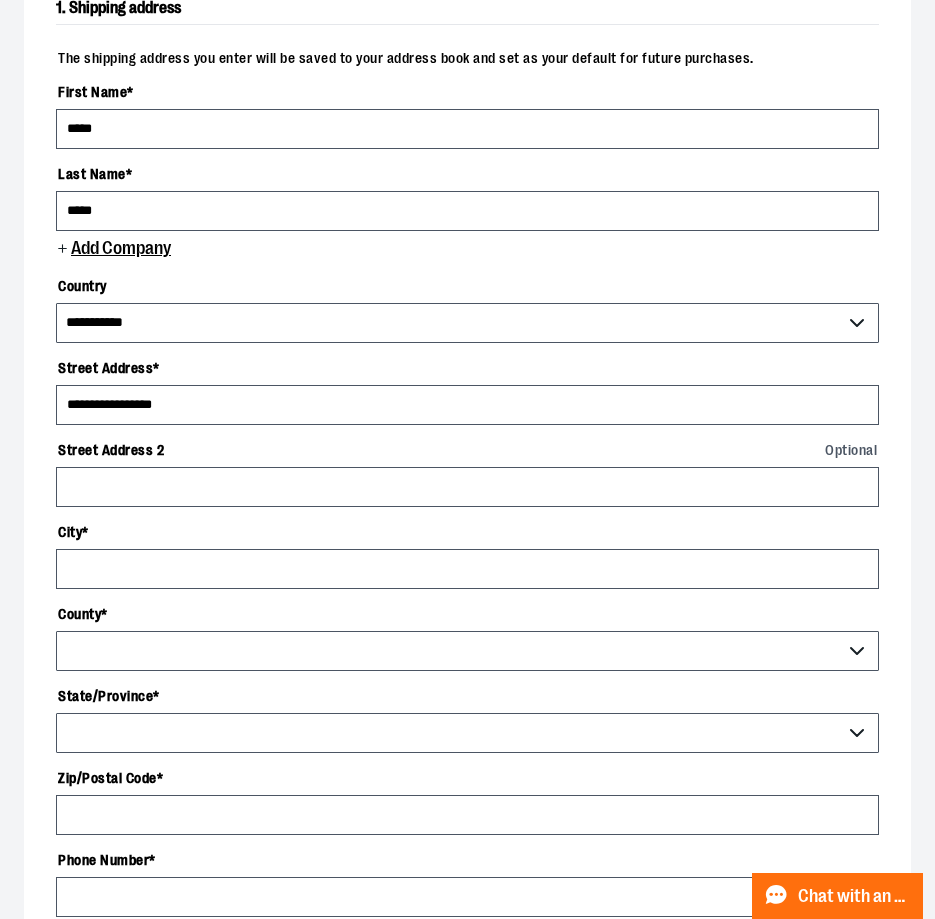 click on "Street Address *" at bounding box center (467, 368) 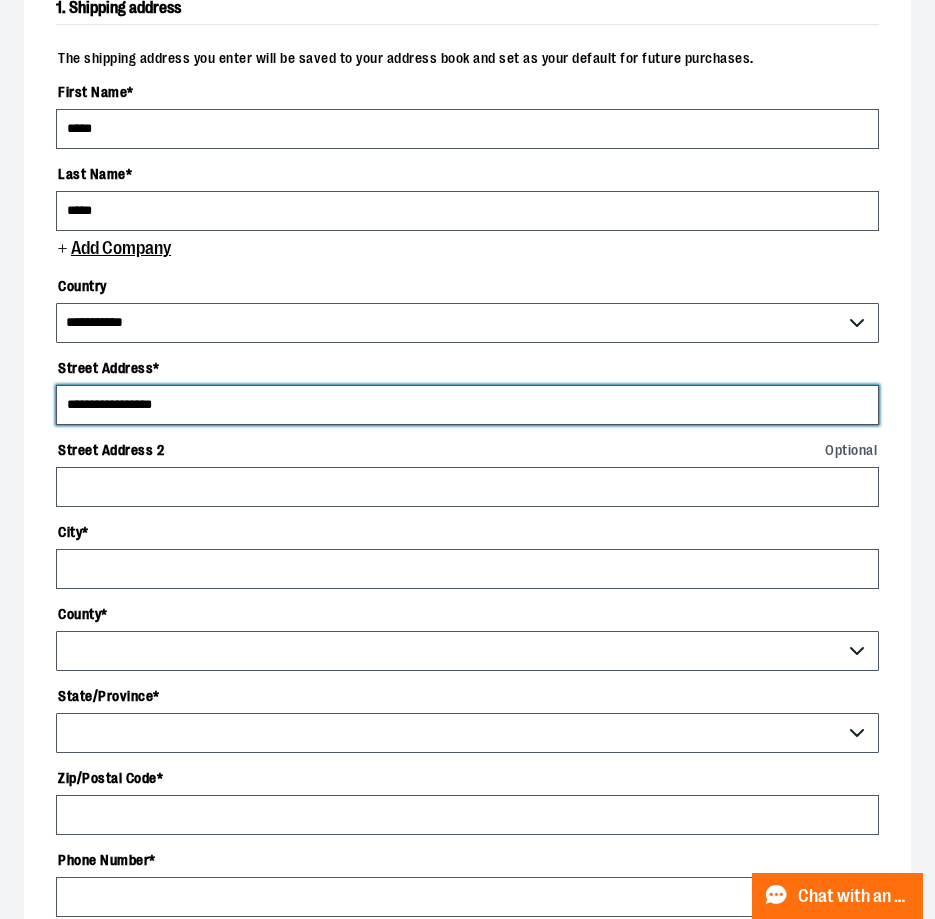 click on "**********" at bounding box center (467, 405) 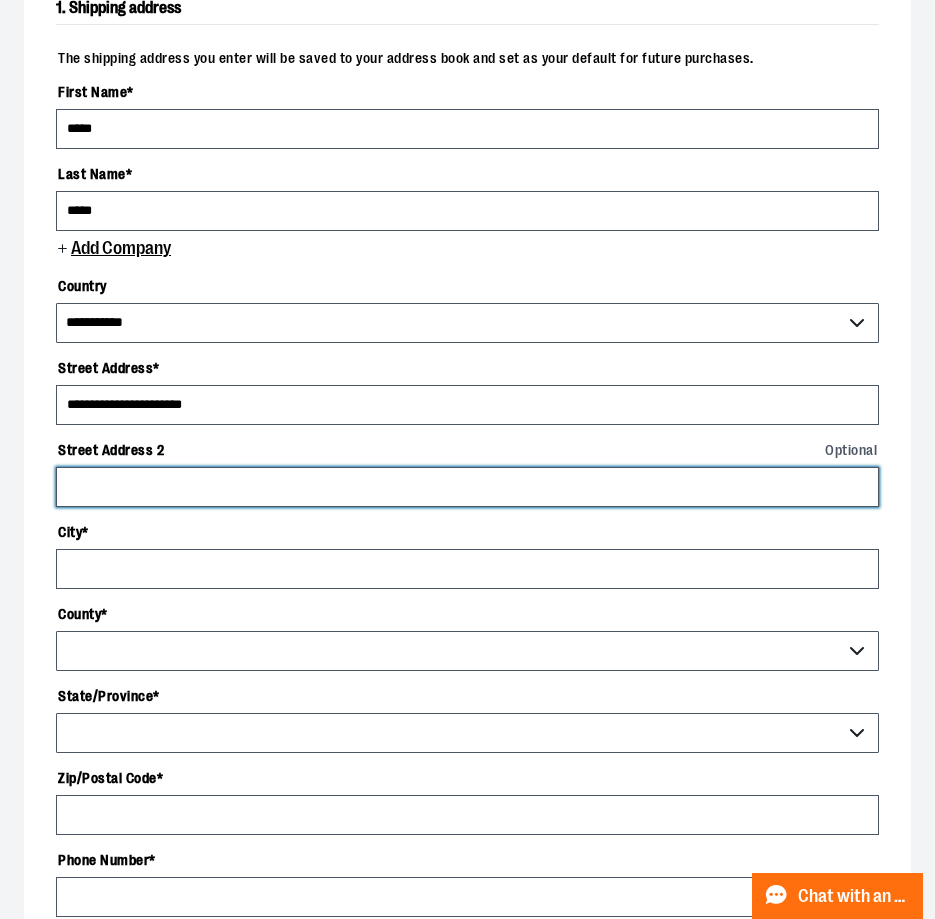 type on "*" 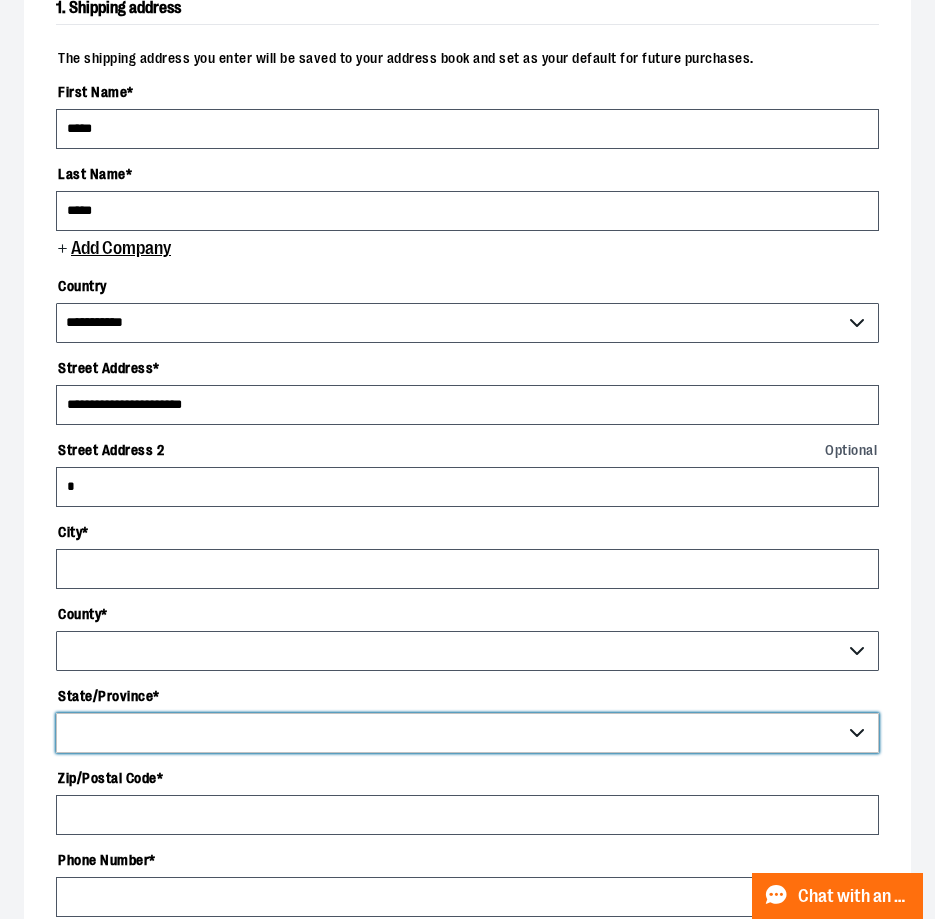 select on "**" 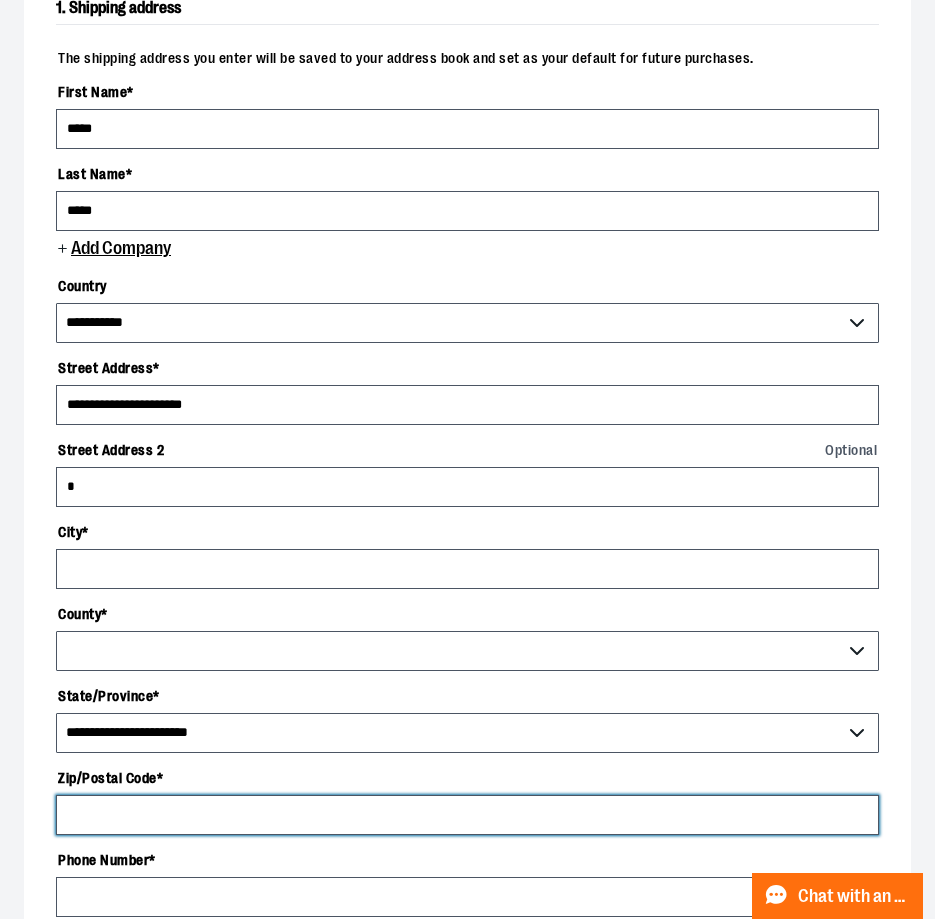 type on "*****" 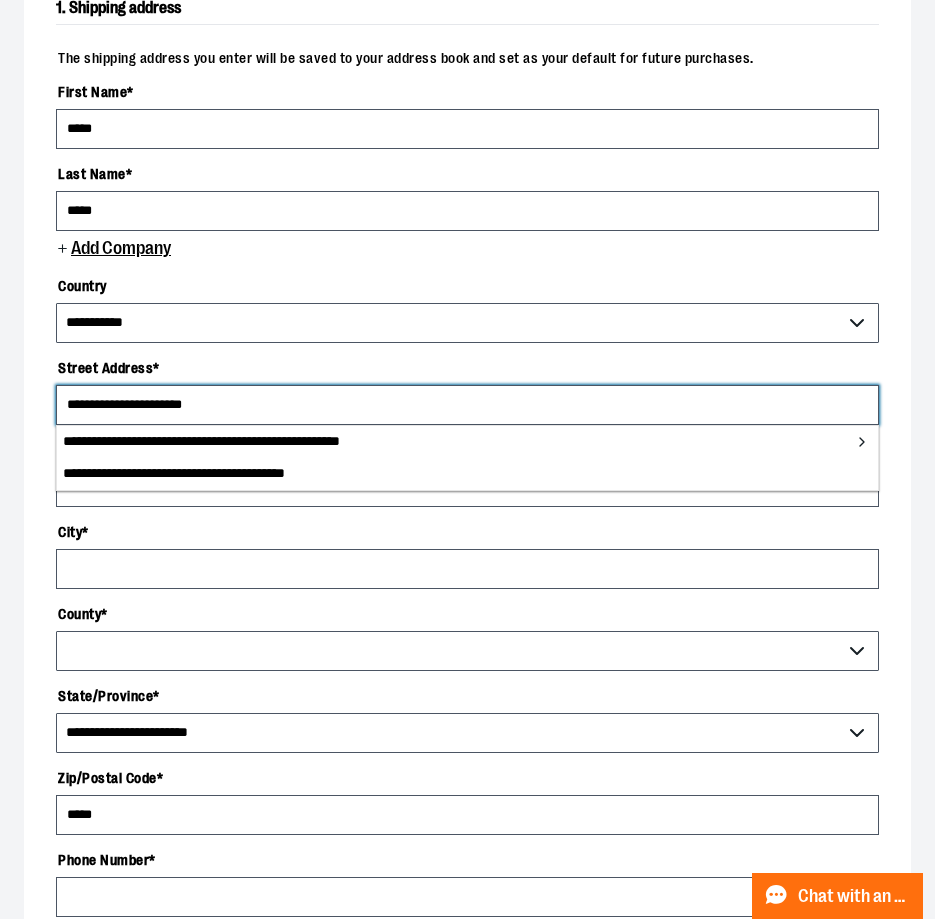 select on "*********" 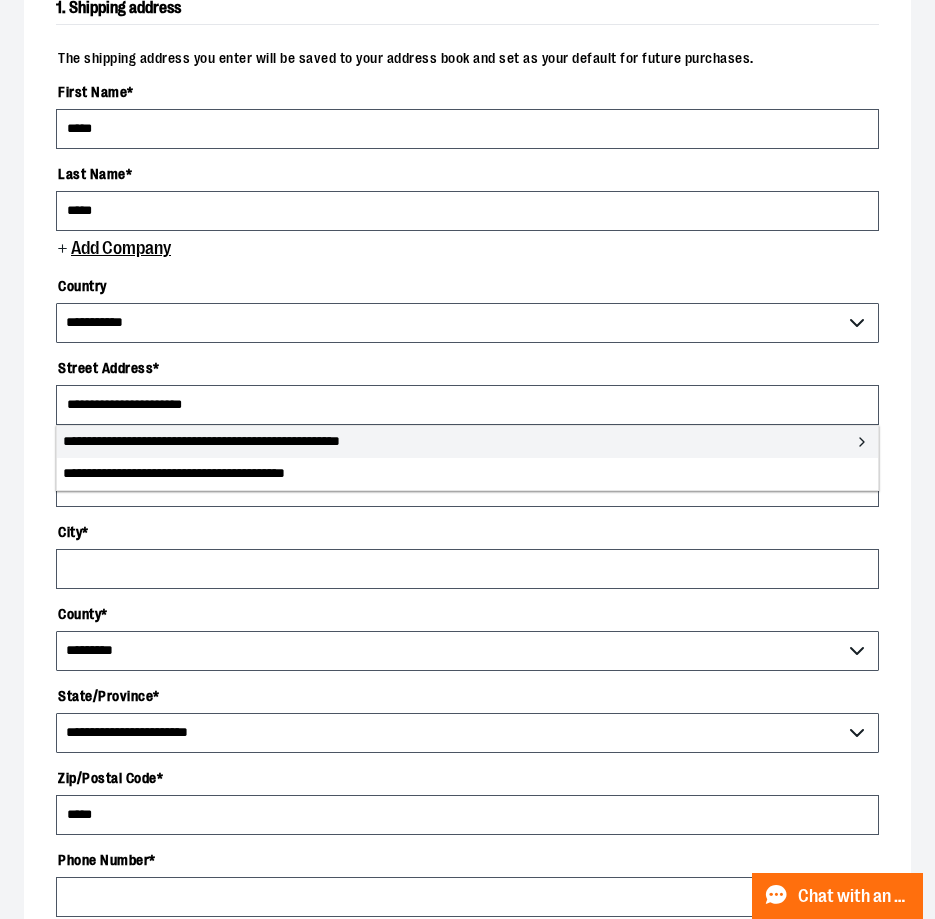 click on "**********" at bounding box center (467, 442) 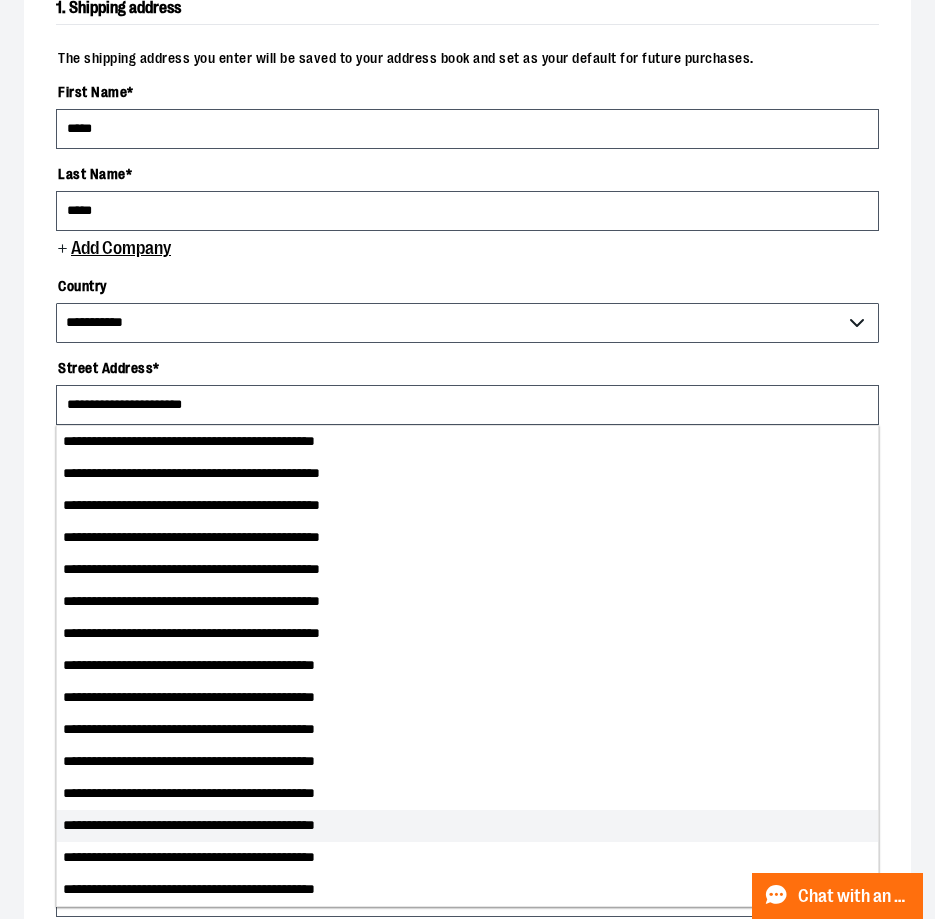 click on "**********" at bounding box center (467, 826) 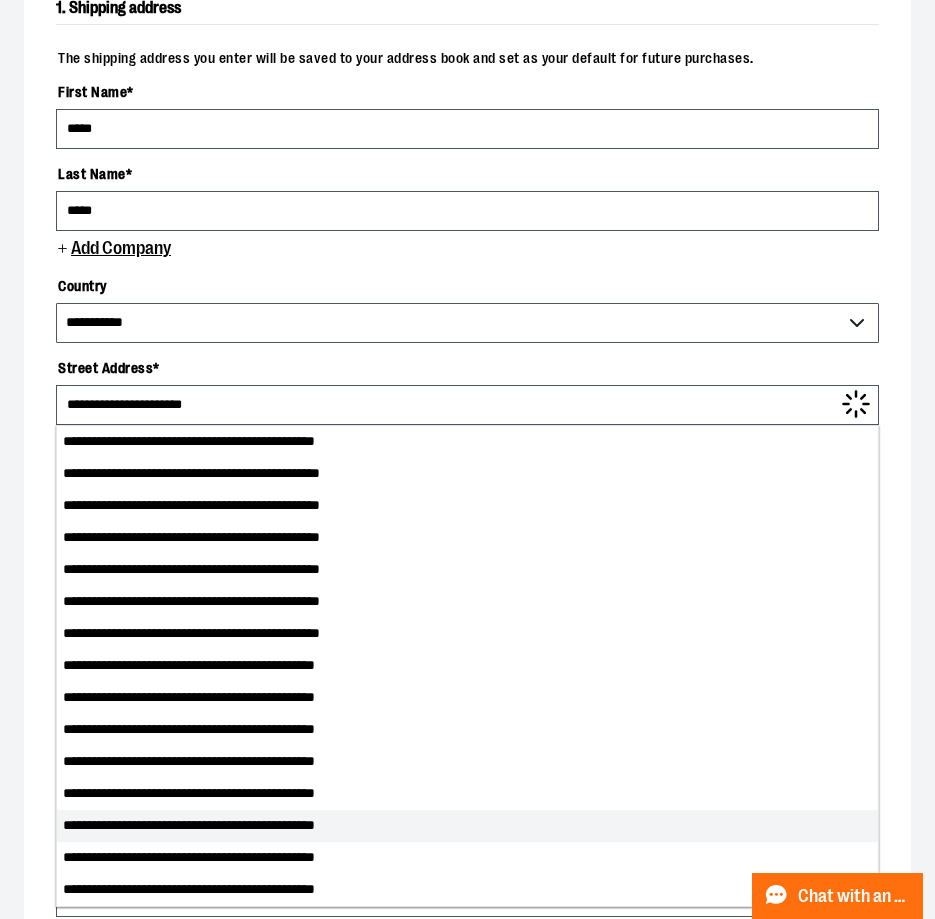 type on "**********" 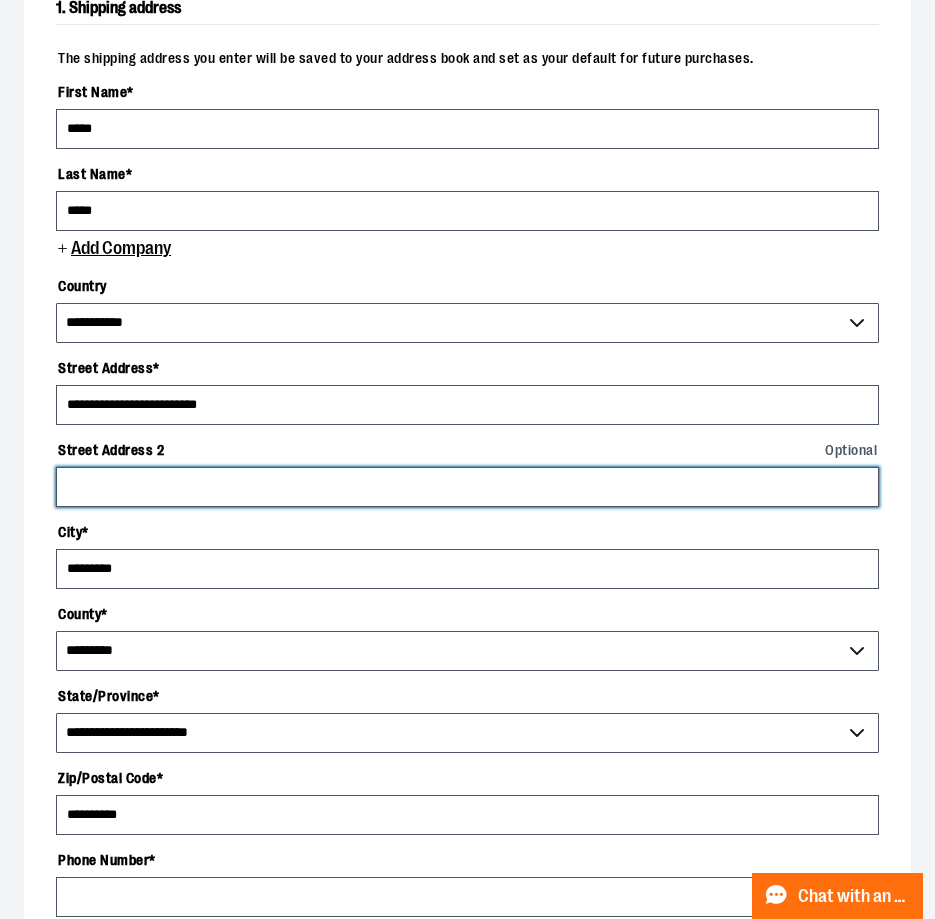 click on "Street Address 2 Optional" at bounding box center [467, 487] 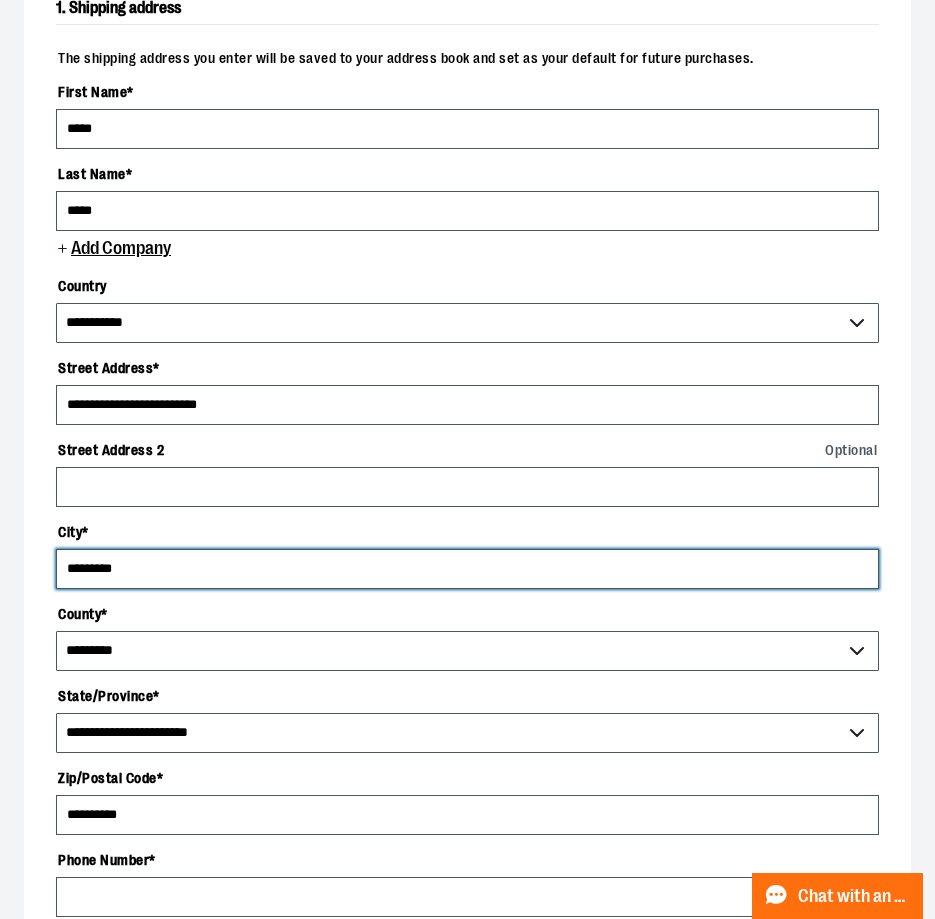 click on "*********" at bounding box center [467, 569] 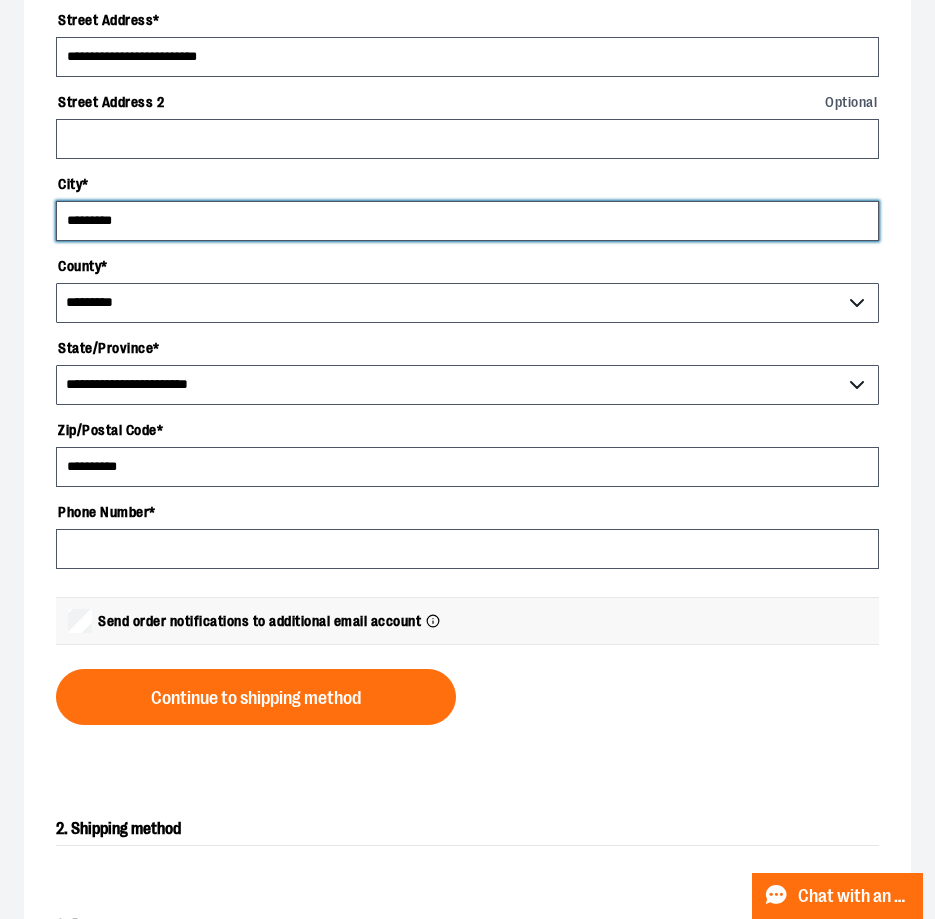 scroll, scrollTop: 1117, scrollLeft: 0, axis: vertical 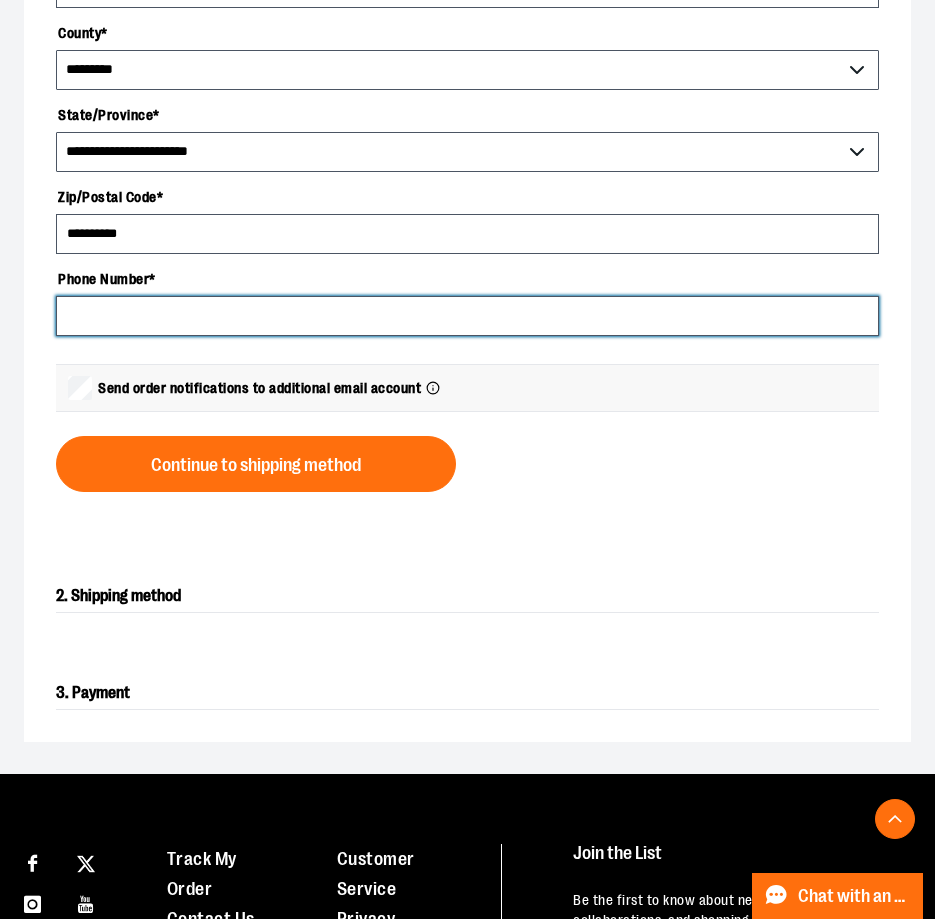 click on "Phone Number *" at bounding box center (467, 316) 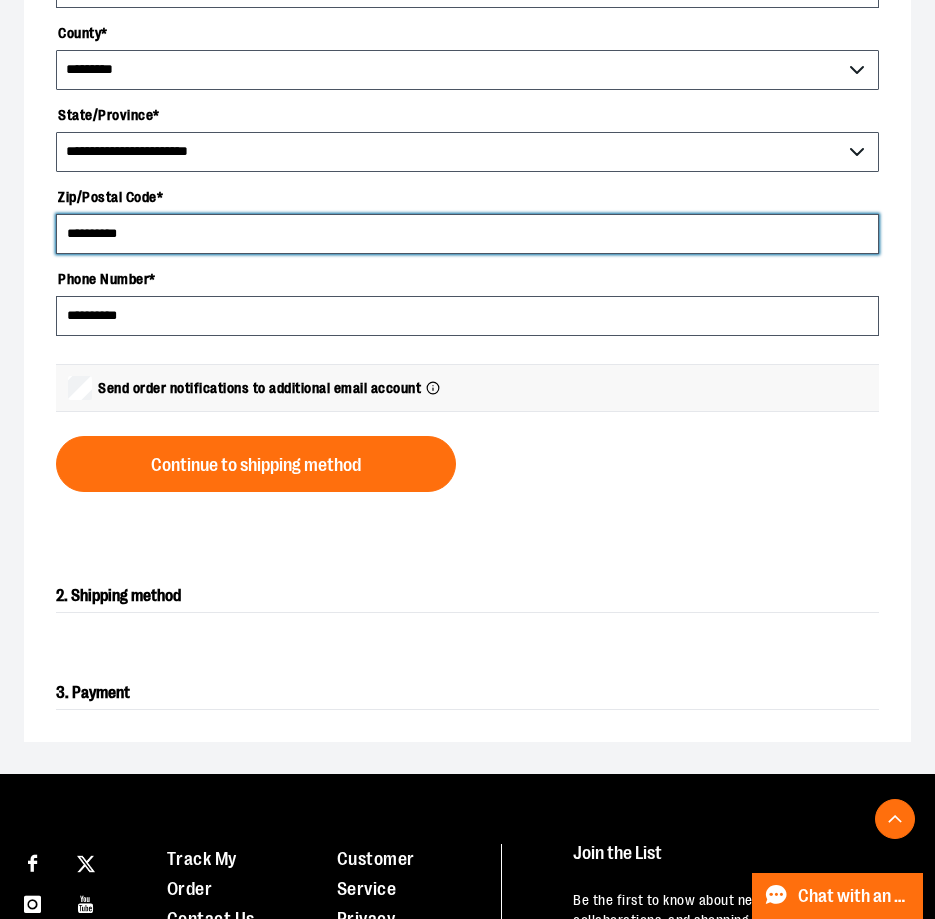 type on "*****" 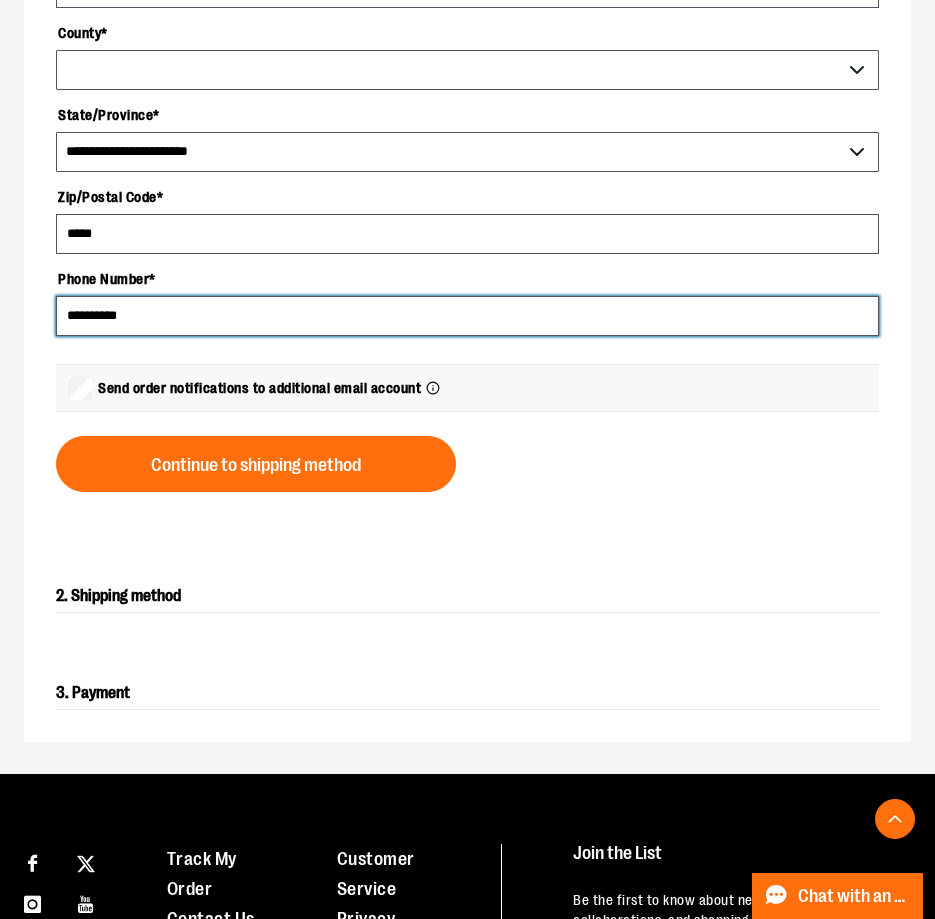 select on "**********" 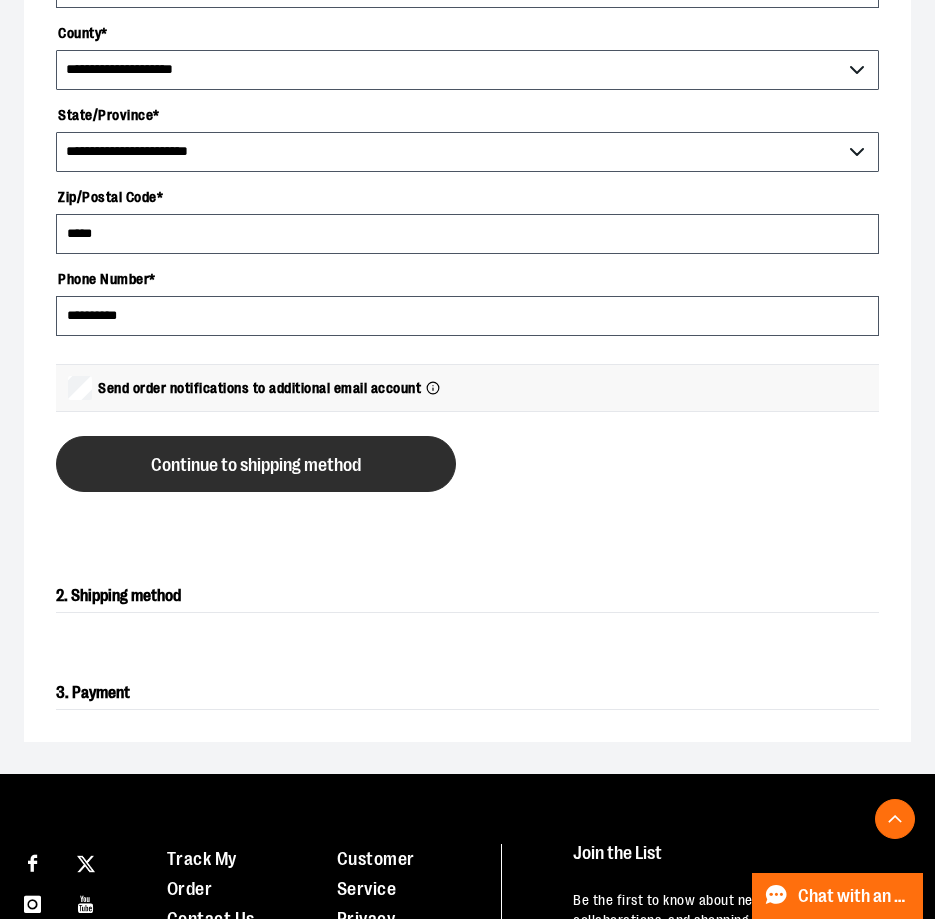 click on "Continue to shipping method" at bounding box center (256, 464) 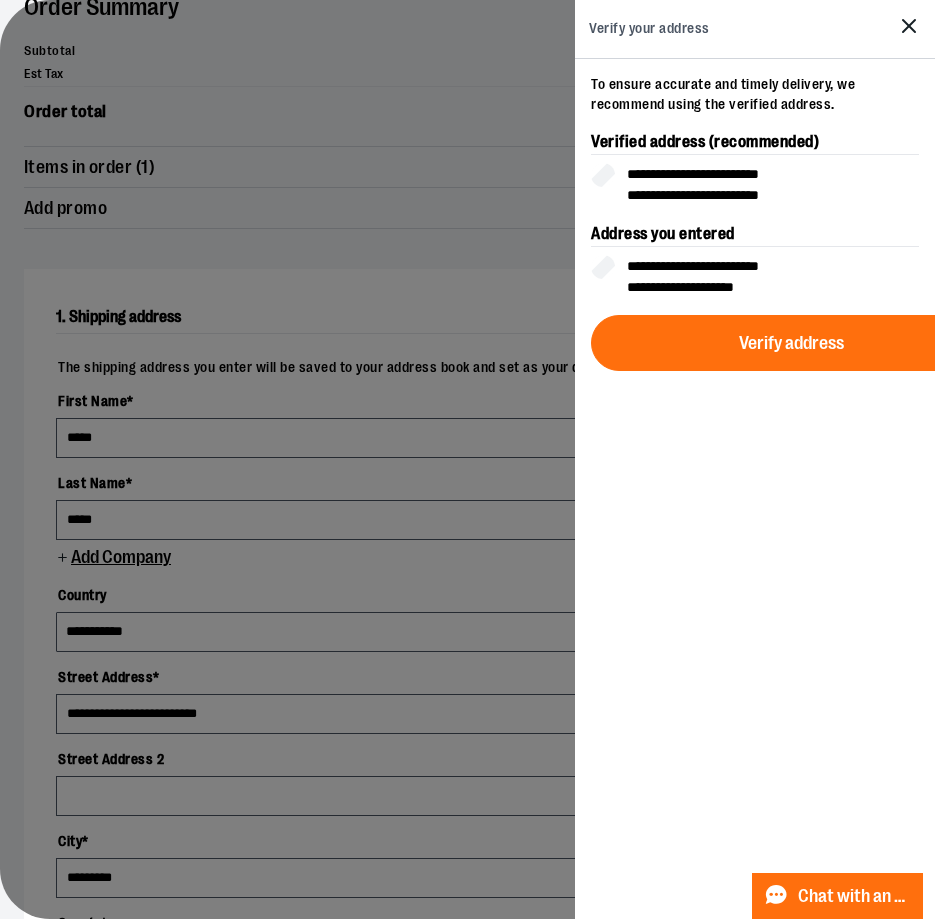 scroll, scrollTop: 152, scrollLeft: 0, axis: vertical 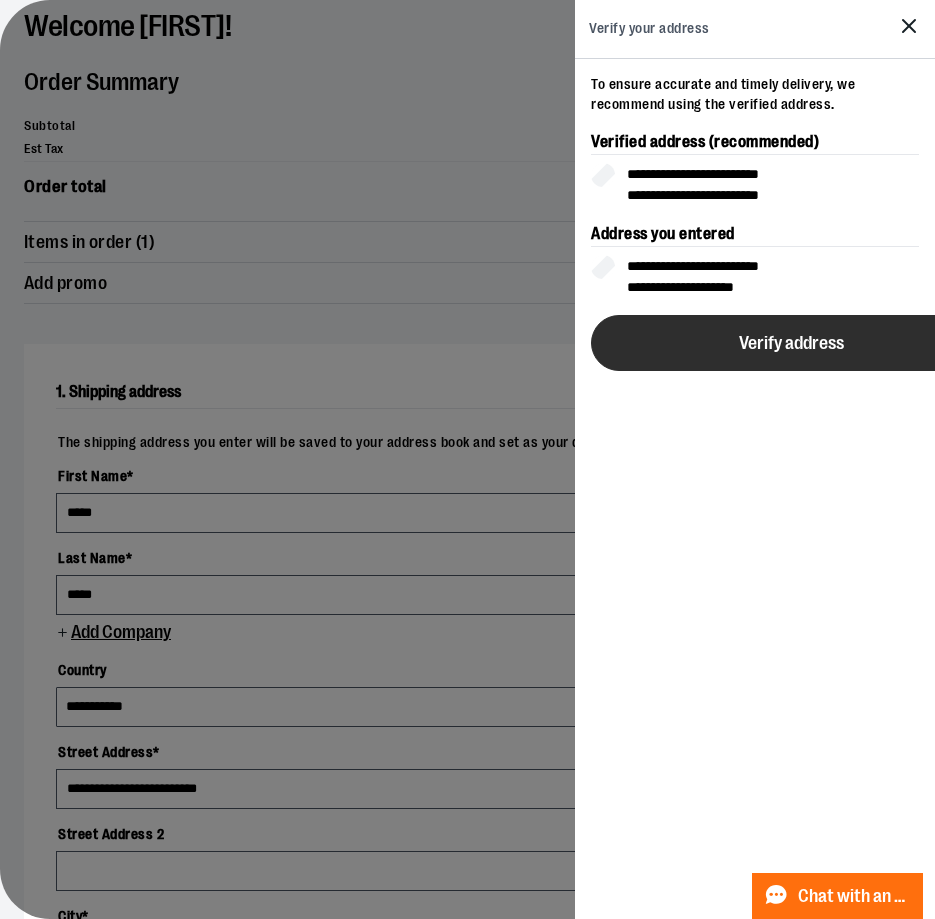click on "Verify address" at bounding box center (791, 343) 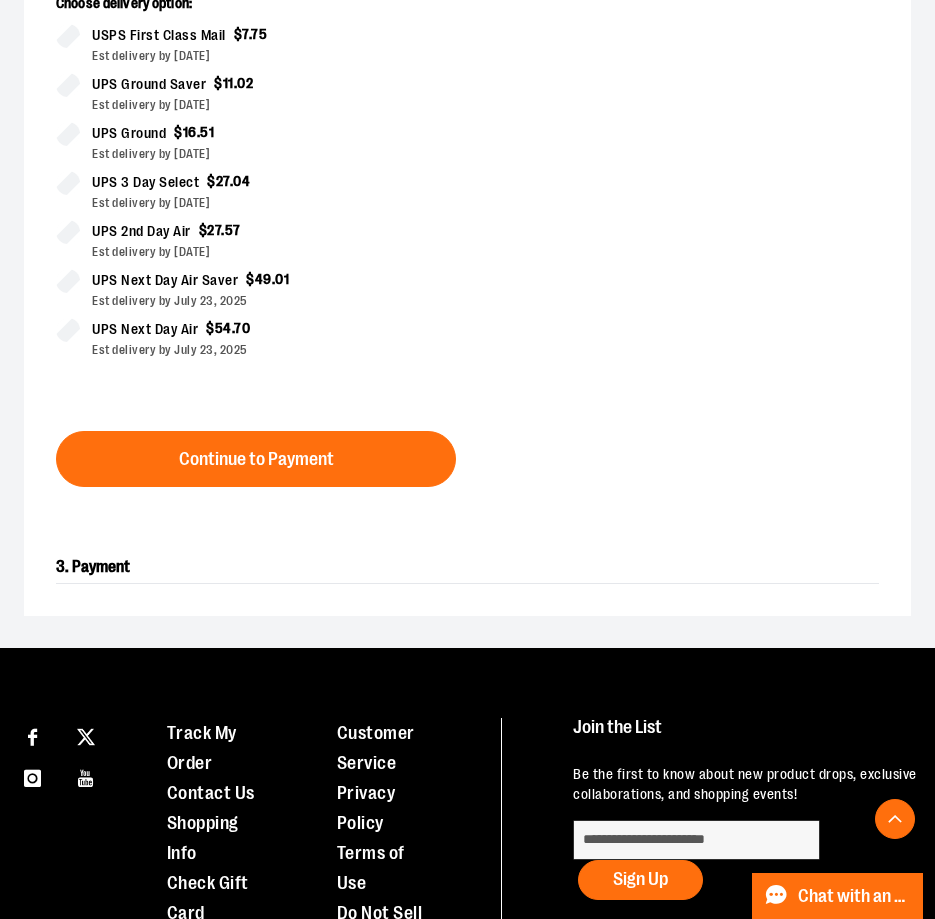 scroll, scrollTop: 899, scrollLeft: 0, axis: vertical 